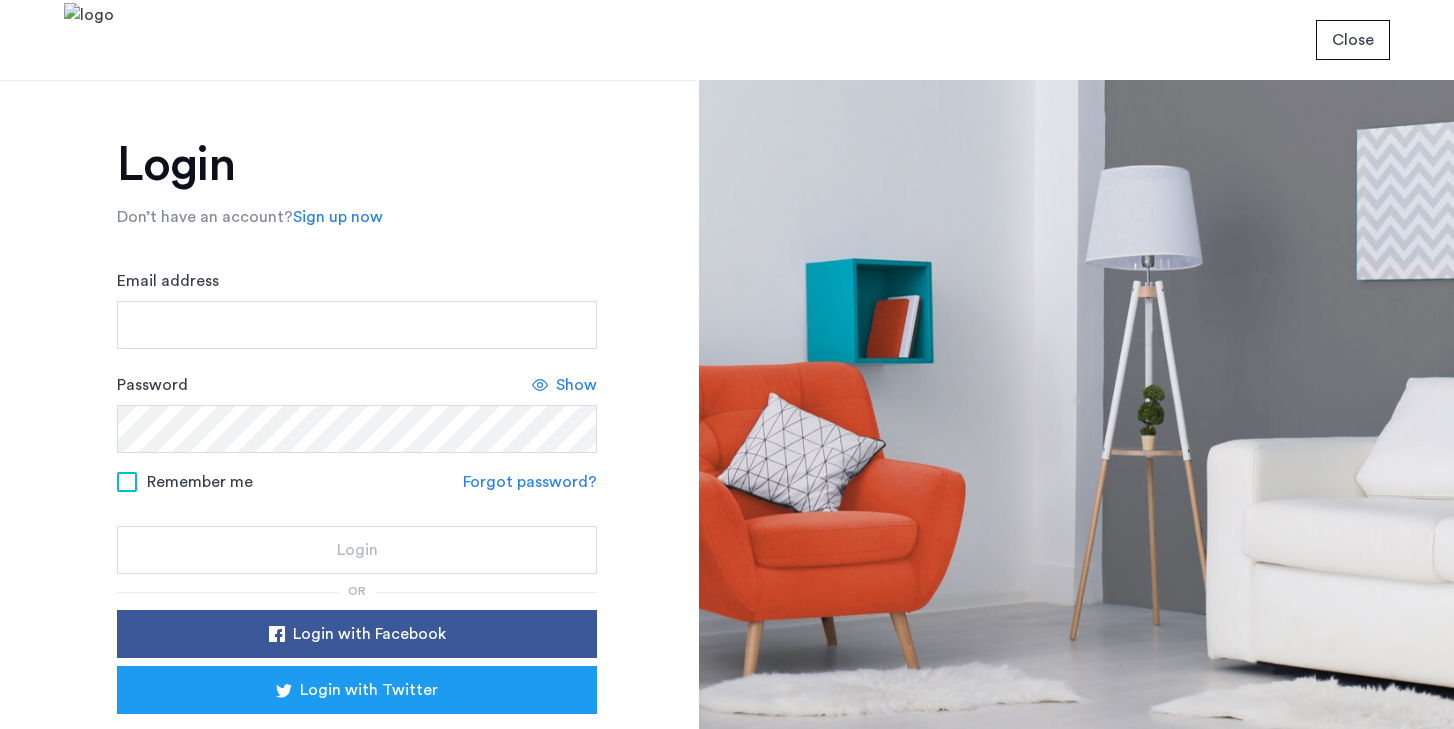 scroll, scrollTop: 0, scrollLeft: 0, axis: both 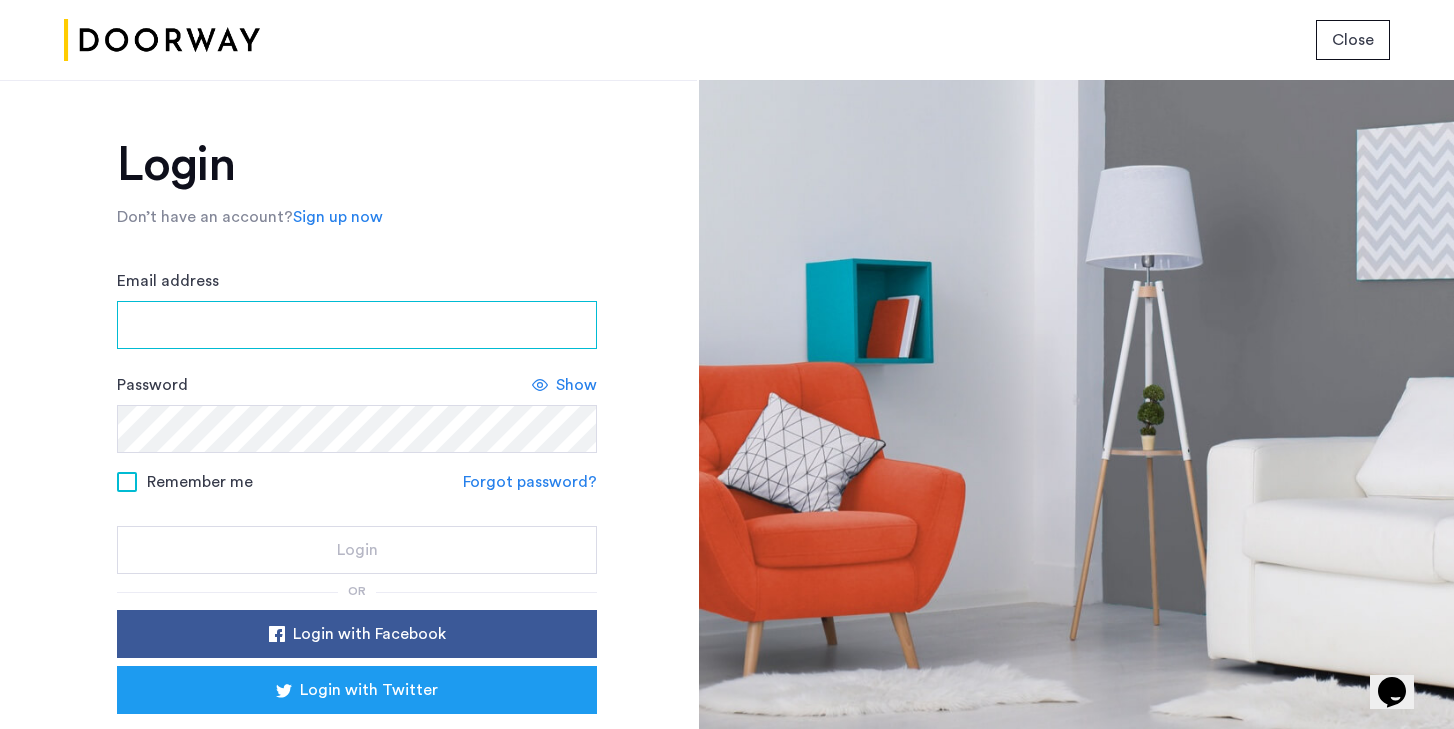click on "Email address" at bounding box center [357, 325] 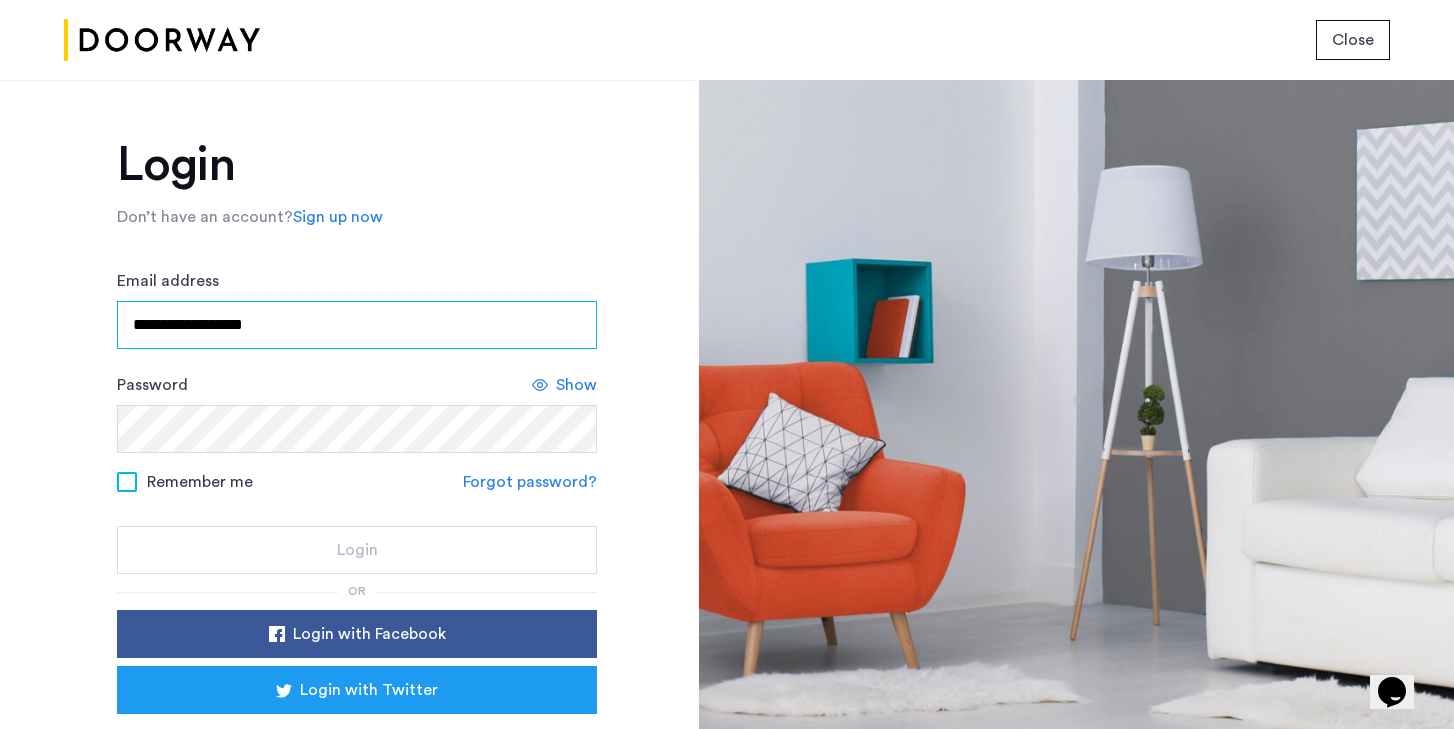 type on "**********" 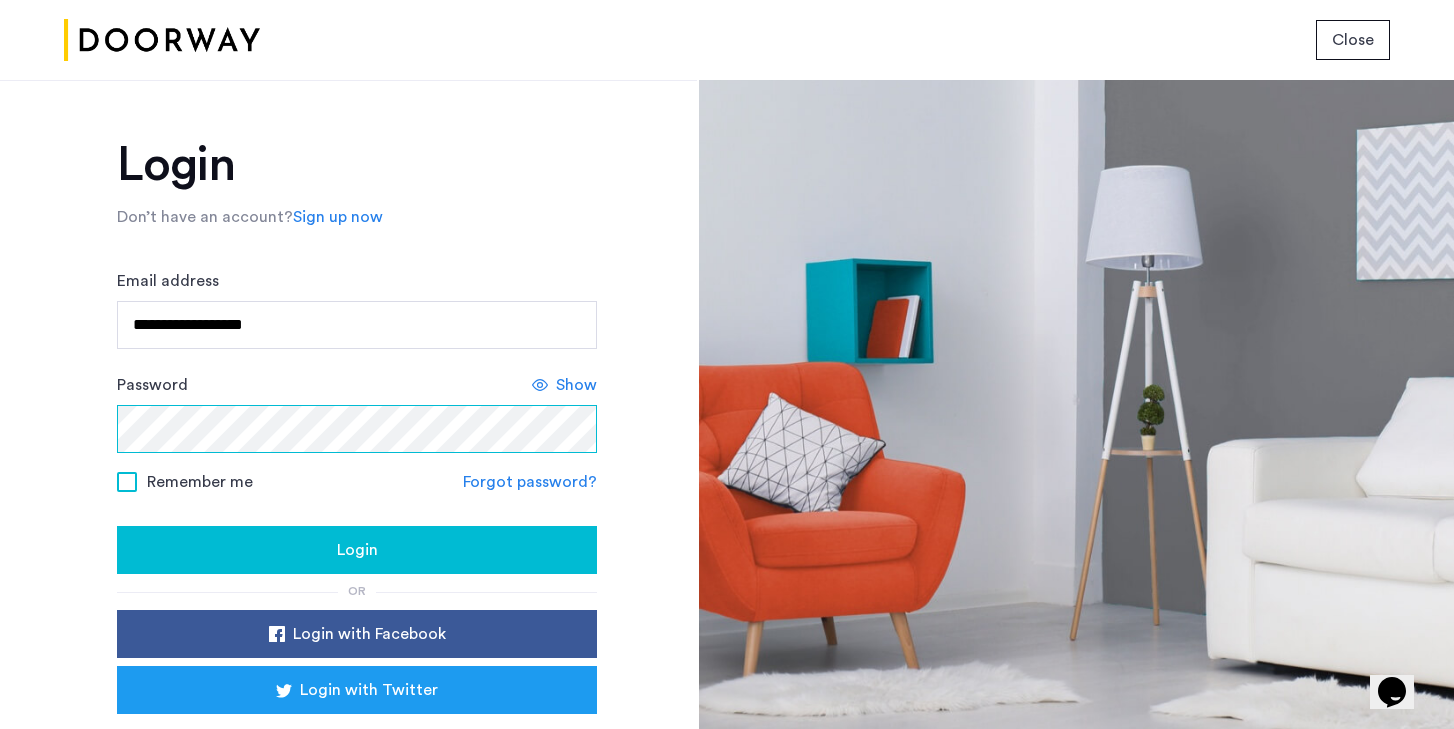 click on "Login" 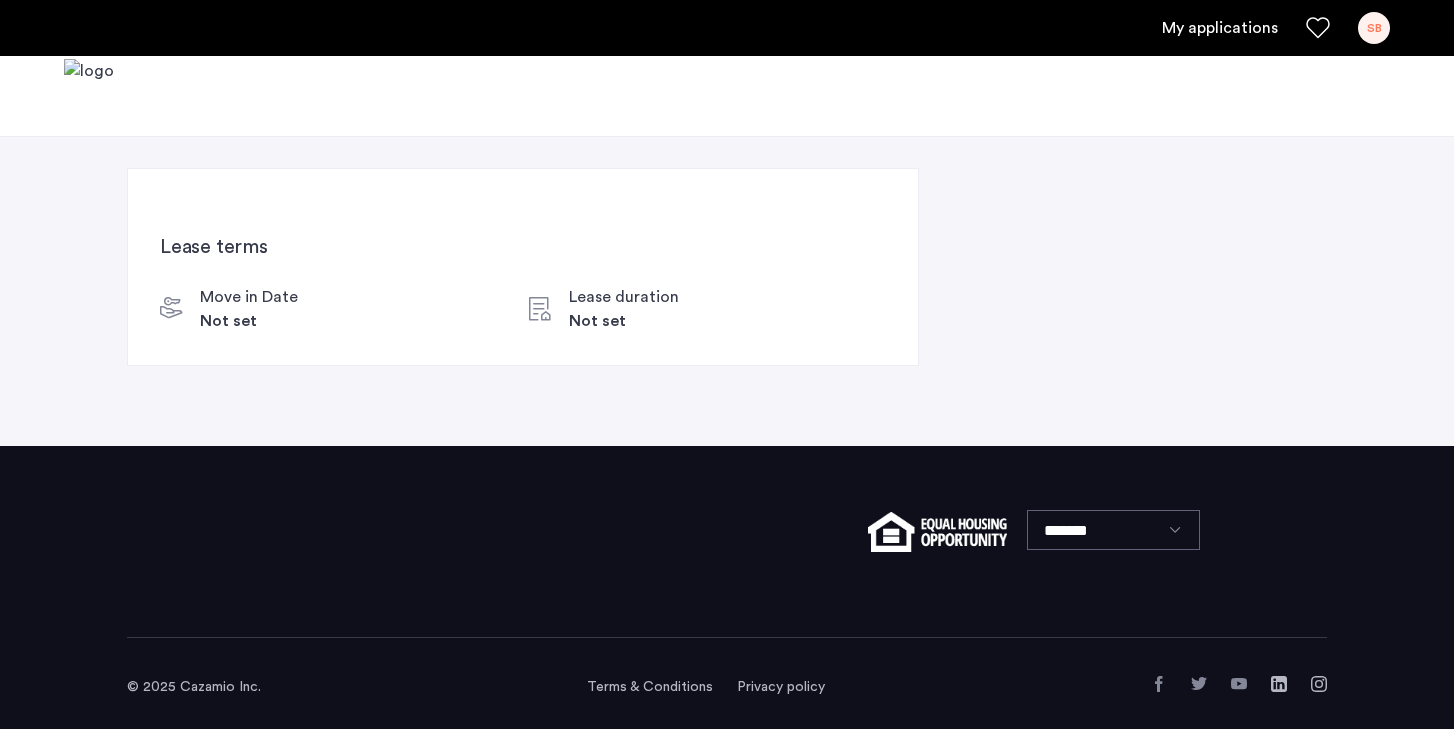 scroll, scrollTop: 0, scrollLeft: 0, axis: both 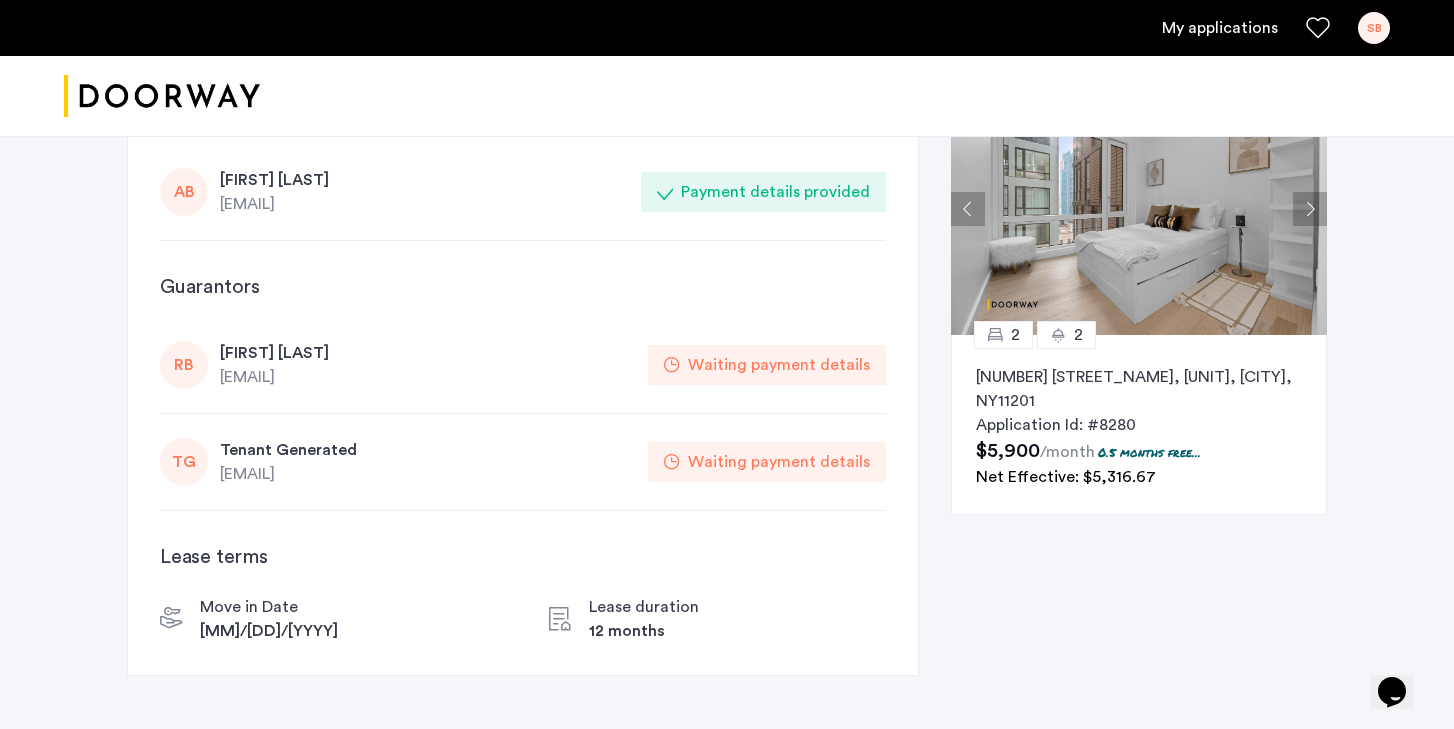 click on "Waiting payment details" 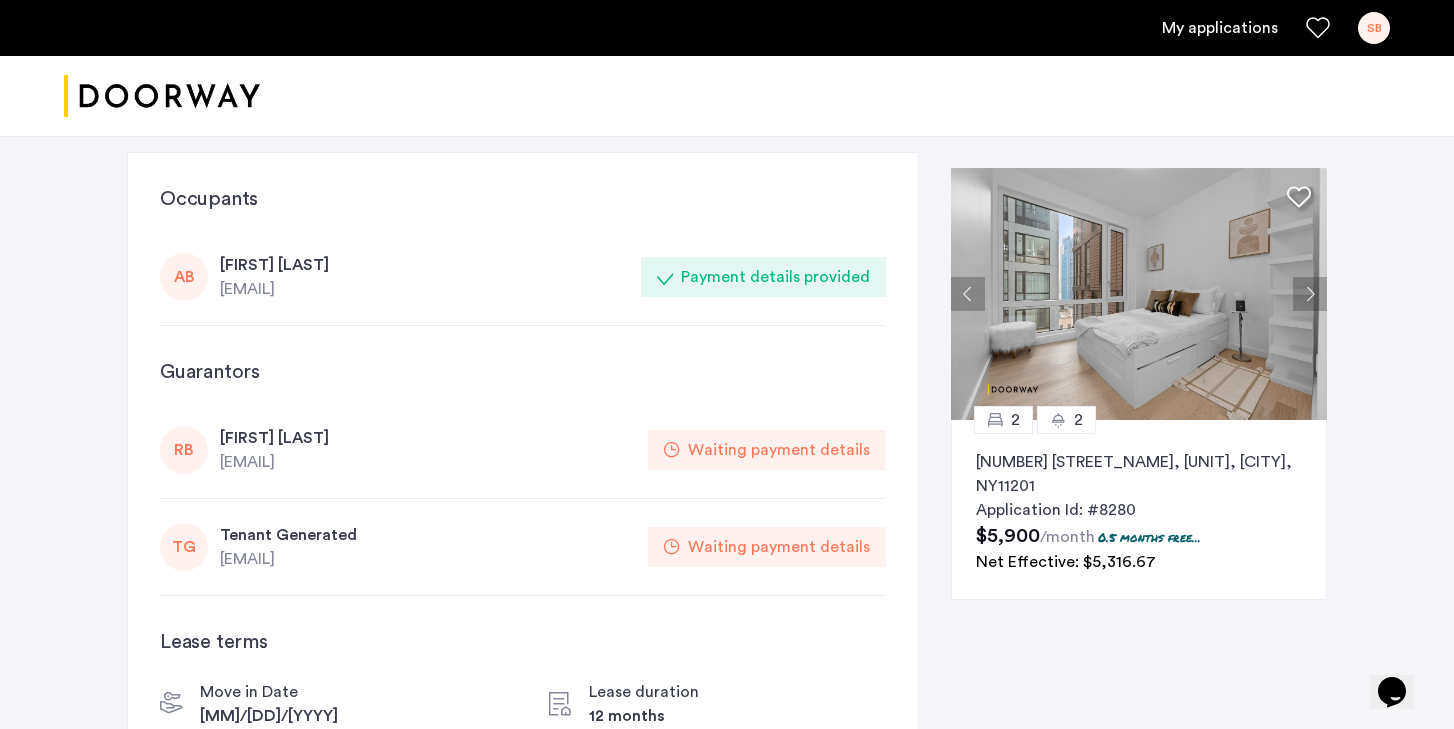 scroll, scrollTop: 0, scrollLeft: 0, axis: both 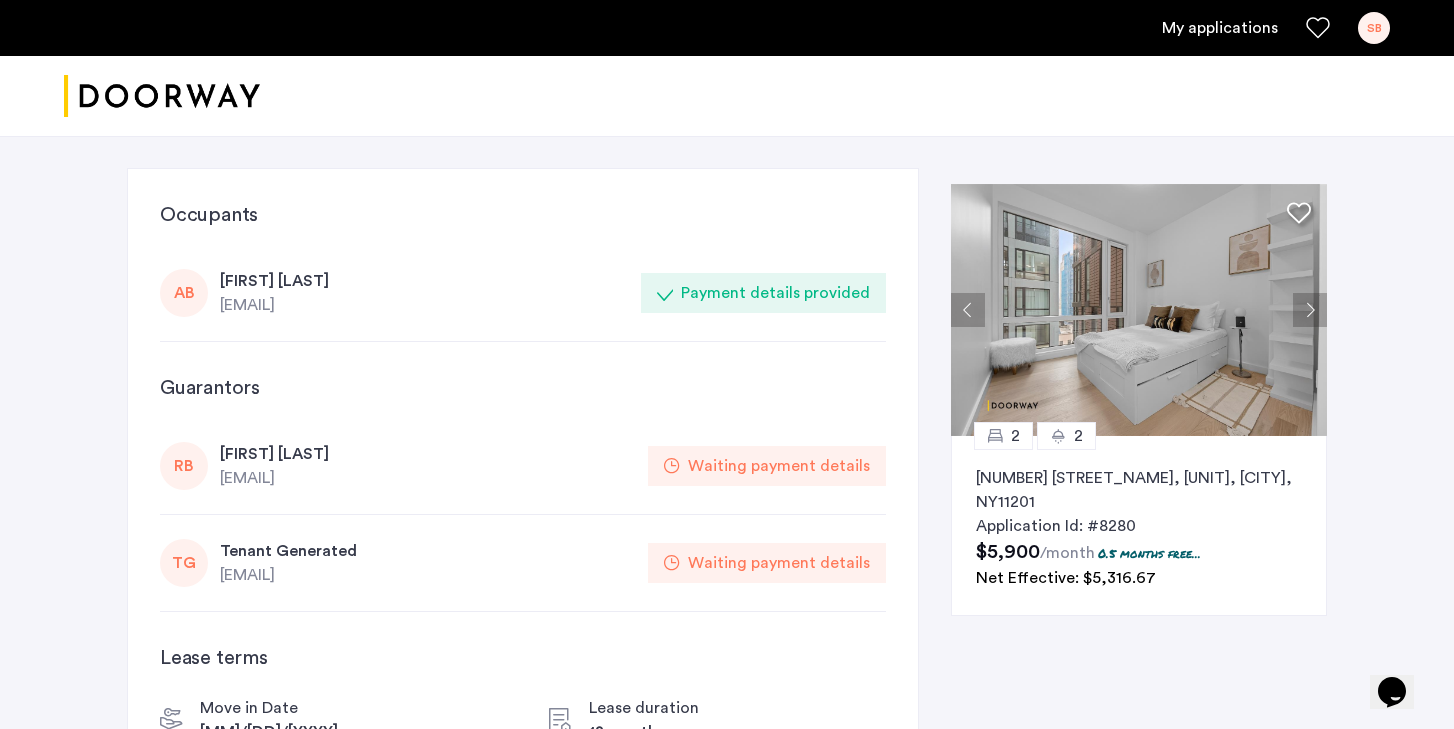 click on "My applications" at bounding box center [1220, 28] 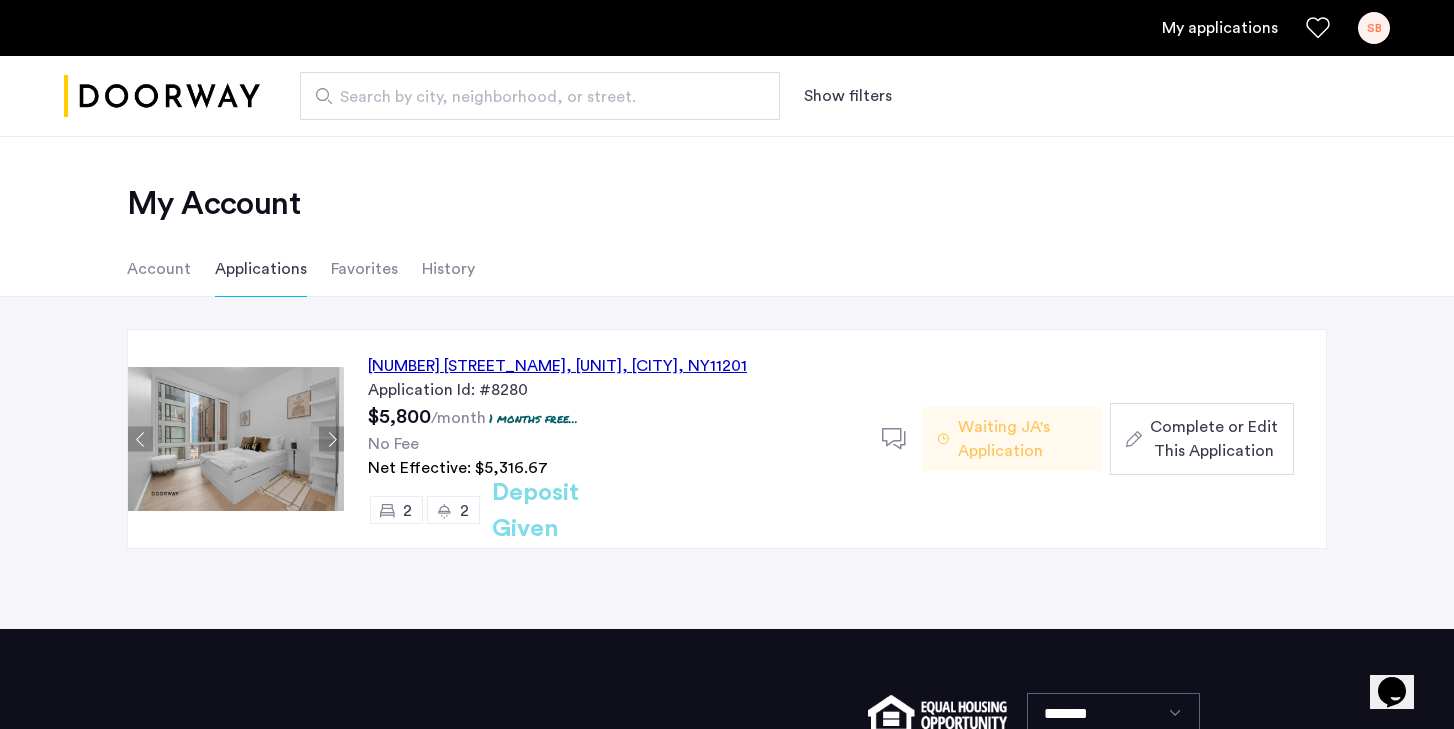 click on "Complete or Edit This Application" 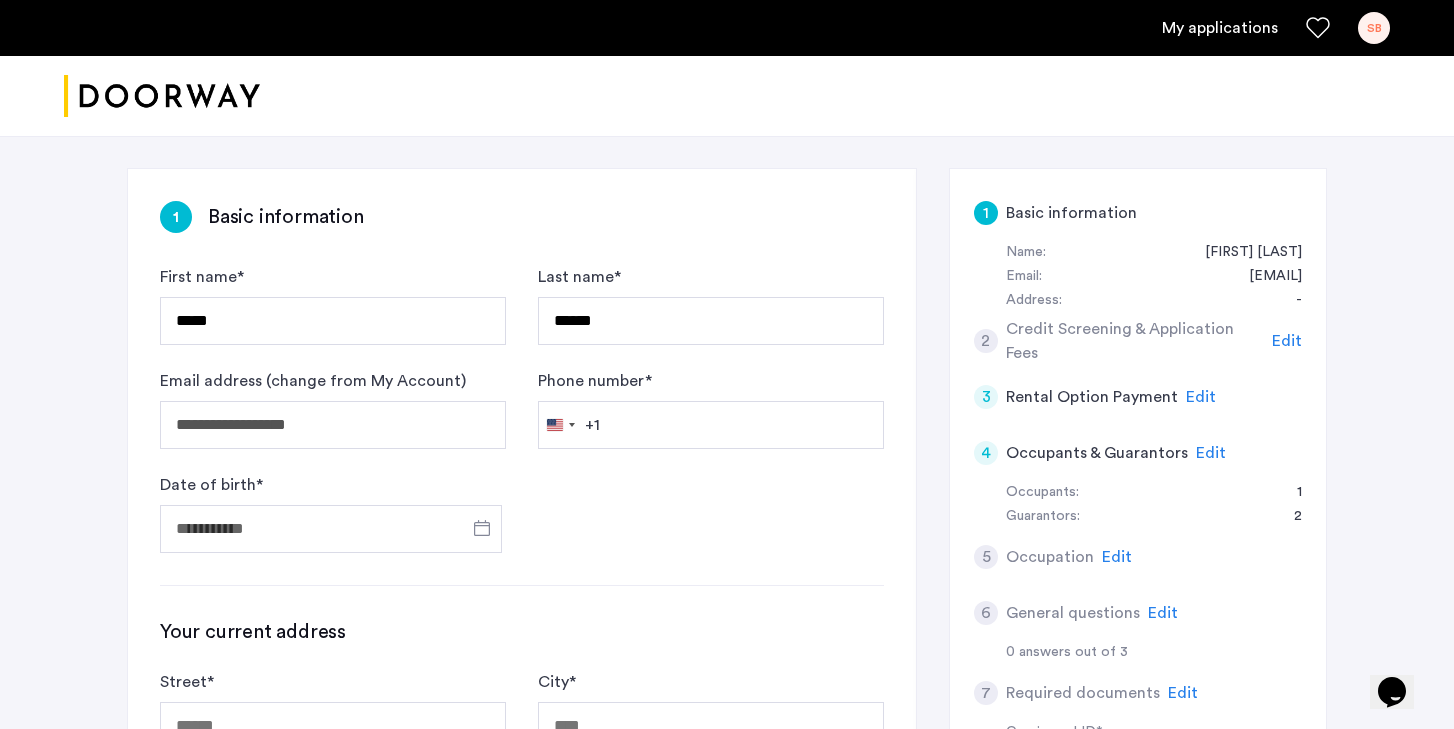 scroll, scrollTop: 317, scrollLeft: 0, axis: vertical 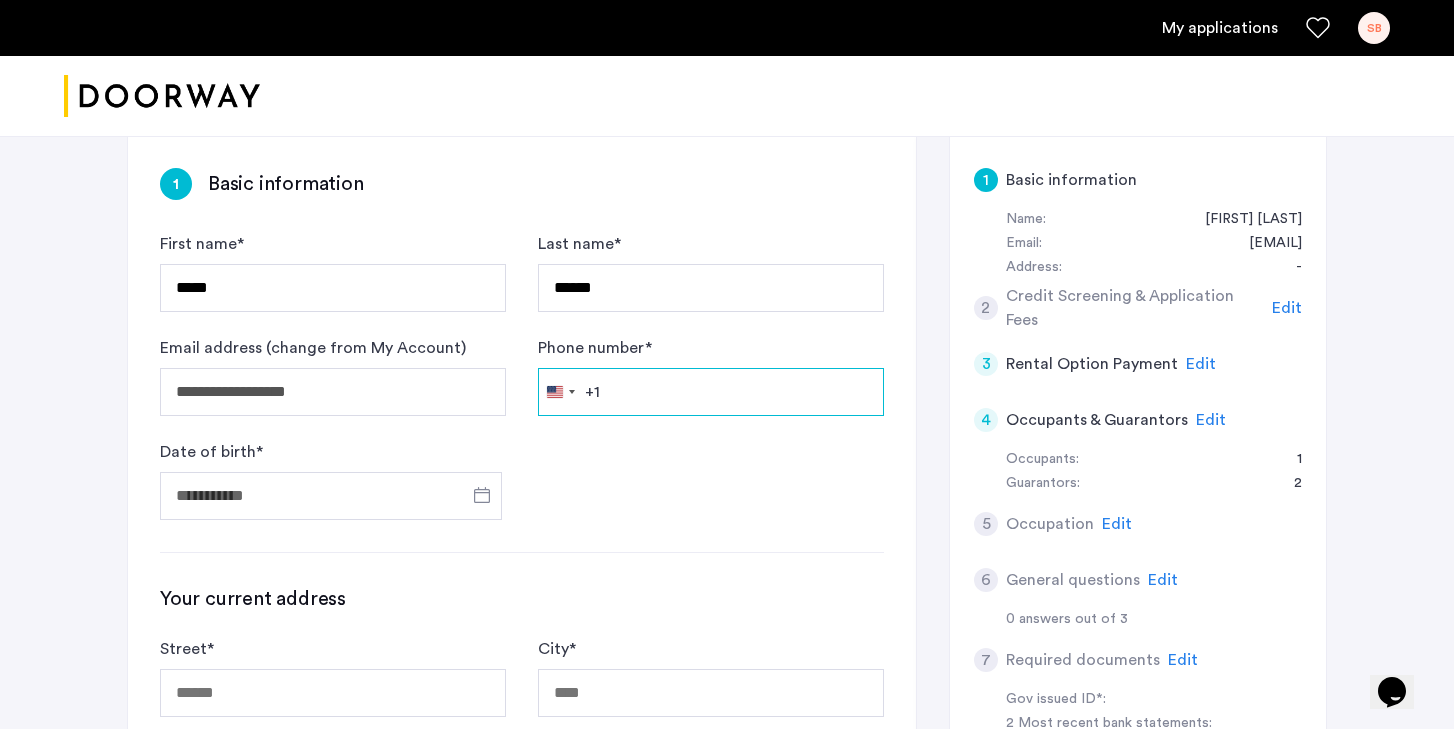click on "Phone number  *" at bounding box center (711, 392) 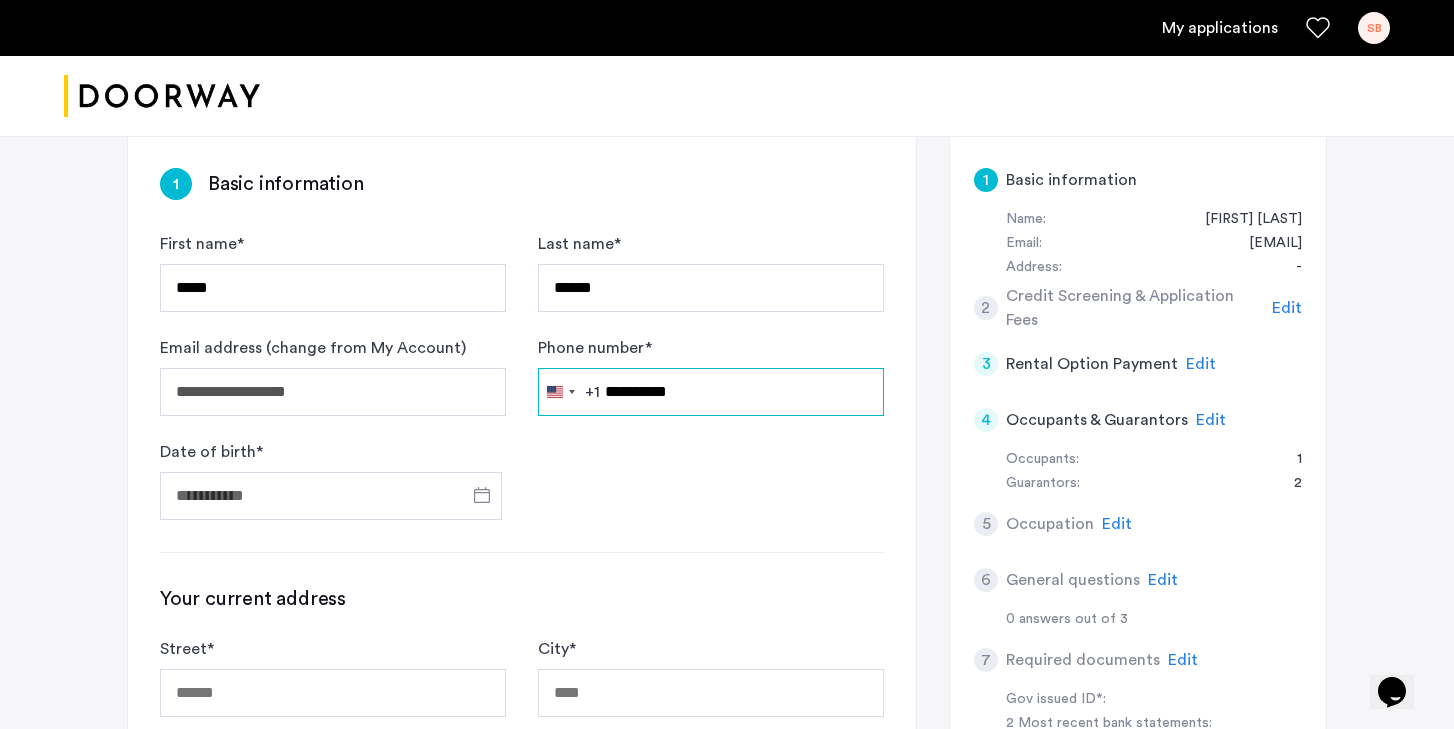 type on "**********" 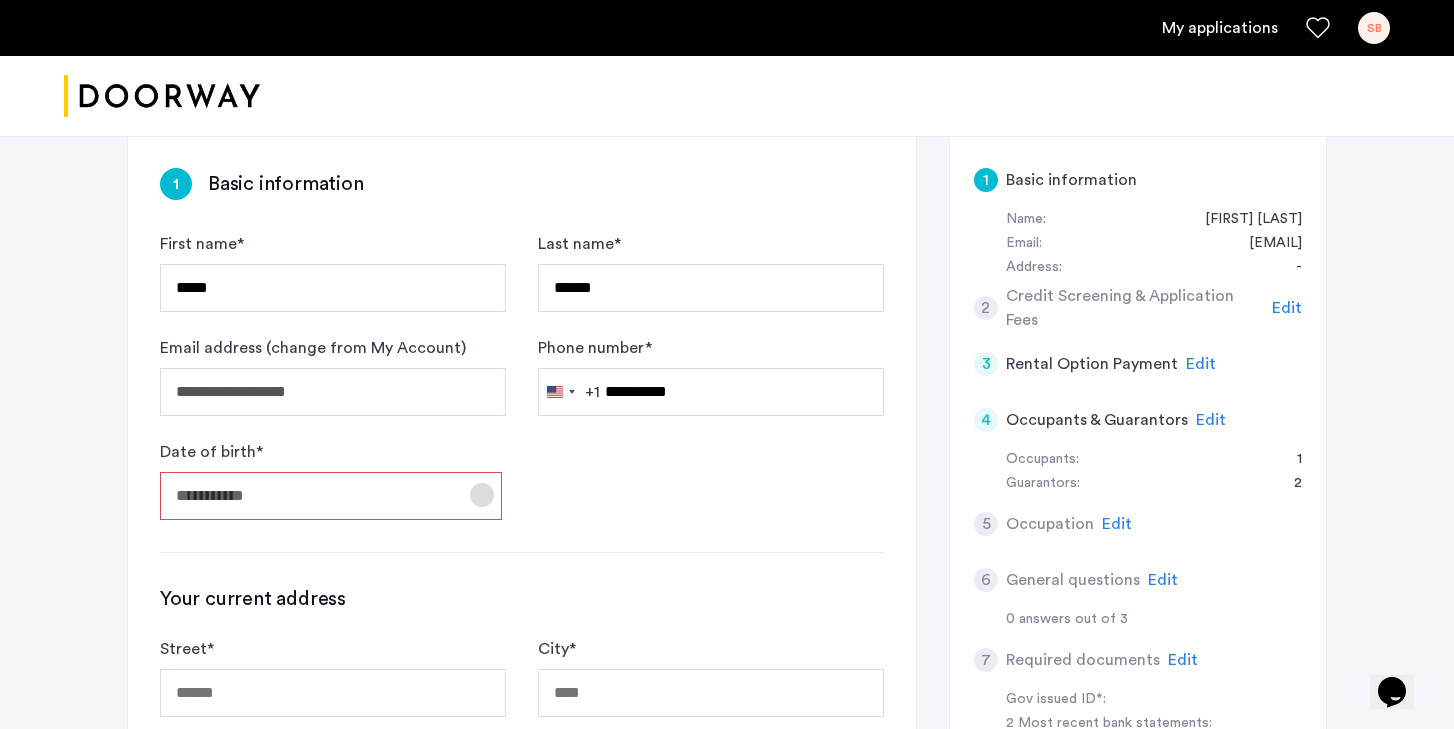 click 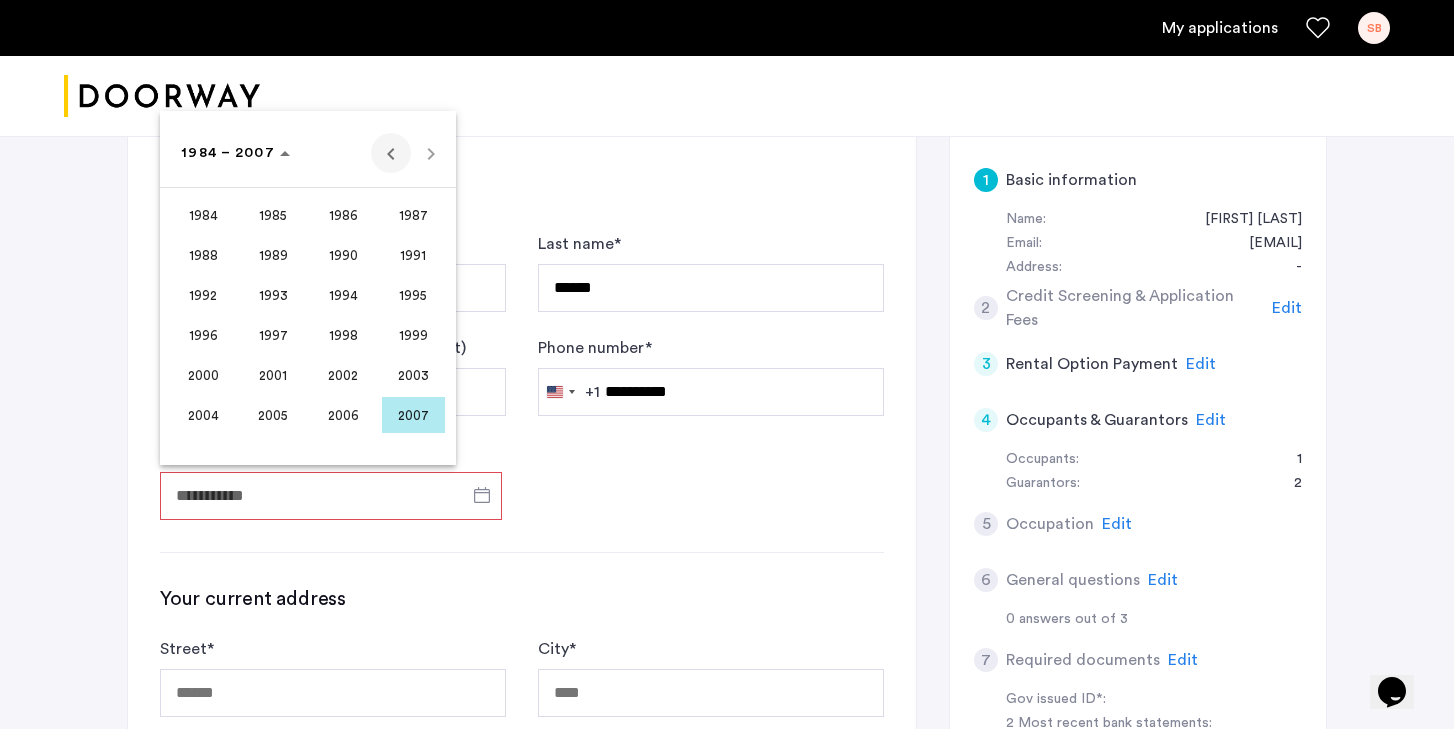 click at bounding box center (391, 153) 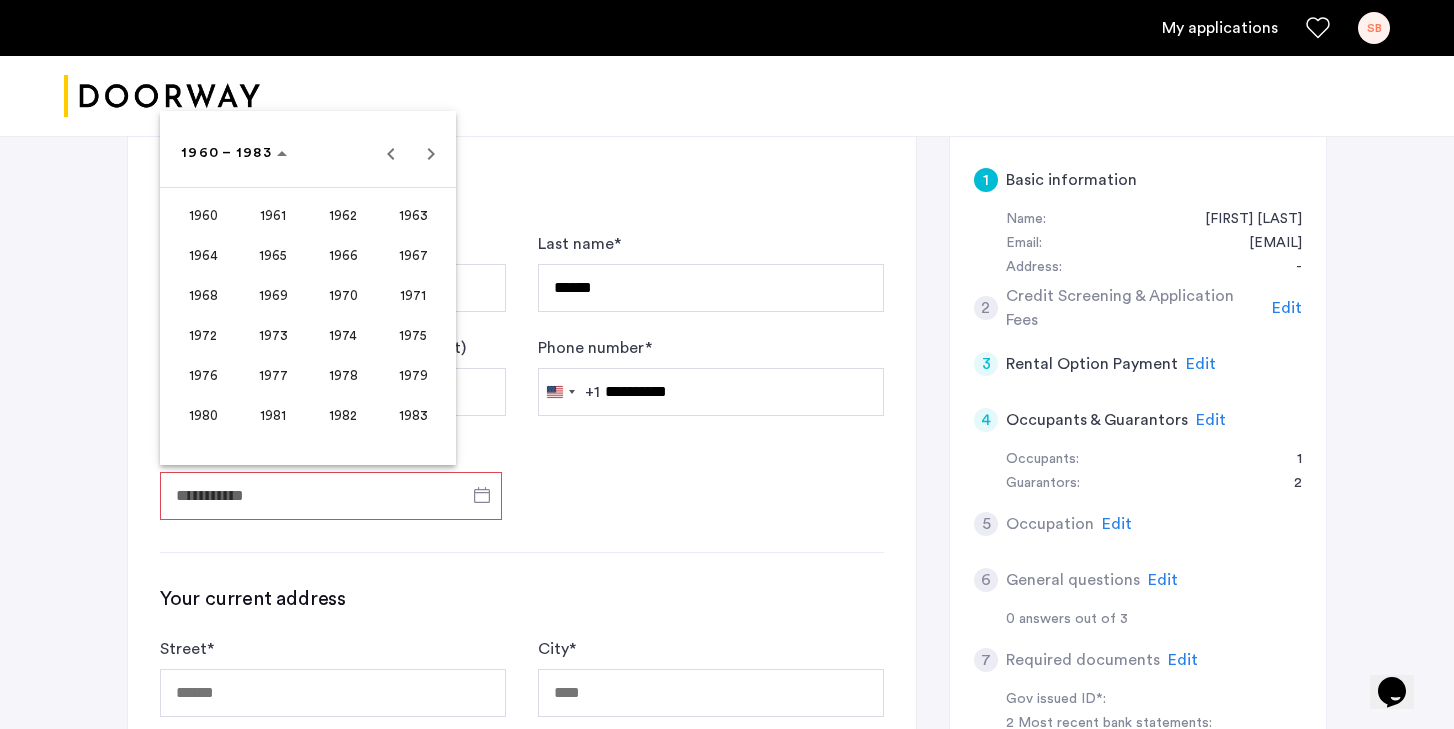 click on "1970" at bounding box center [343, 295] 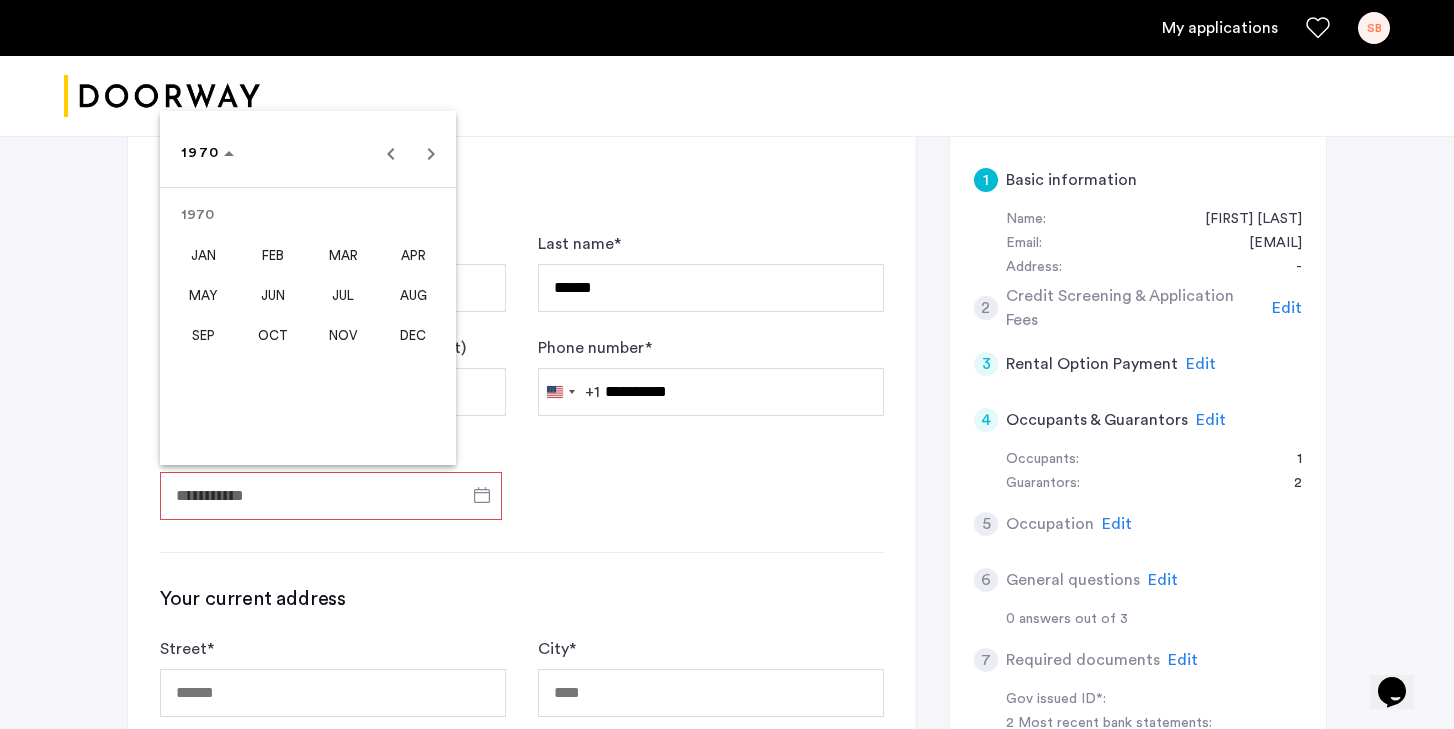 click on "DEC" at bounding box center (413, 335) 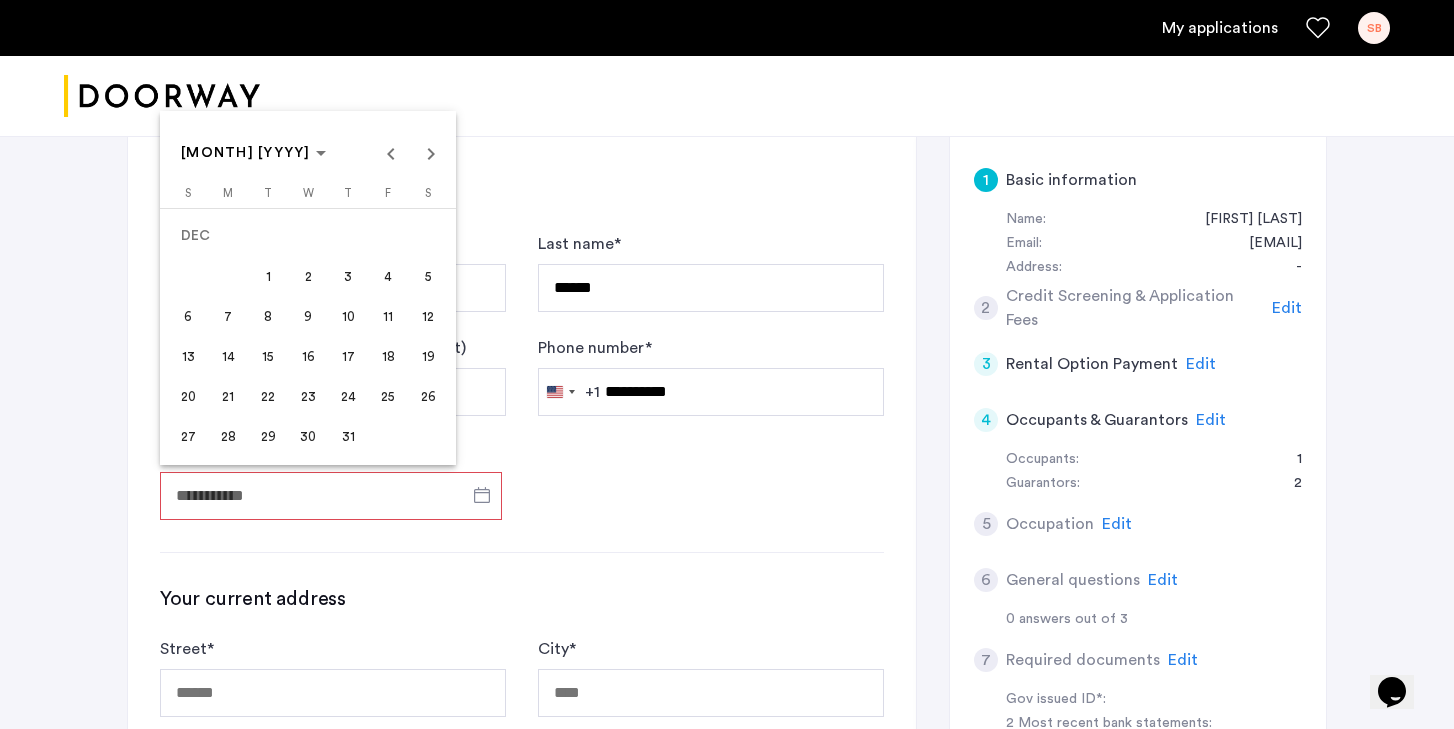 click on "5" at bounding box center [428, 276] 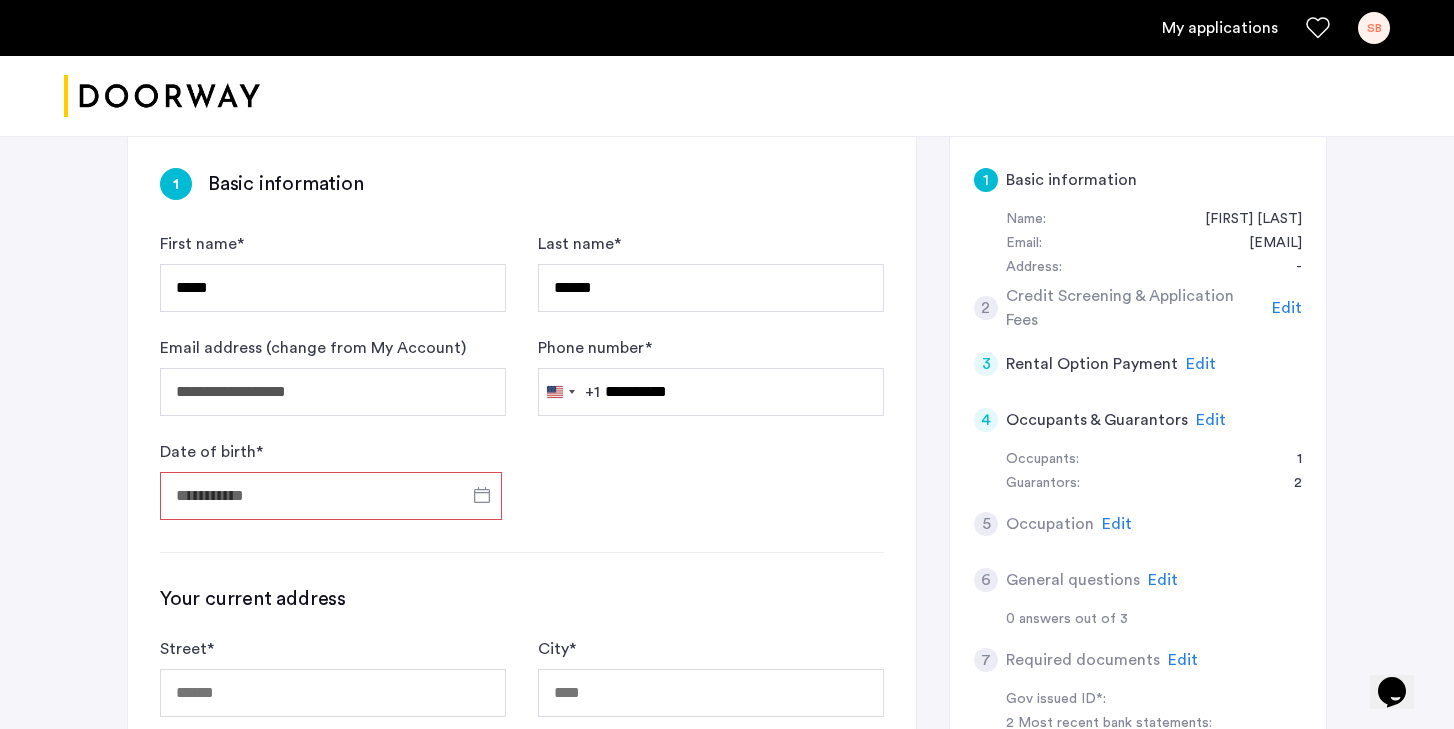 type on "**********" 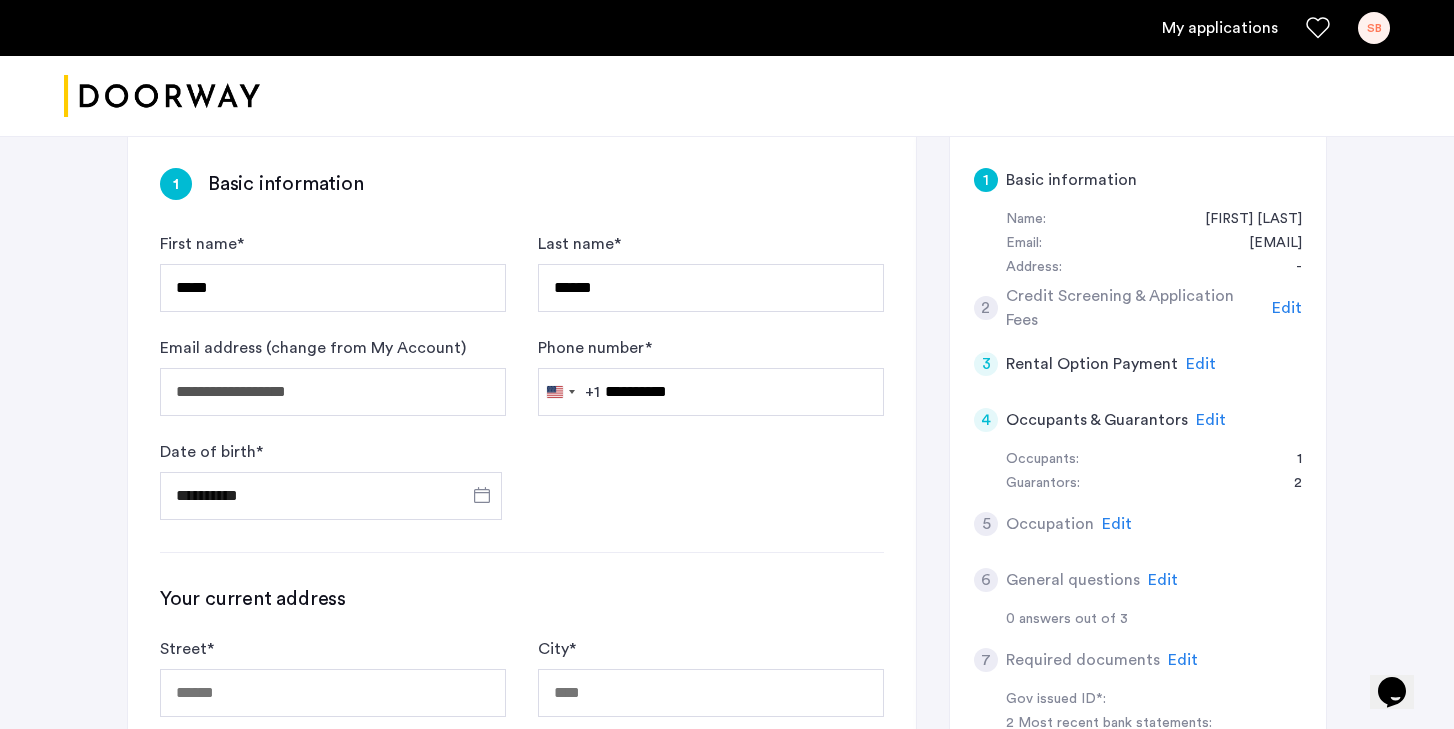 click on "**********" 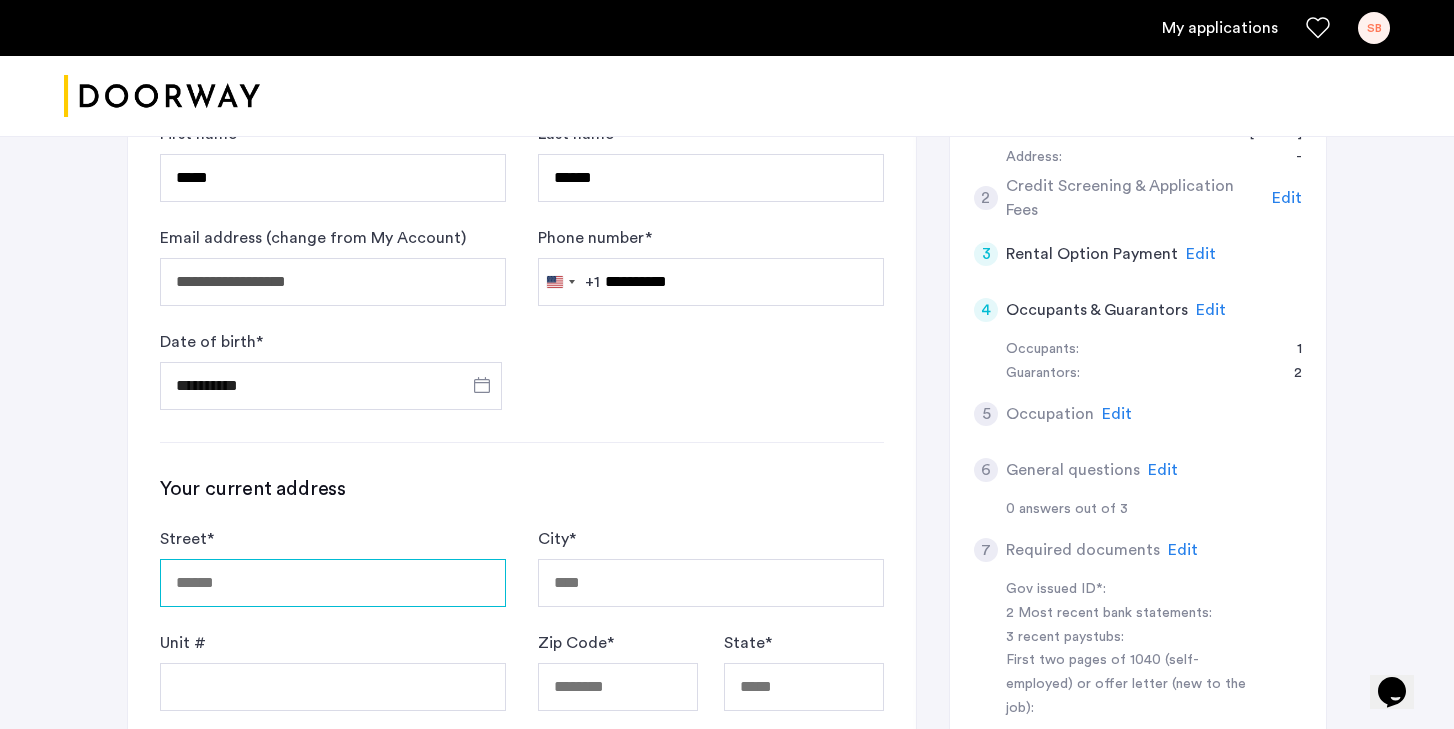 click on "Street  *" at bounding box center [333, 583] 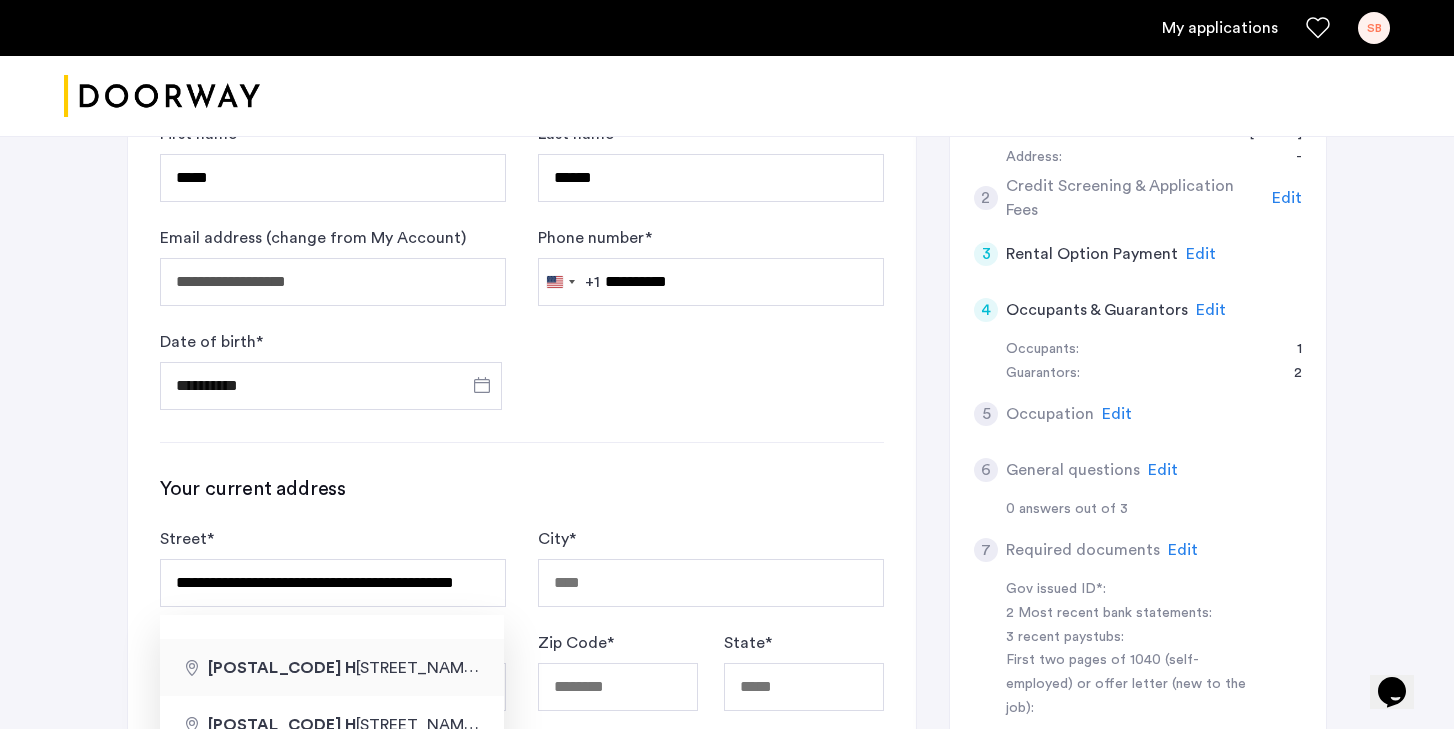 type on "**********" 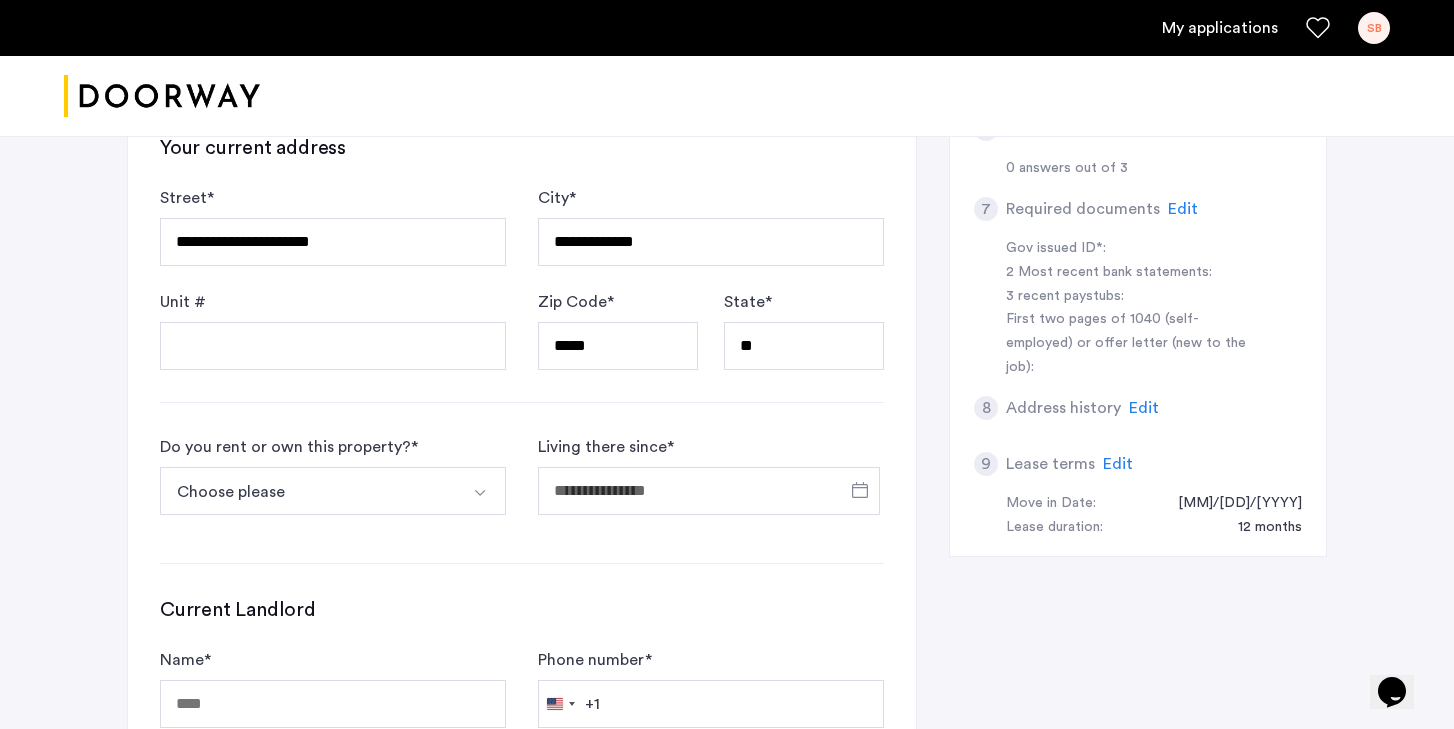 scroll, scrollTop: 780, scrollLeft: 0, axis: vertical 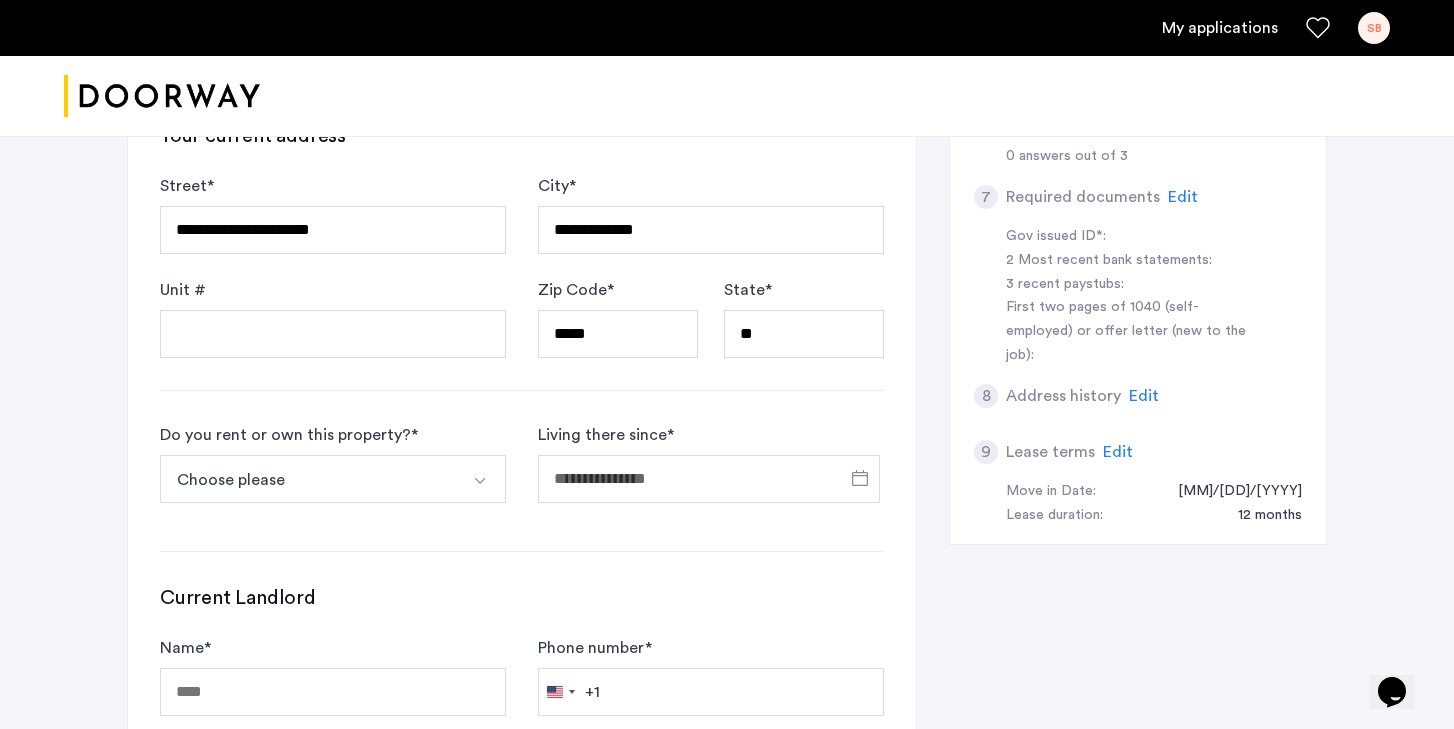 click on "Choose please" at bounding box center (309, 479) 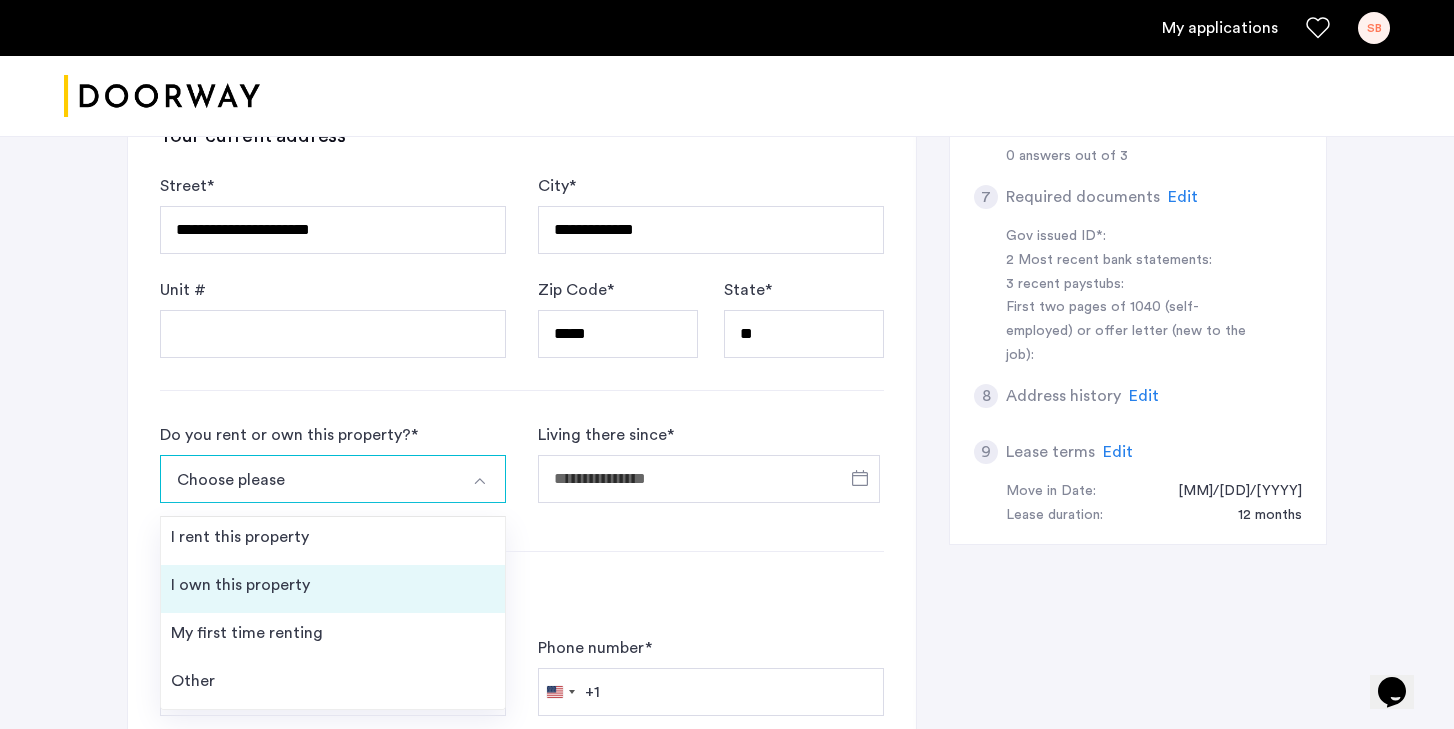 click on "I own this property" at bounding box center (333, 589) 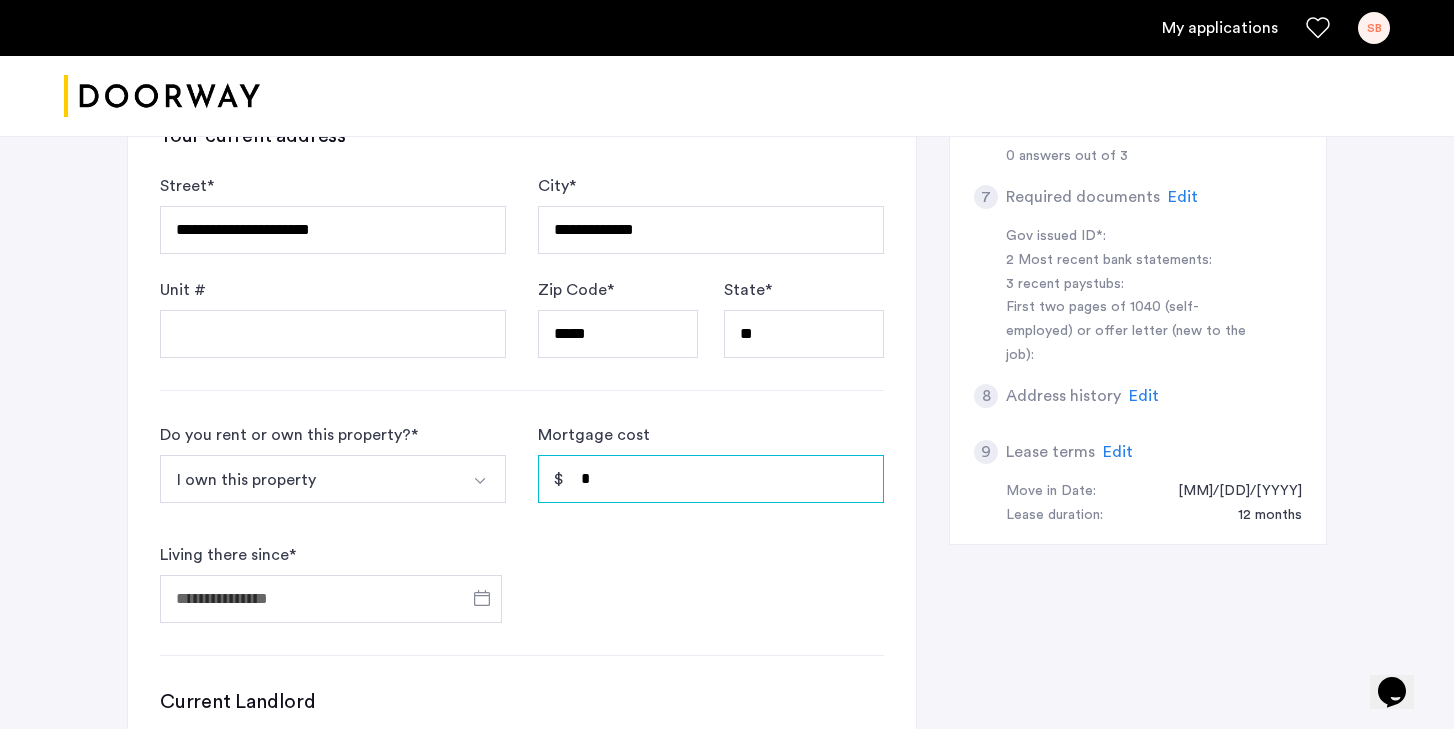 click on "*" at bounding box center (711, 479) 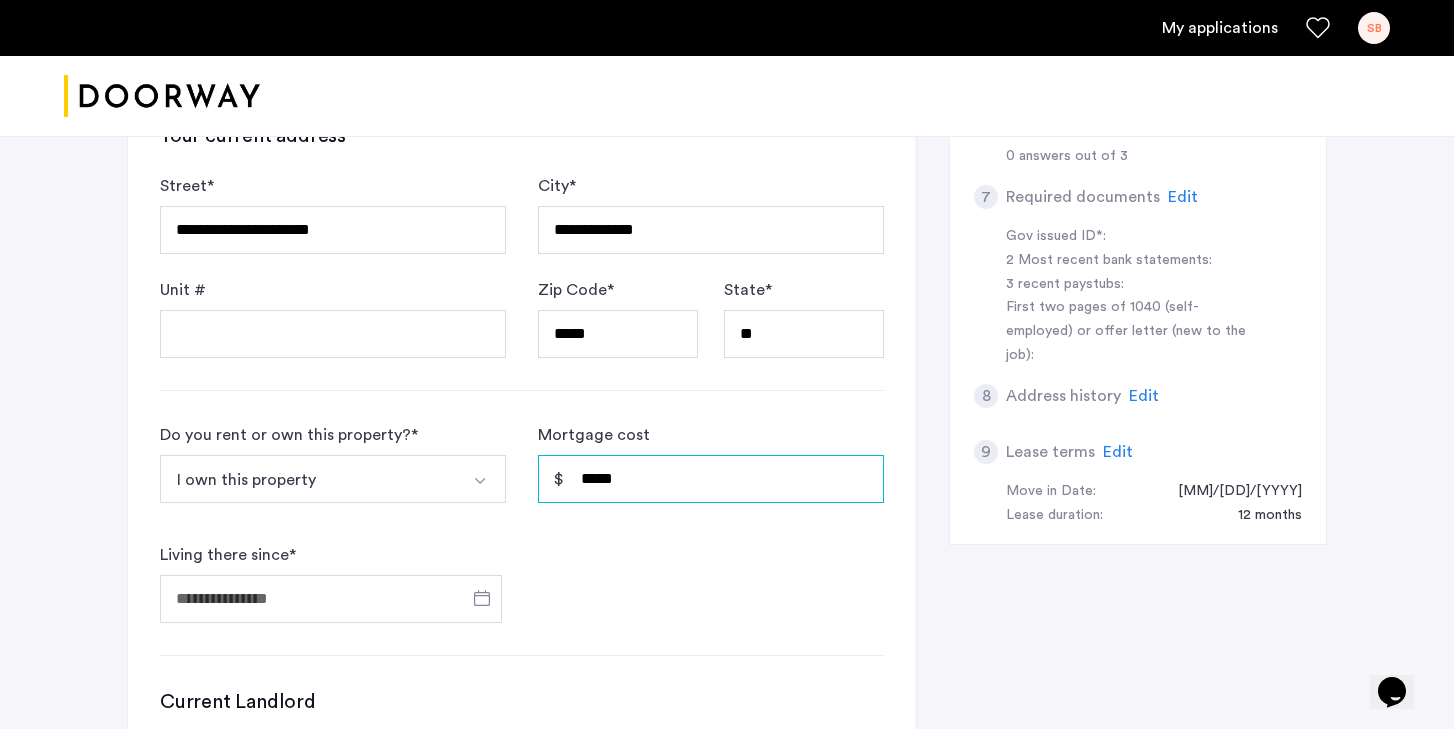 type on "*****" 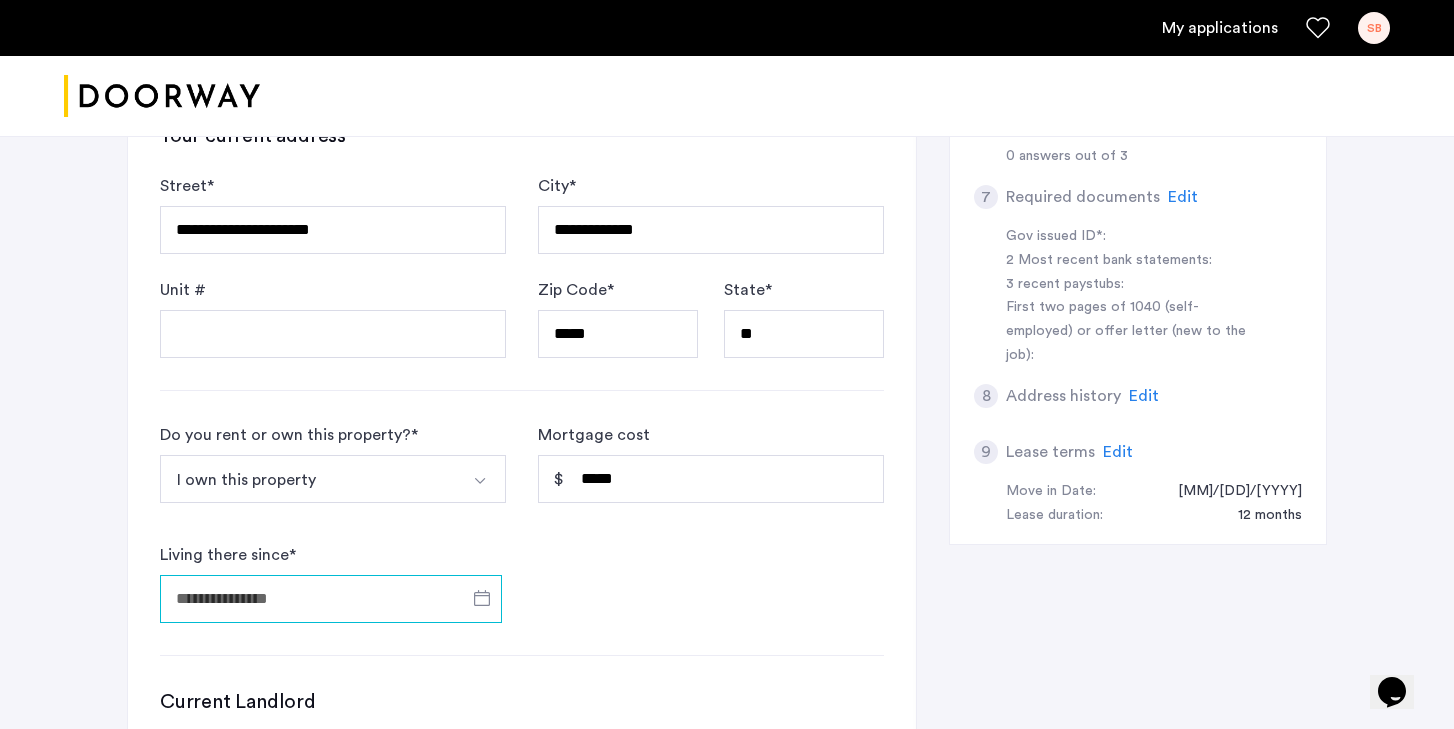 click on "Living there since  *" at bounding box center (331, 599) 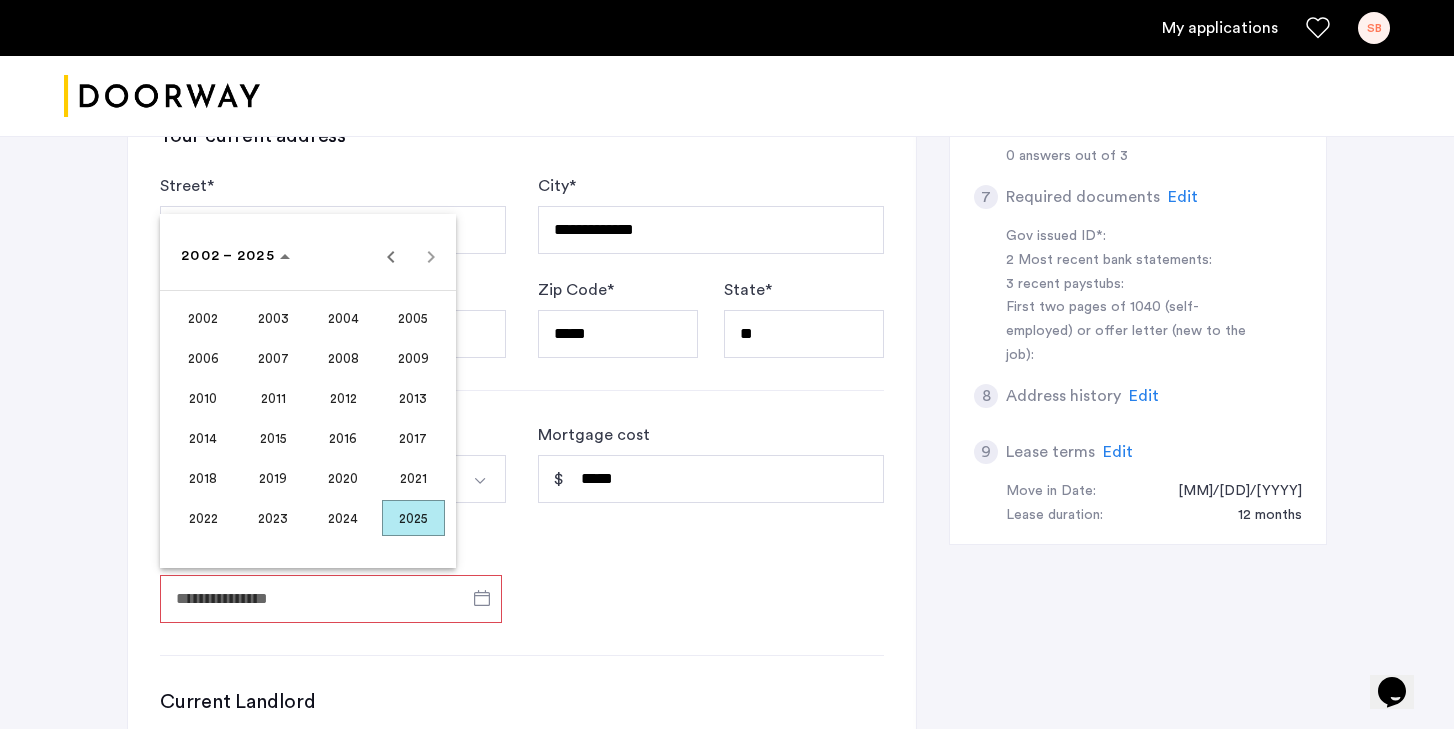 click on "2016" at bounding box center (343, 438) 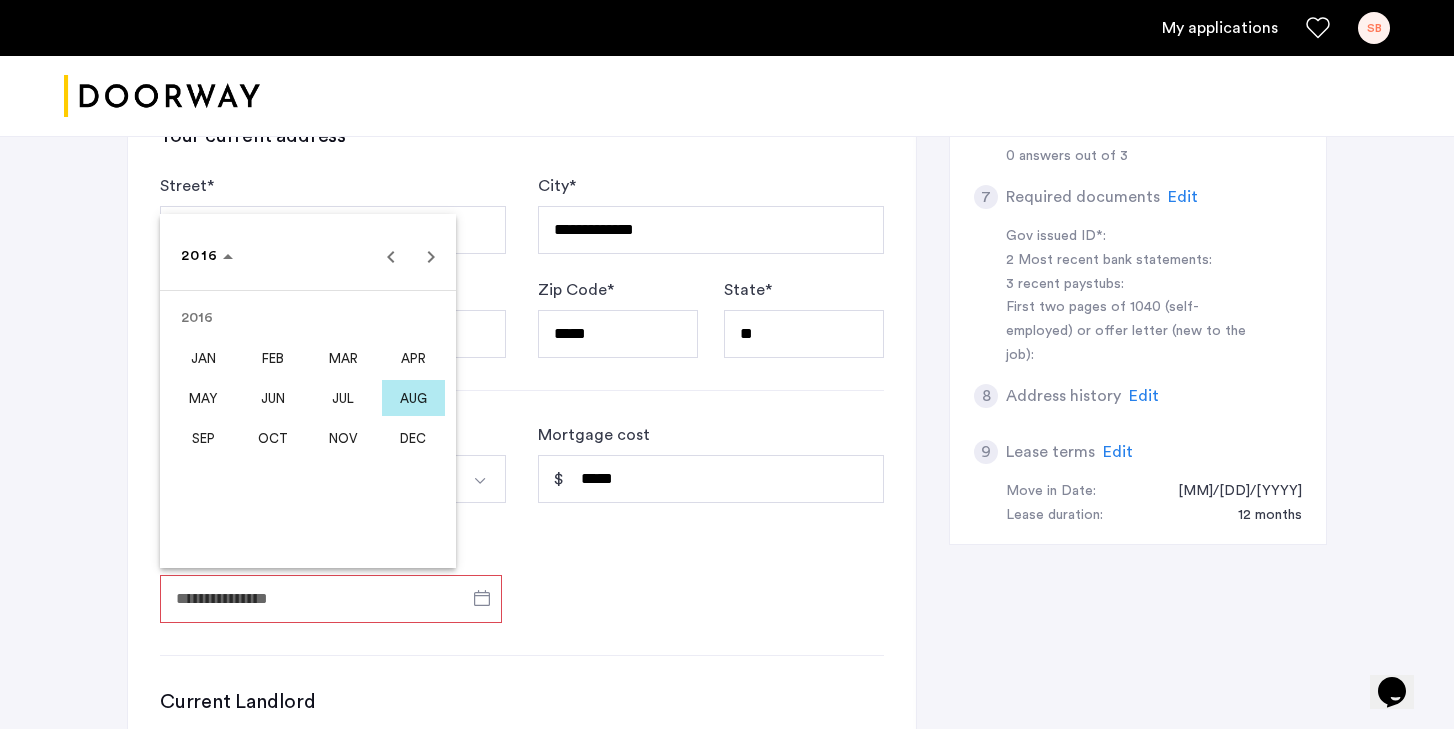 click on "AUG" at bounding box center [413, 398] 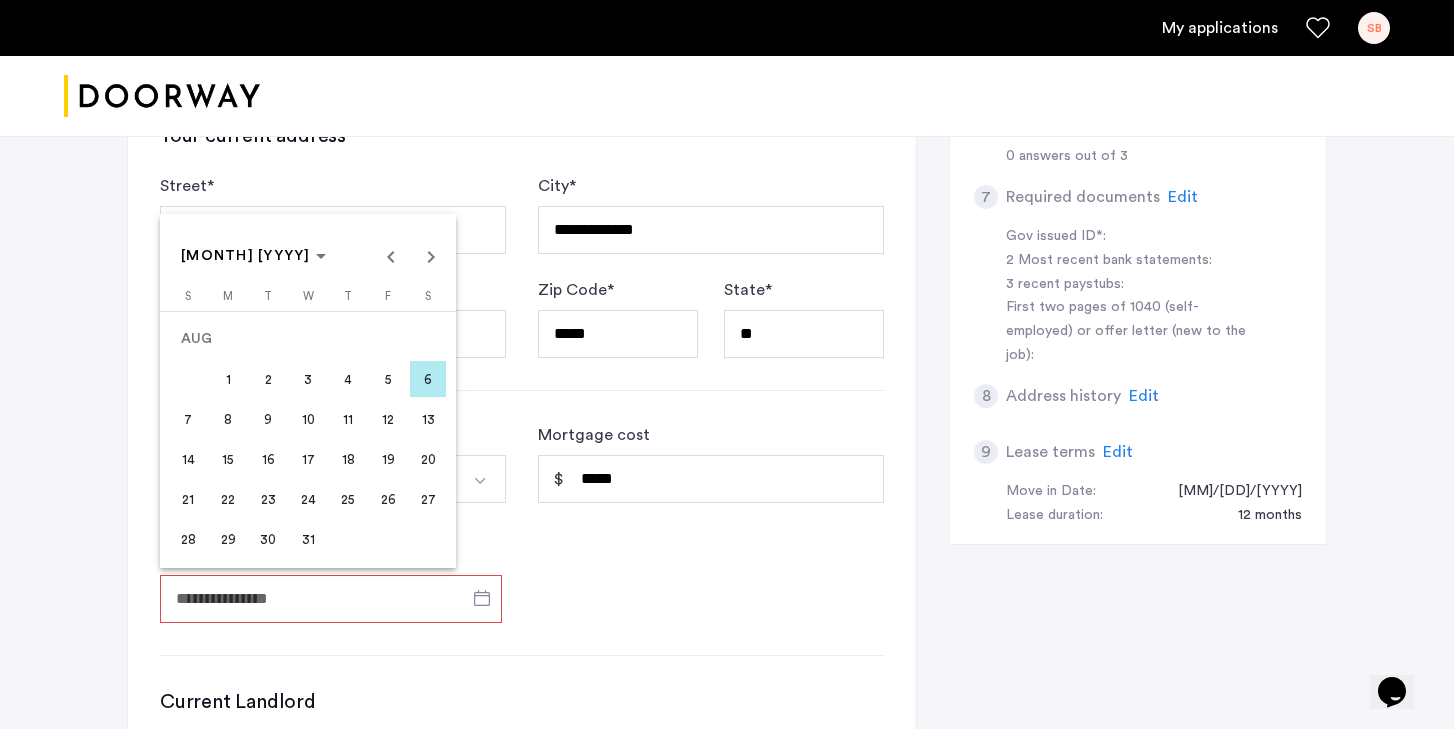 click on "1" at bounding box center (228, 379) 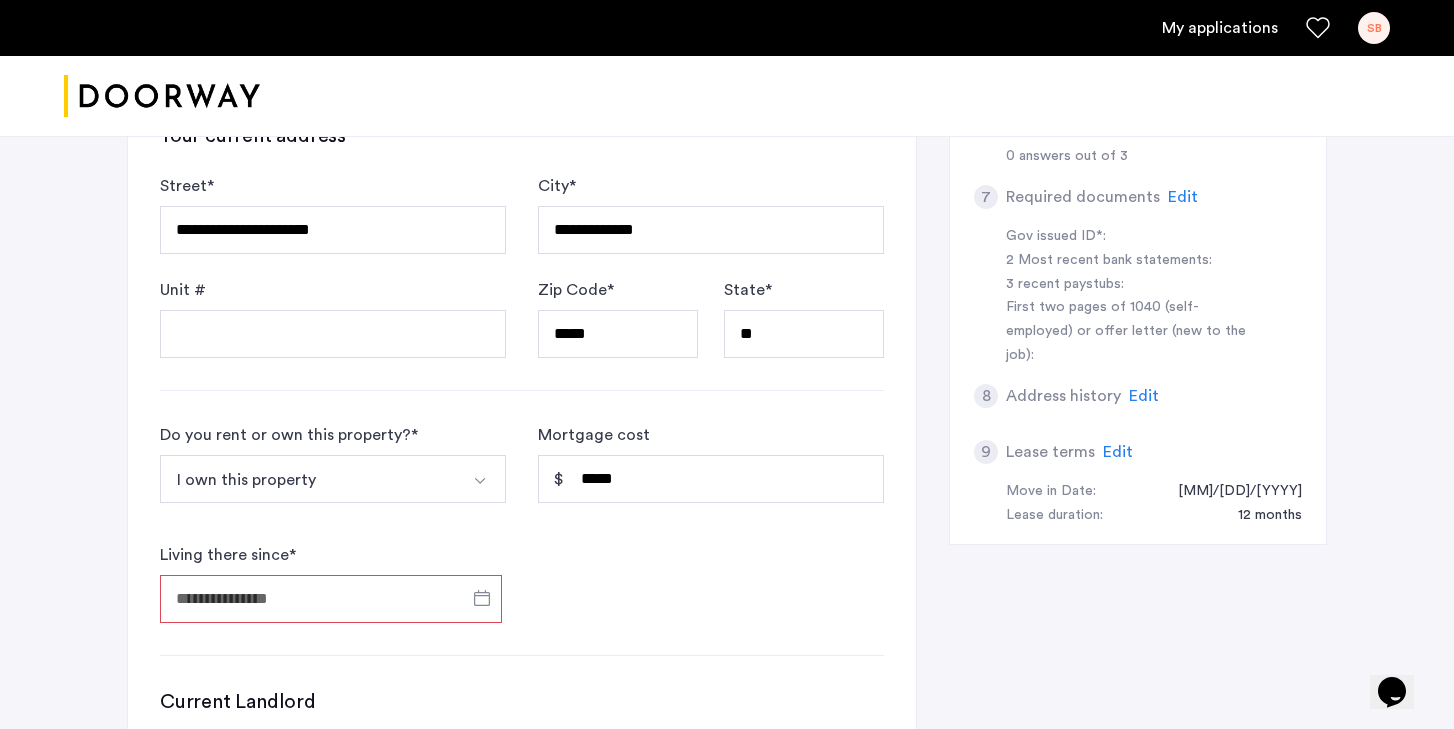 type on "**********" 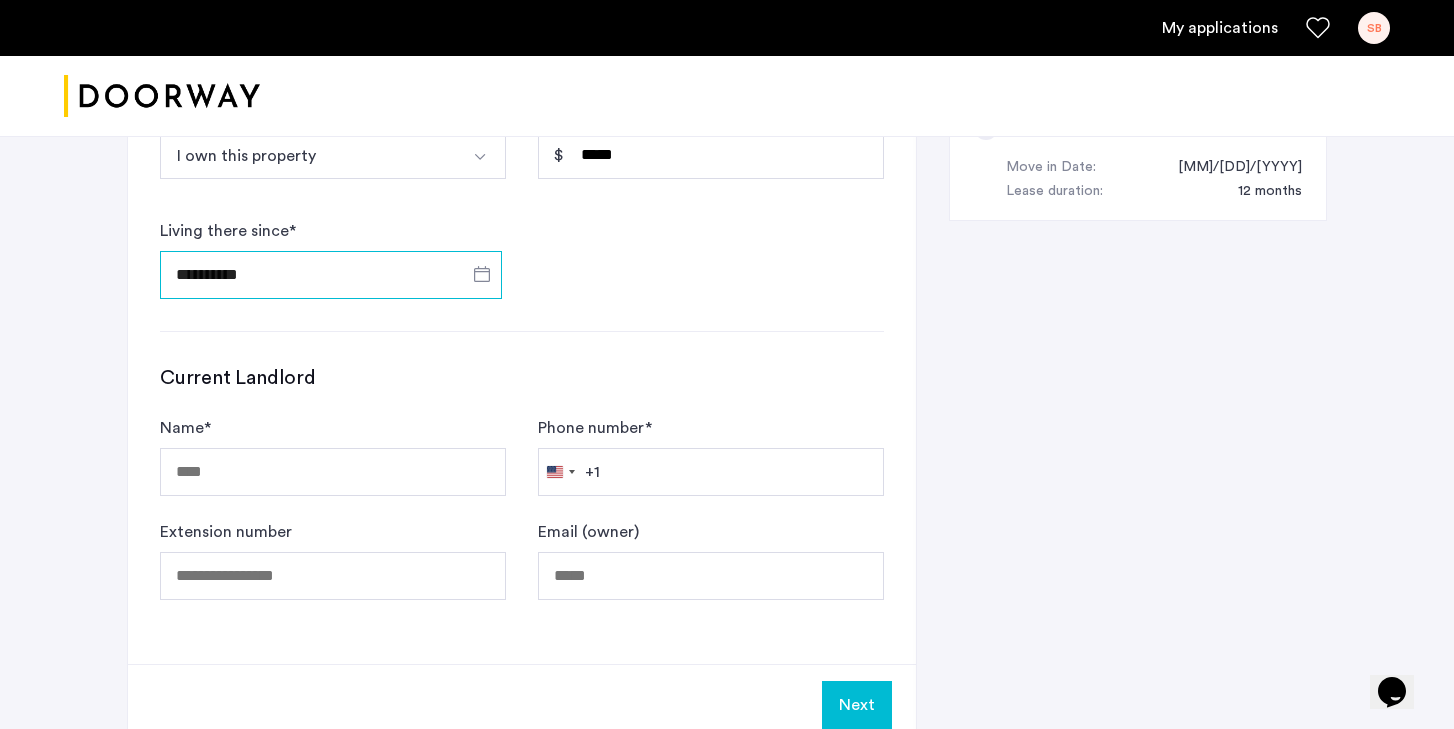 scroll, scrollTop: 1129, scrollLeft: 0, axis: vertical 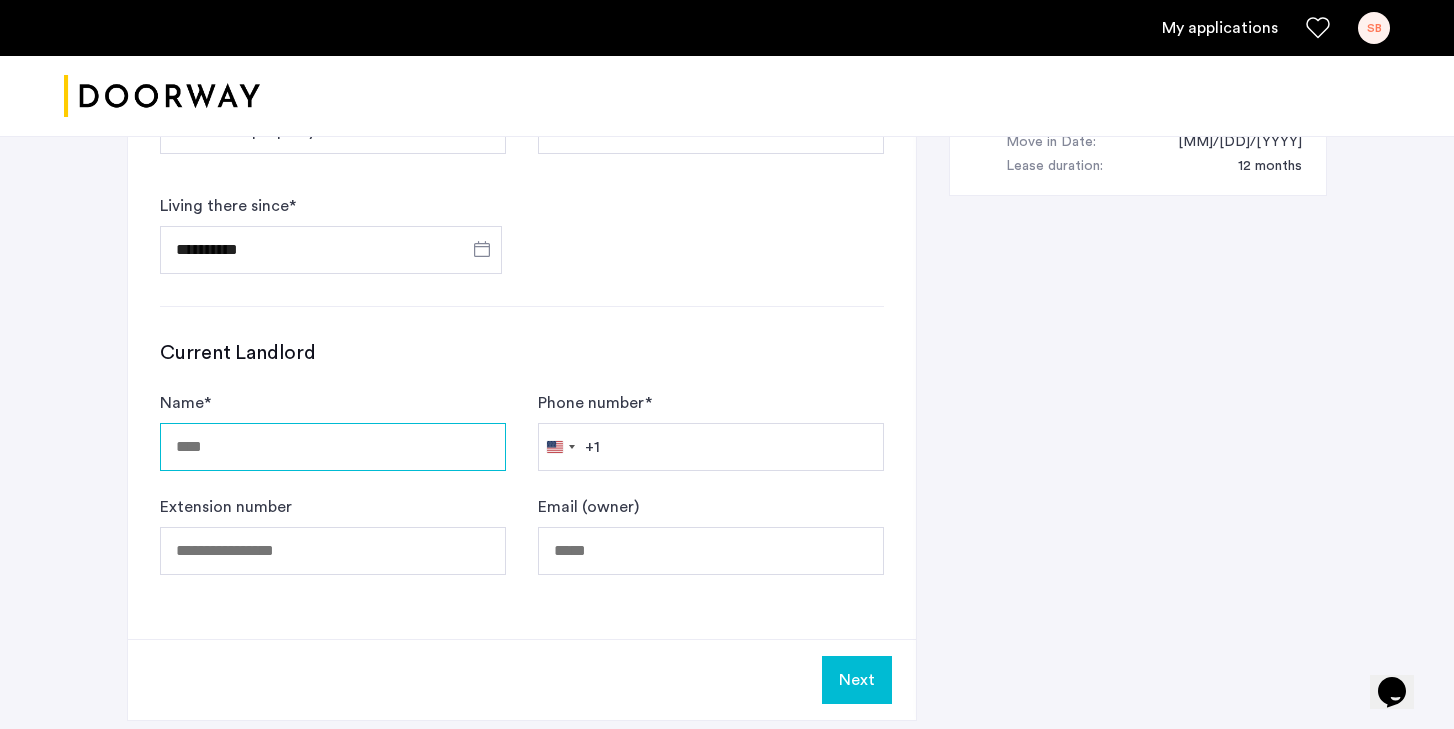 click on "Name  *" at bounding box center (333, 447) 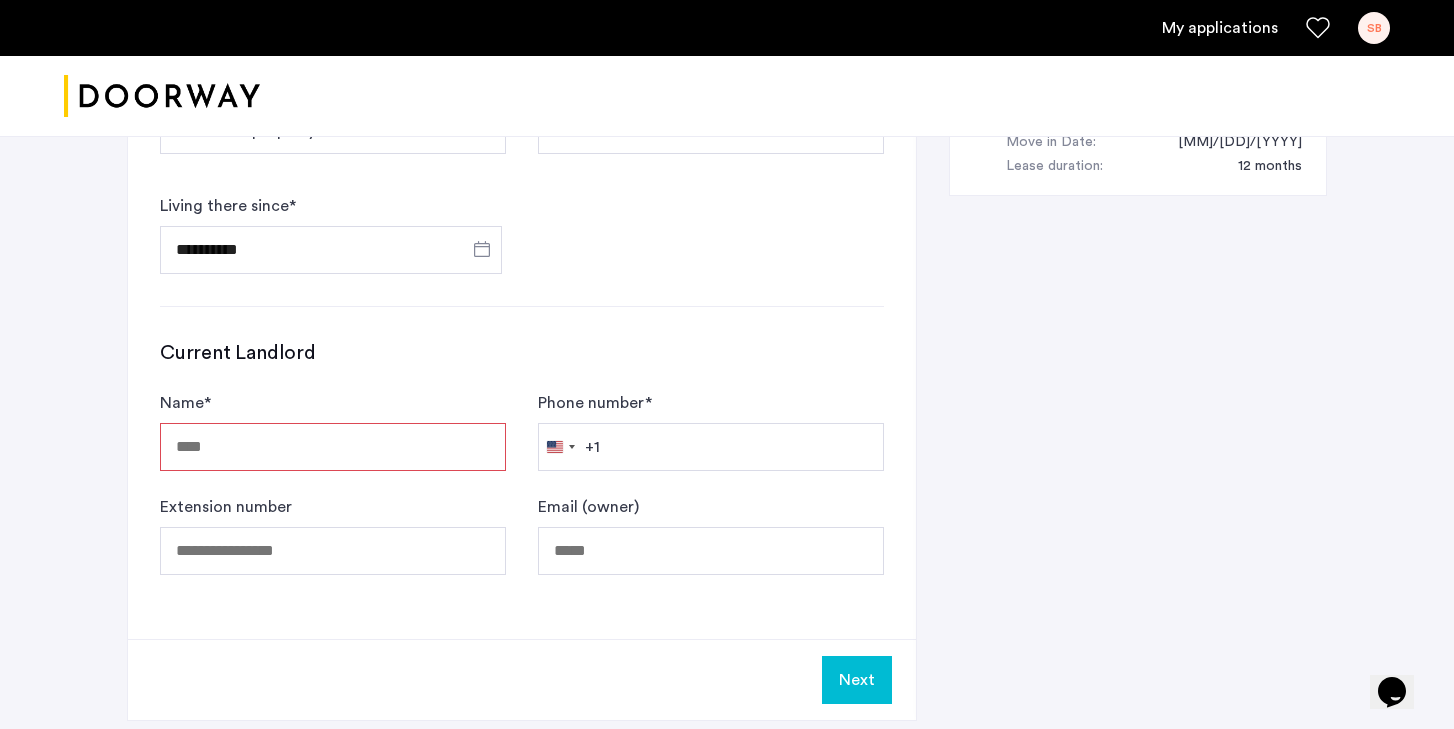 click on "Current Landlord" 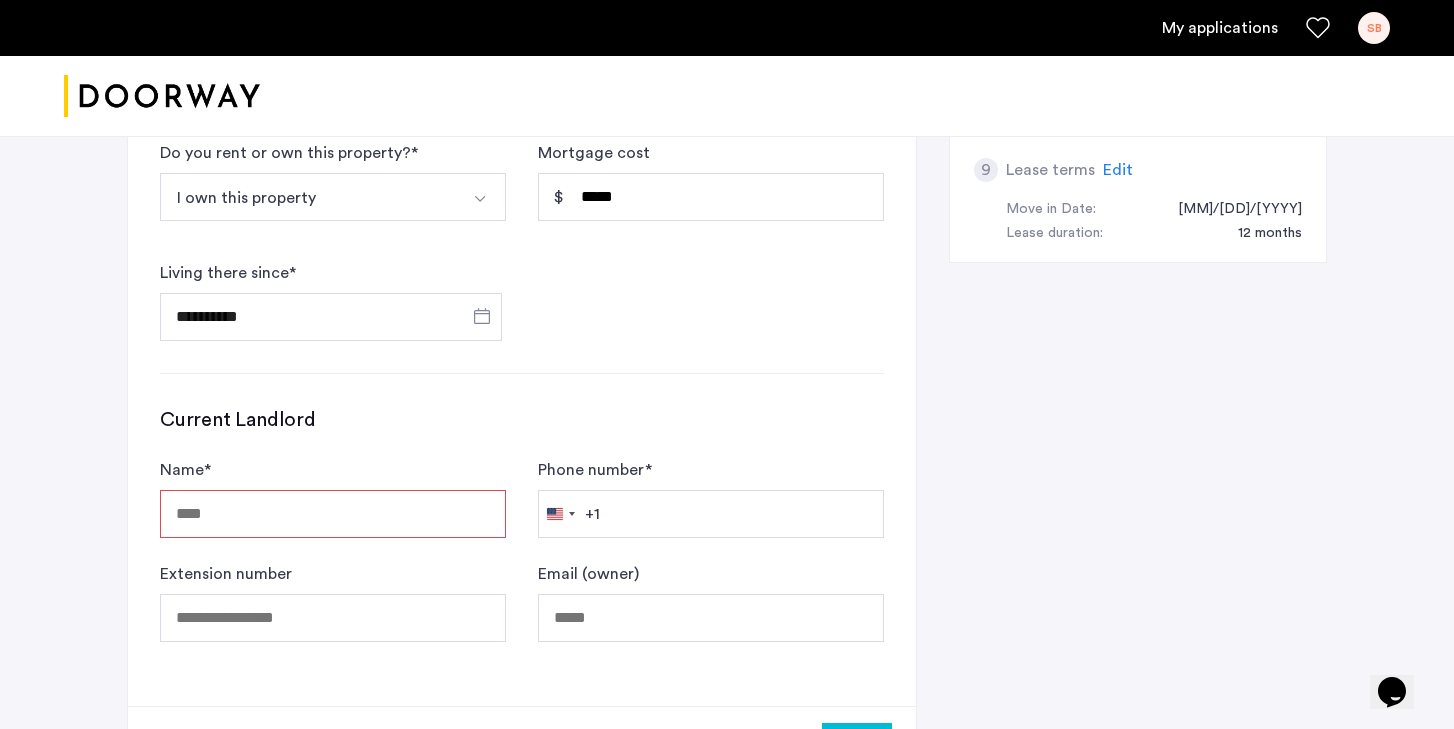 scroll, scrollTop: 1092, scrollLeft: 0, axis: vertical 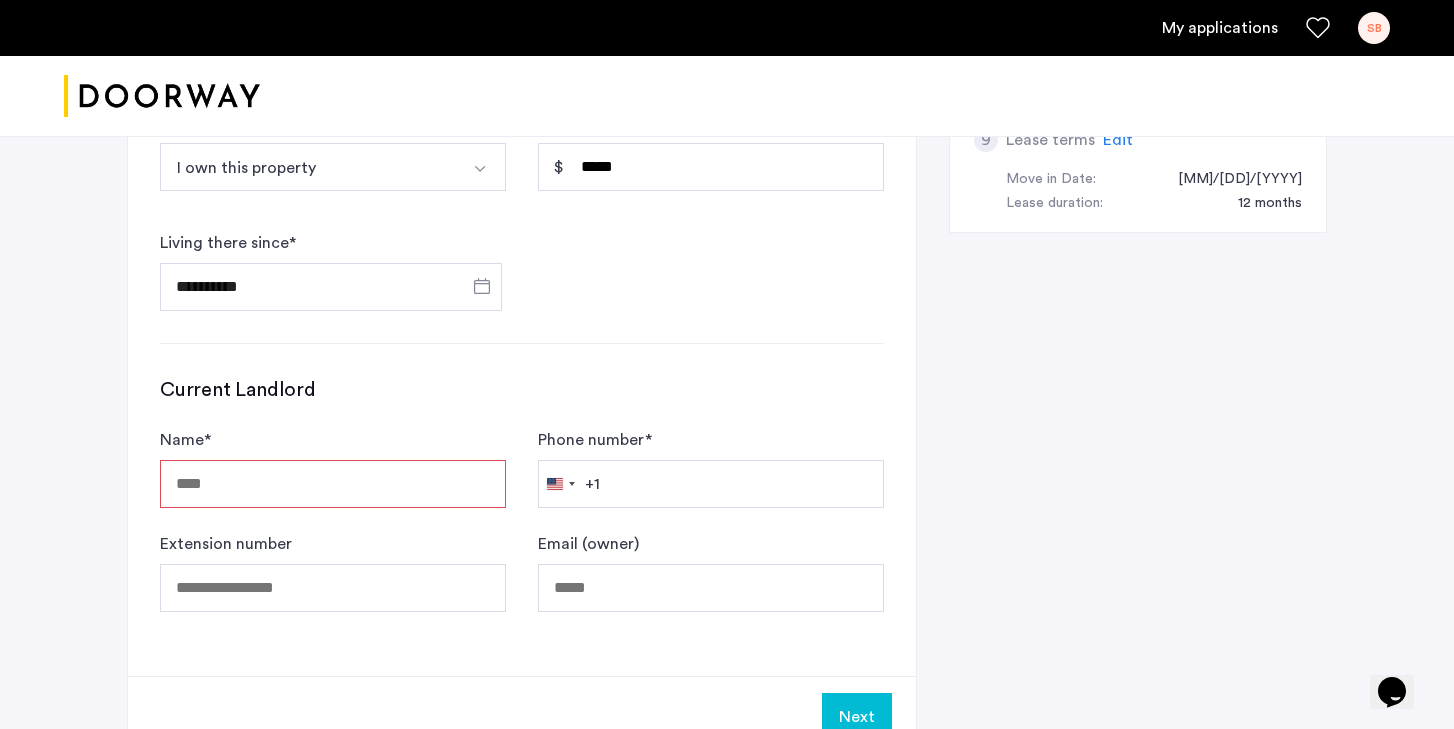 click on "Name  *" at bounding box center (333, 484) 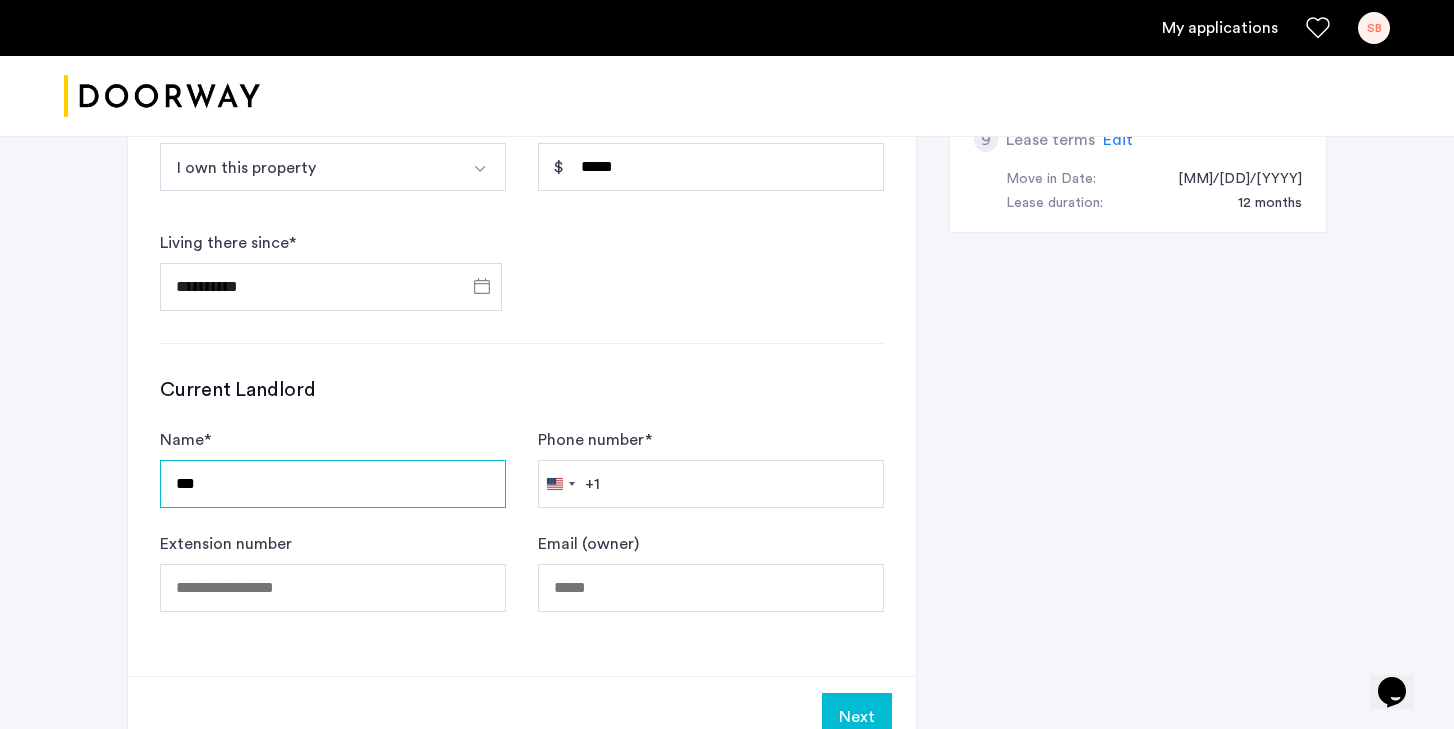 type on "***" 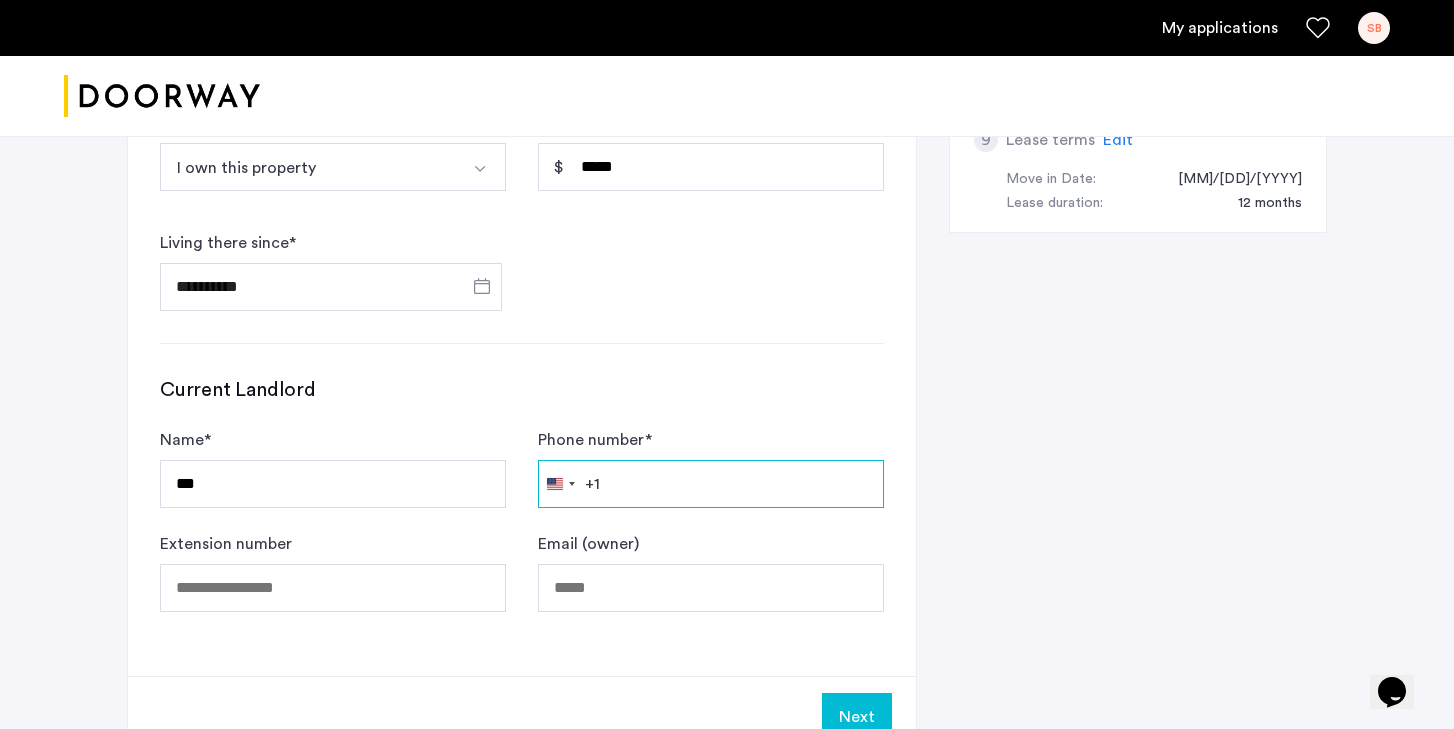 click on "Phone number  *" at bounding box center (711, 484) 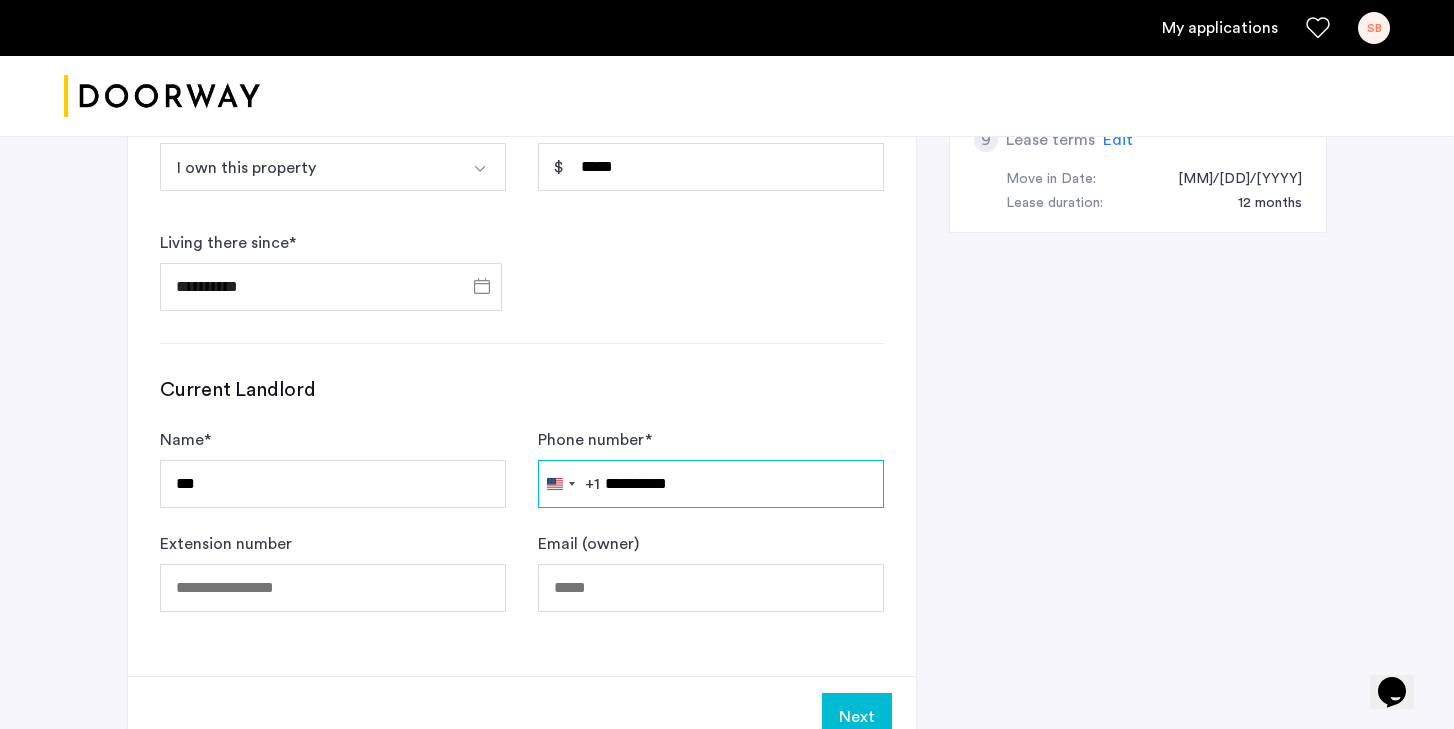 type on "**********" 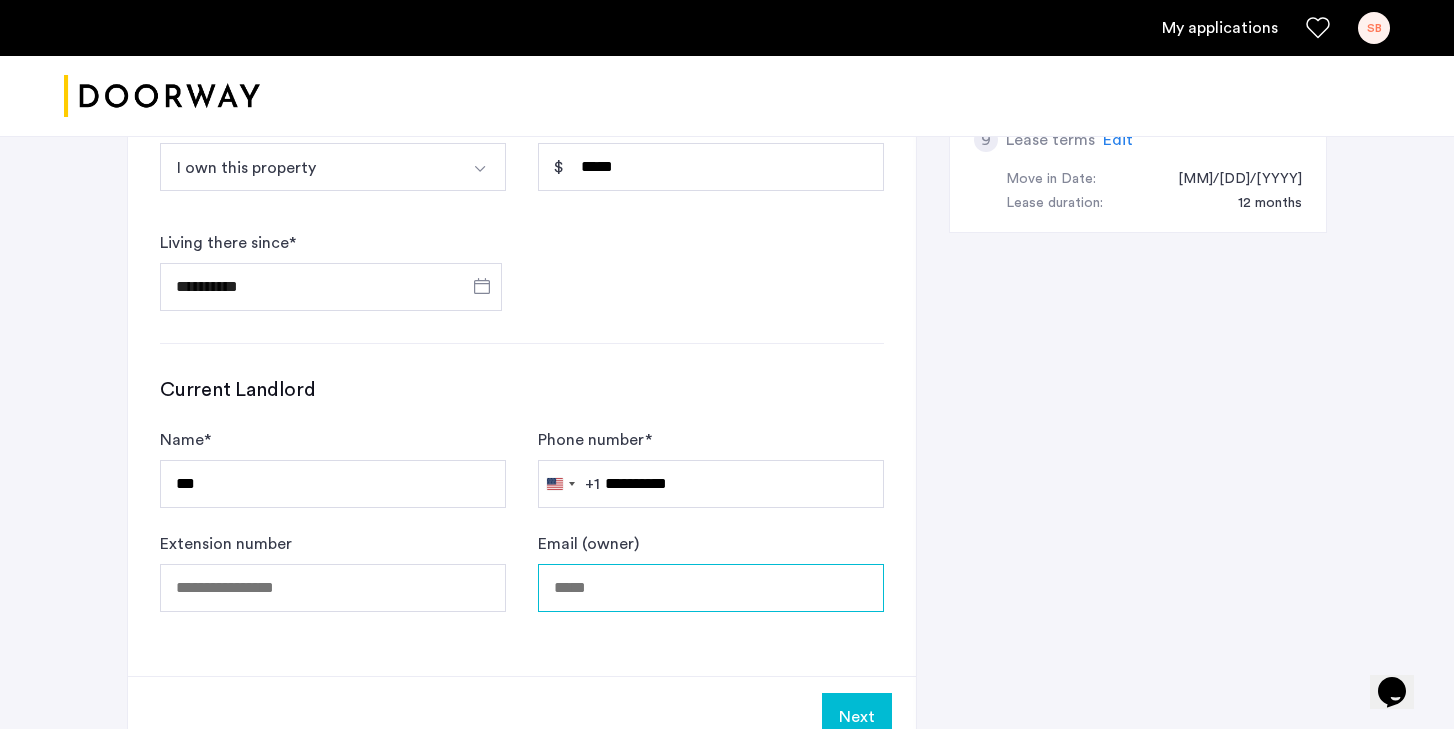 click on "Email (owner)" at bounding box center (711, 588) 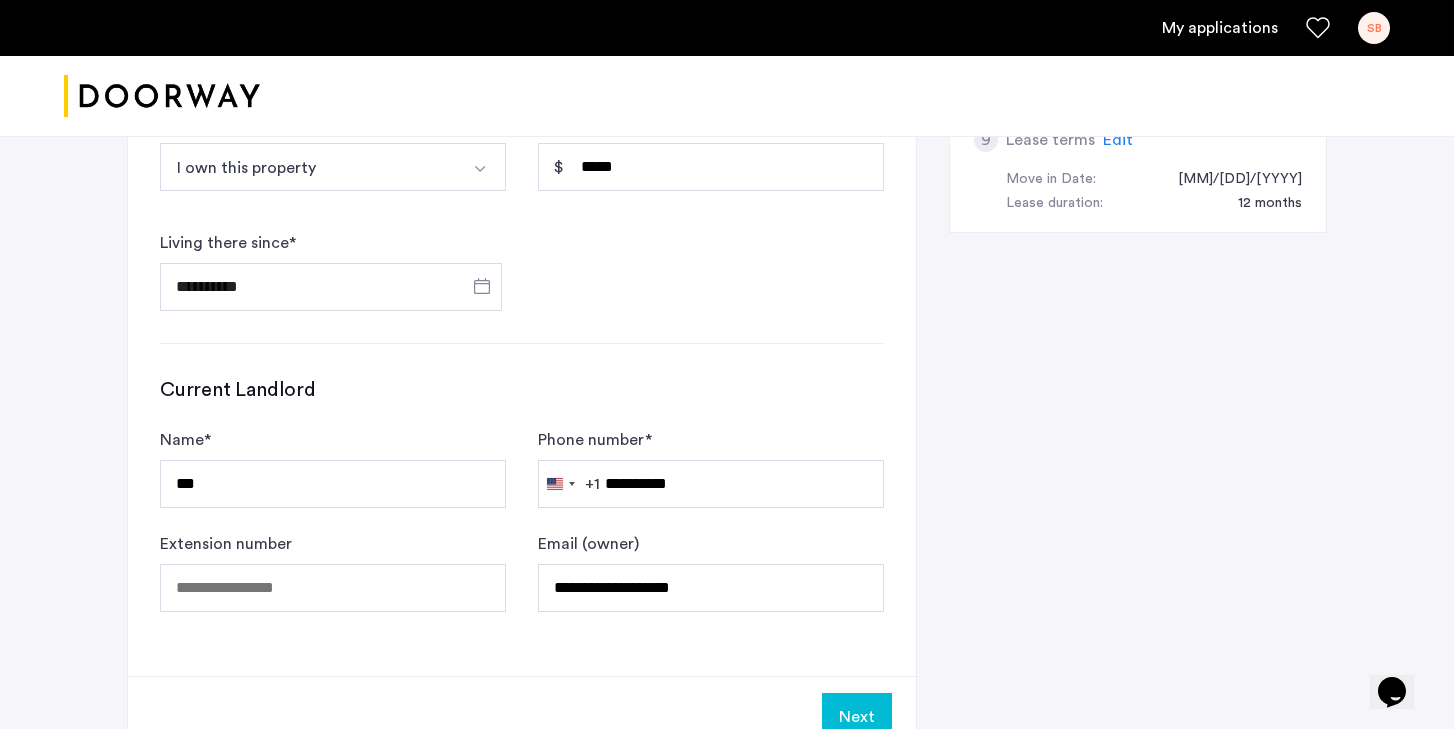 click on "**********" 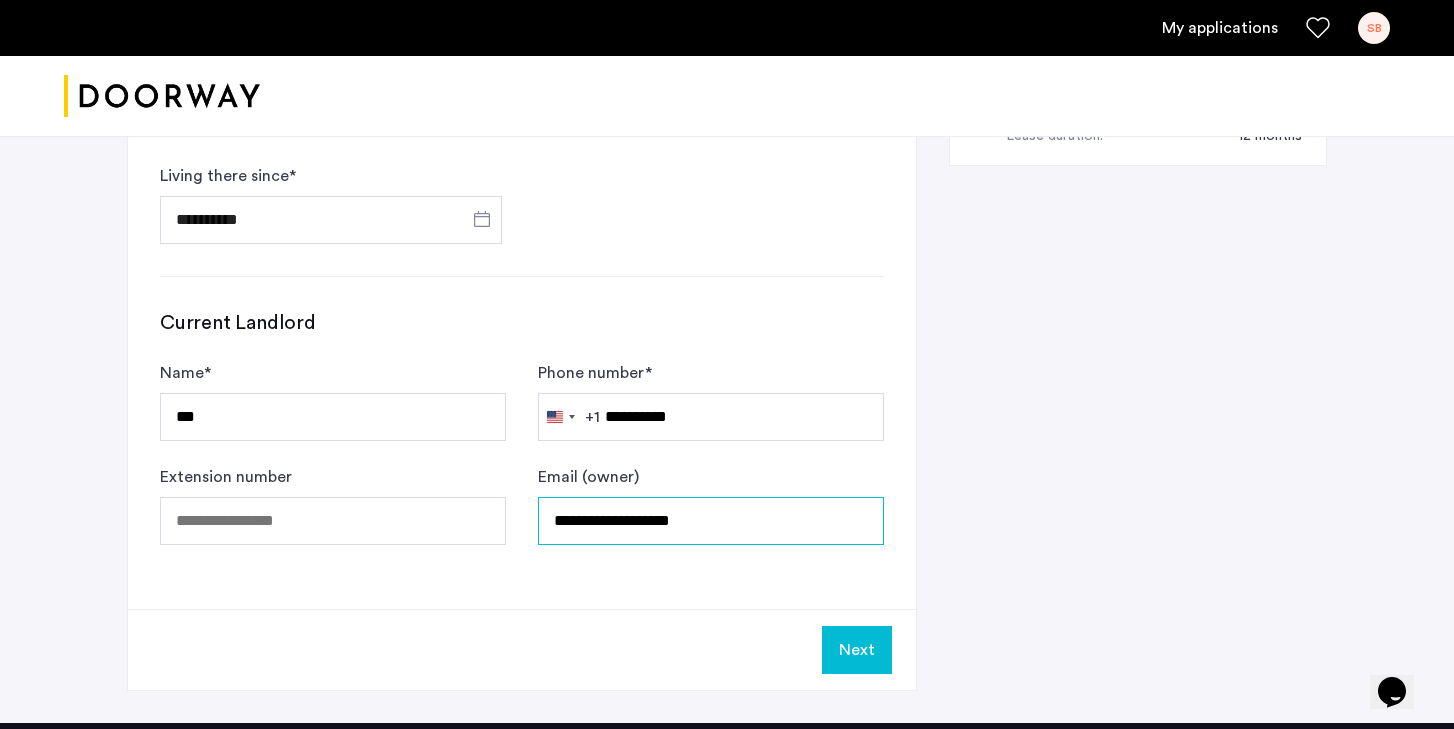 click on "**********" at bounding box center [711, 521] 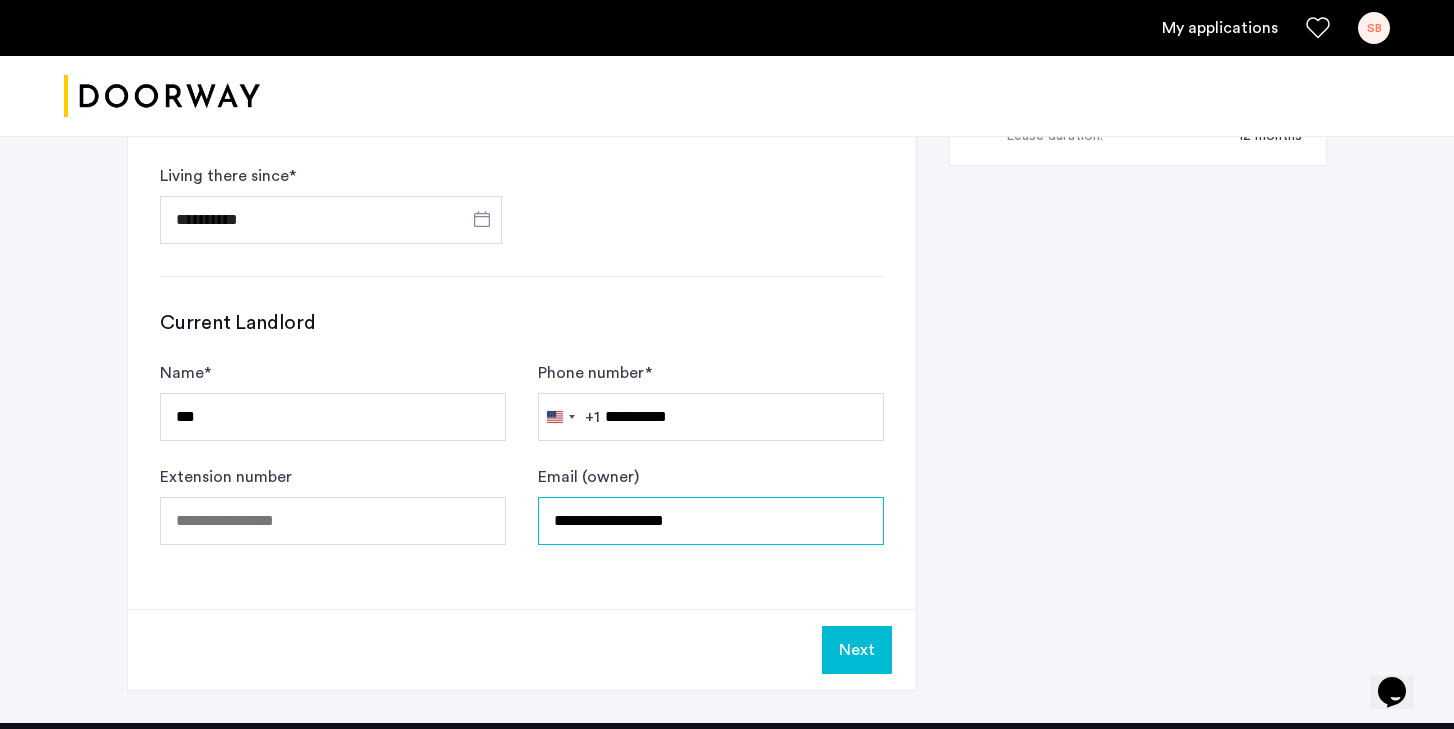 type on "**********" 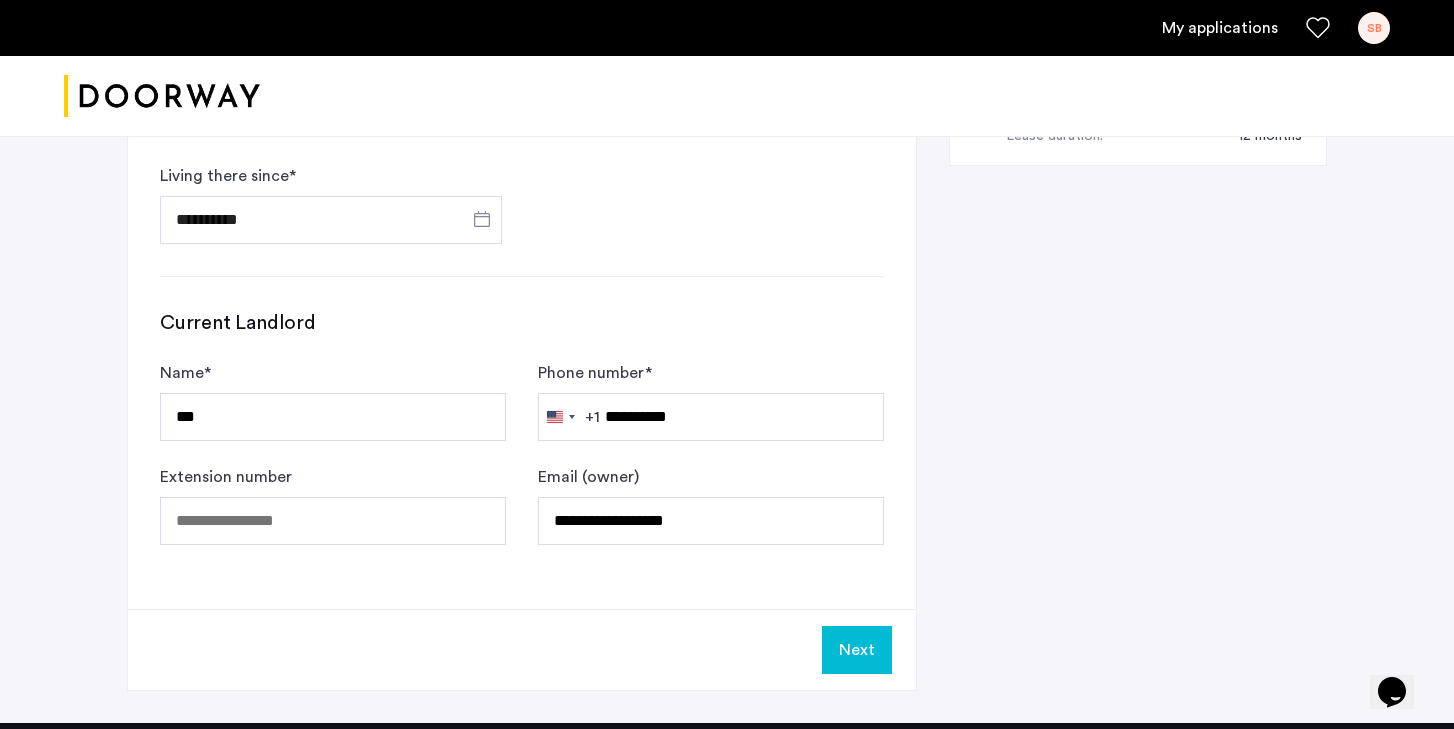 click on "Next" 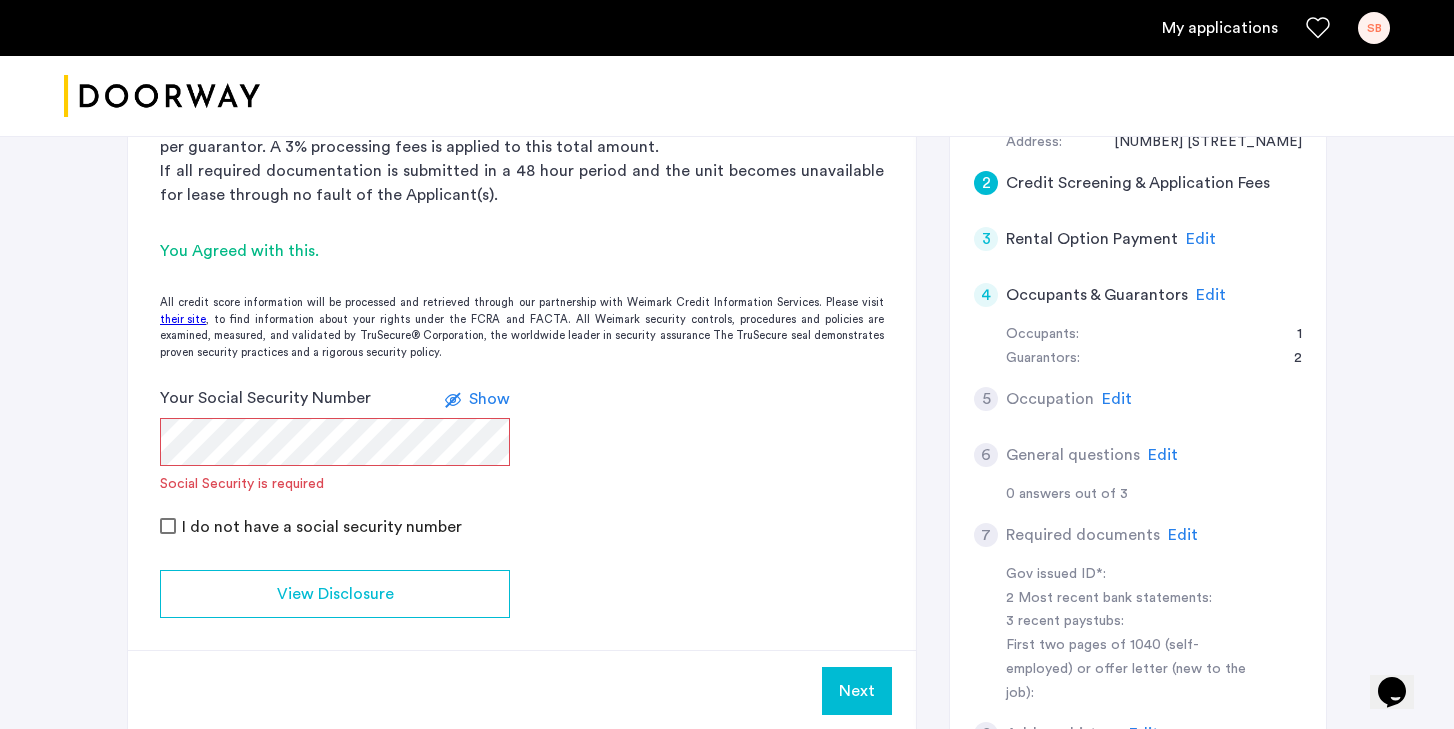 scroll, scrollTop: 474, scrollLeft: 0, axis: vertical 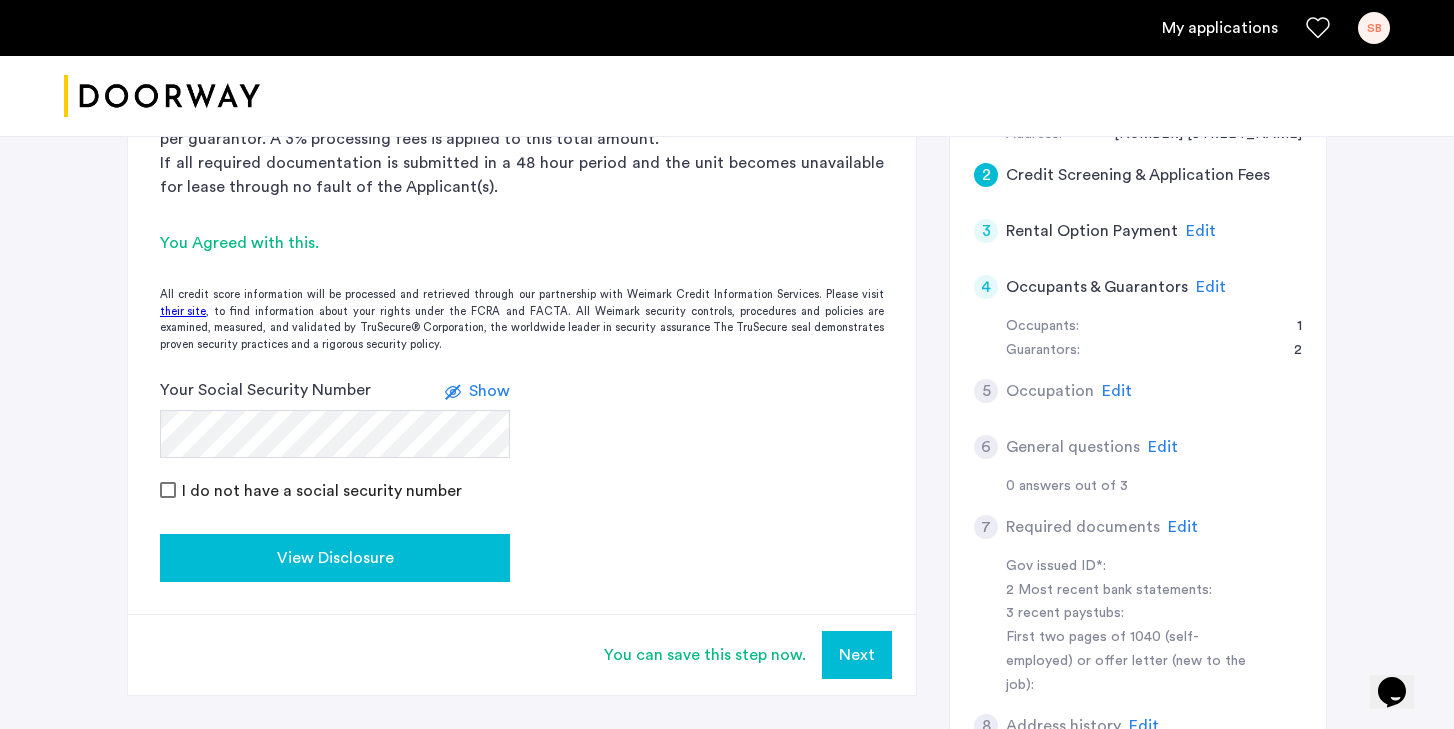 click on "View Disclosure" 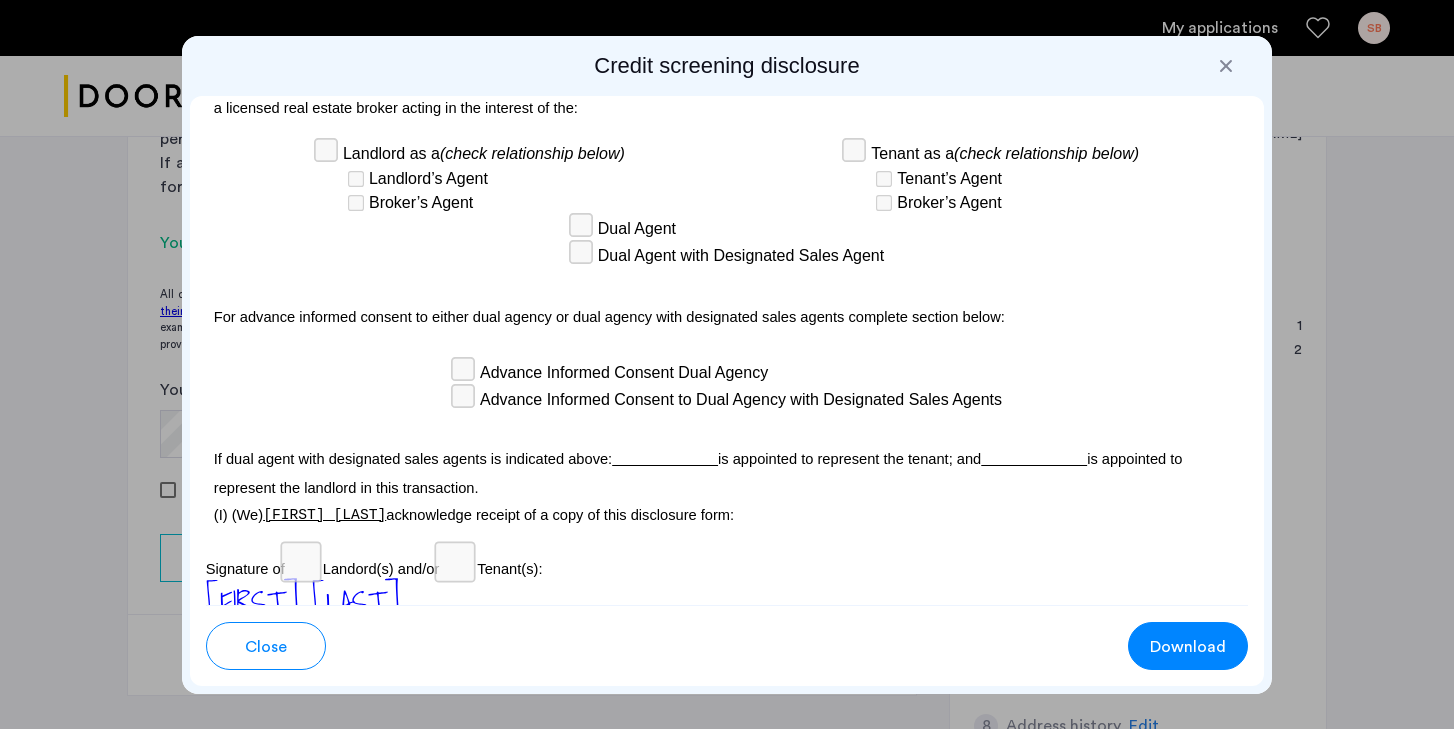 scroll, scrollTop: 5951, scrollLeft: 0, axis: vertical 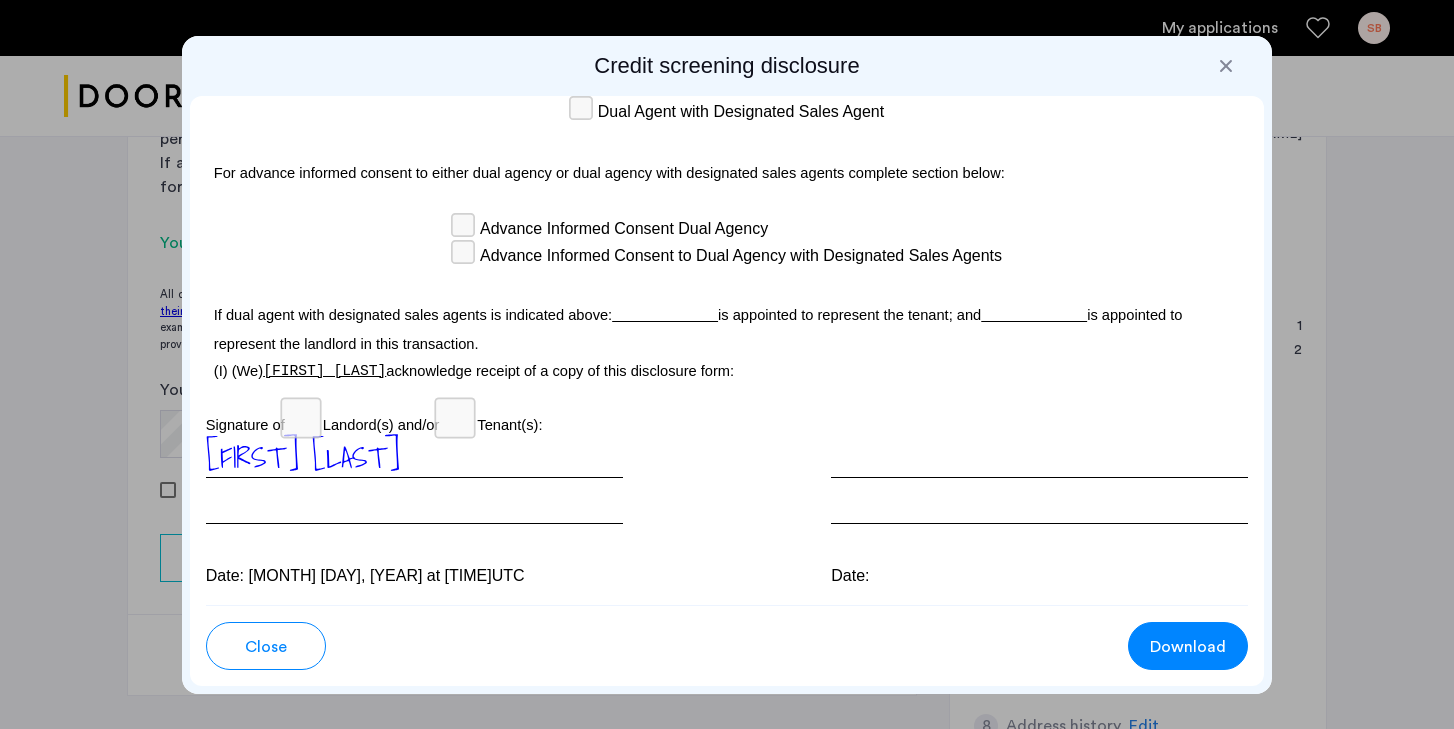 click at bounding box center (1226, 66) 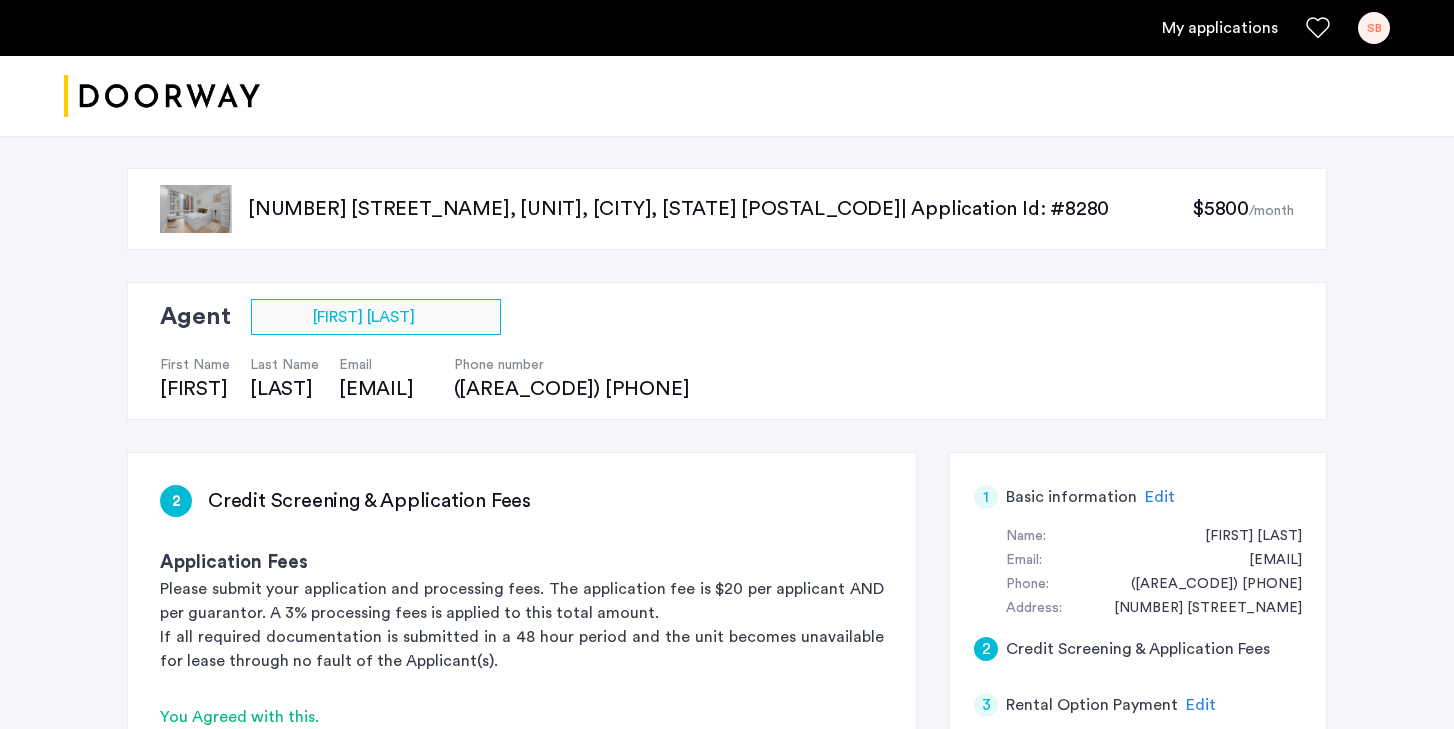 scroll, scrollTop: 474, scrollLeft: 0, axis: vertical 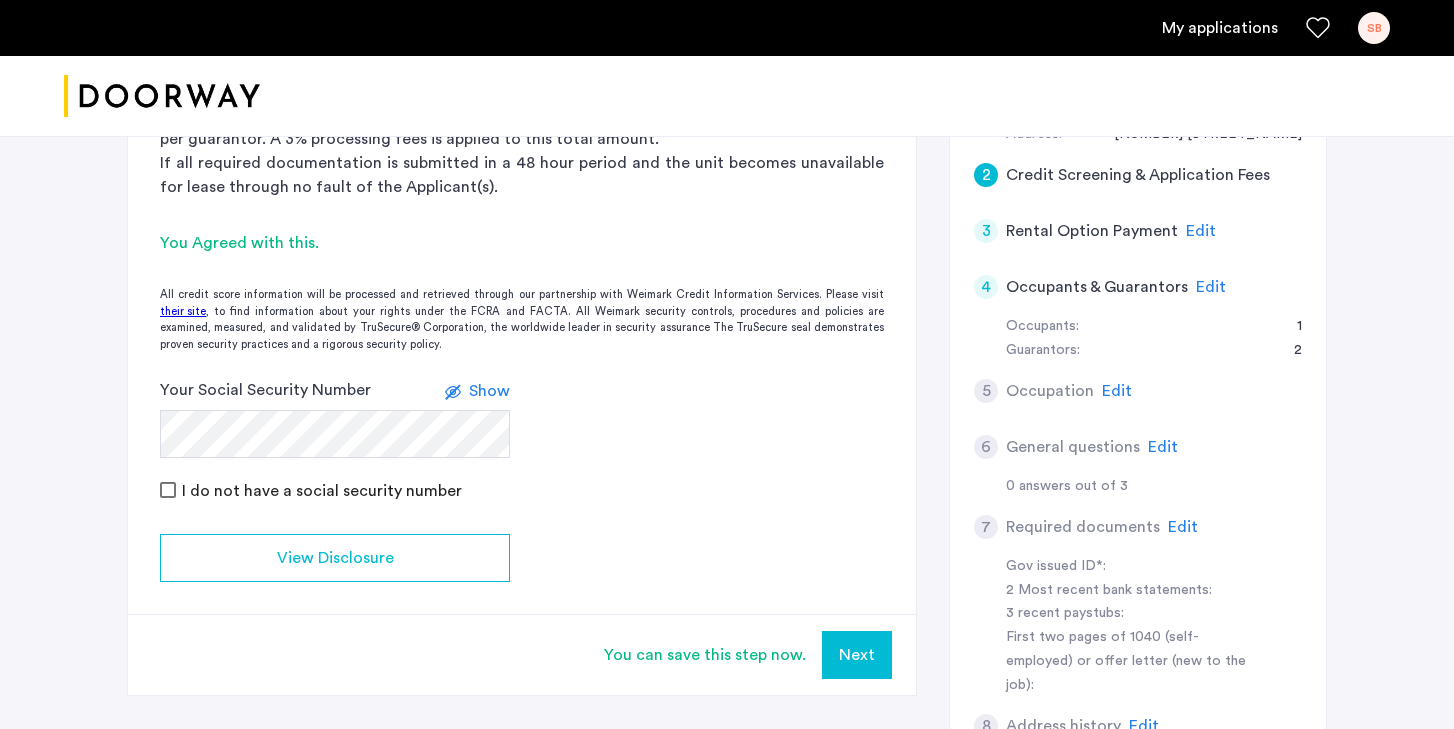 click on "Next" at bounding box center (857, 655) 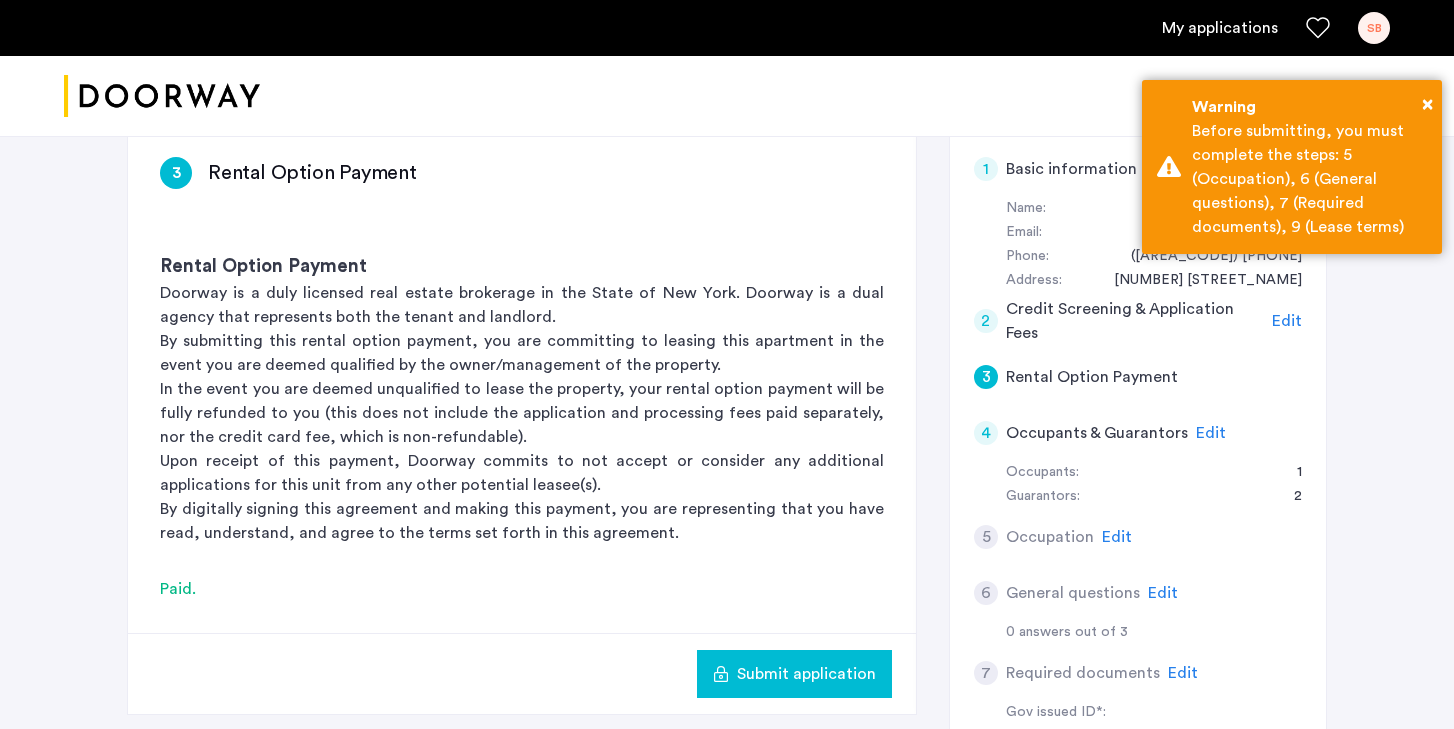 scroll, scrollTop: 327, scrollLeft: 0, axis: vertical 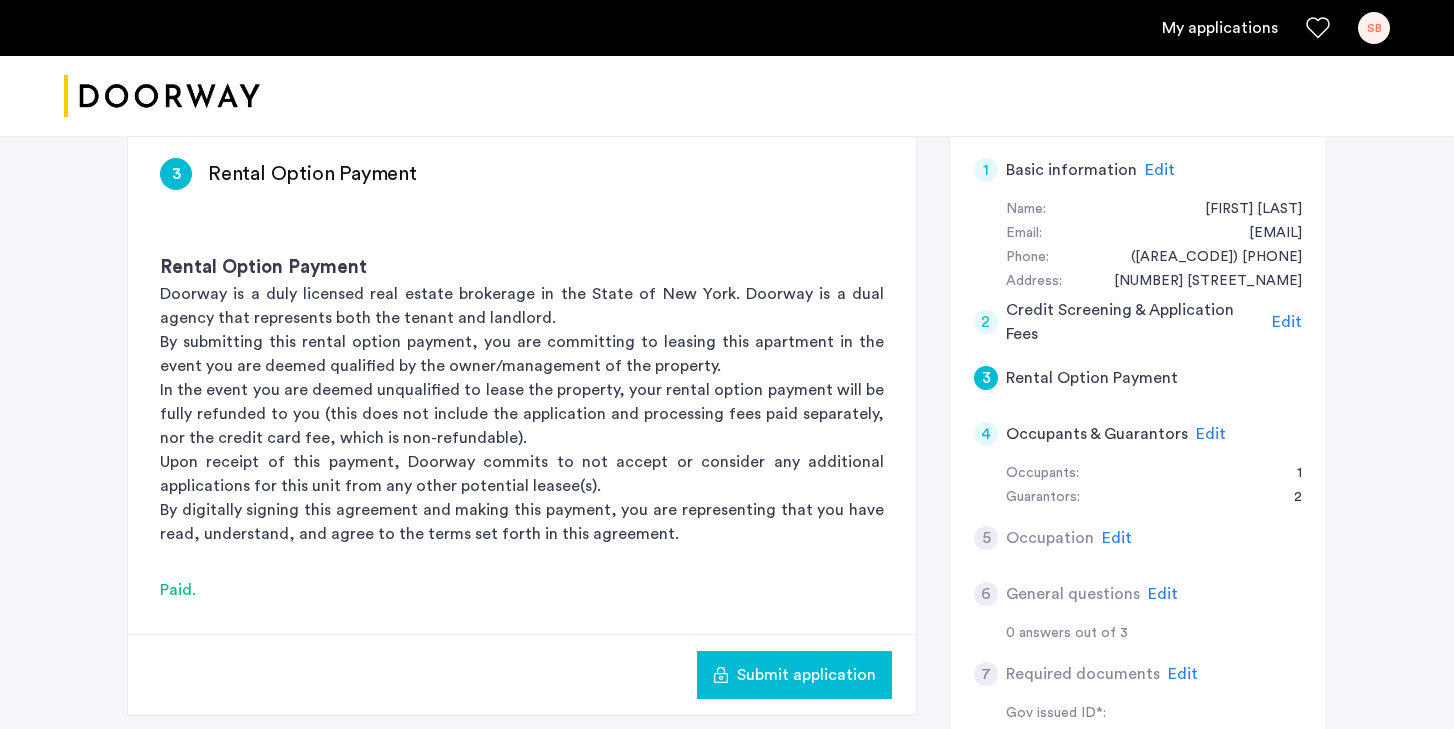 click on "Edit" 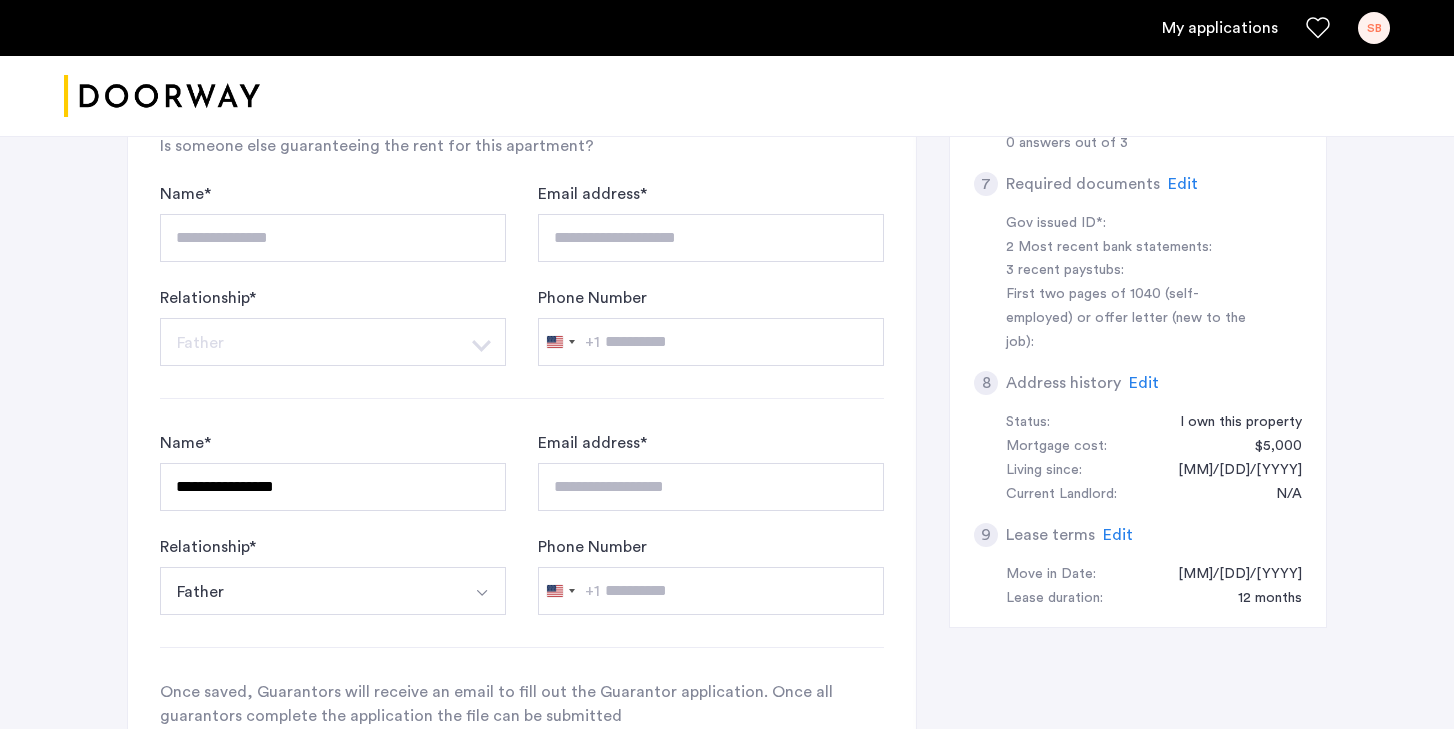 scroll, scrollTop: 818, scrollLeft: 0, axis: vertical 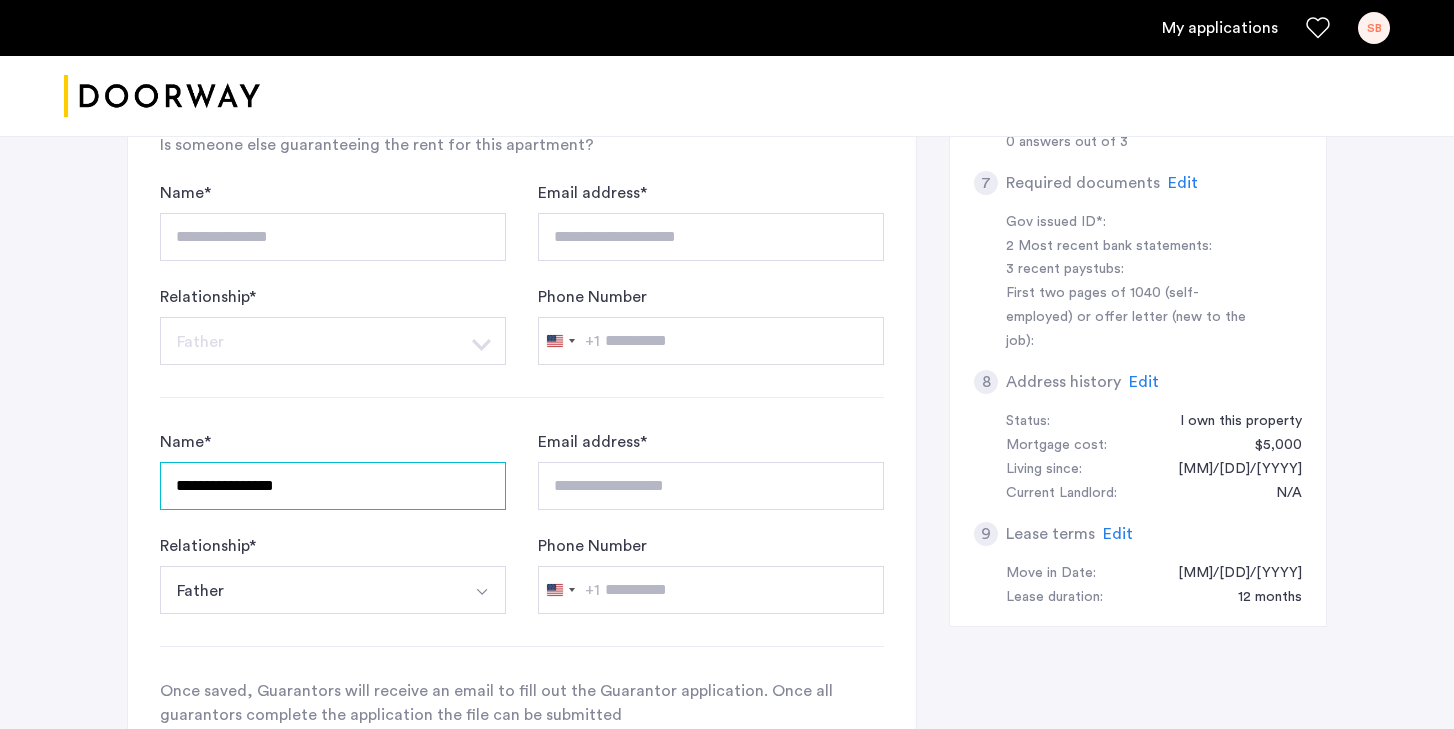 click on "**********" at bounding box center (333, 486) 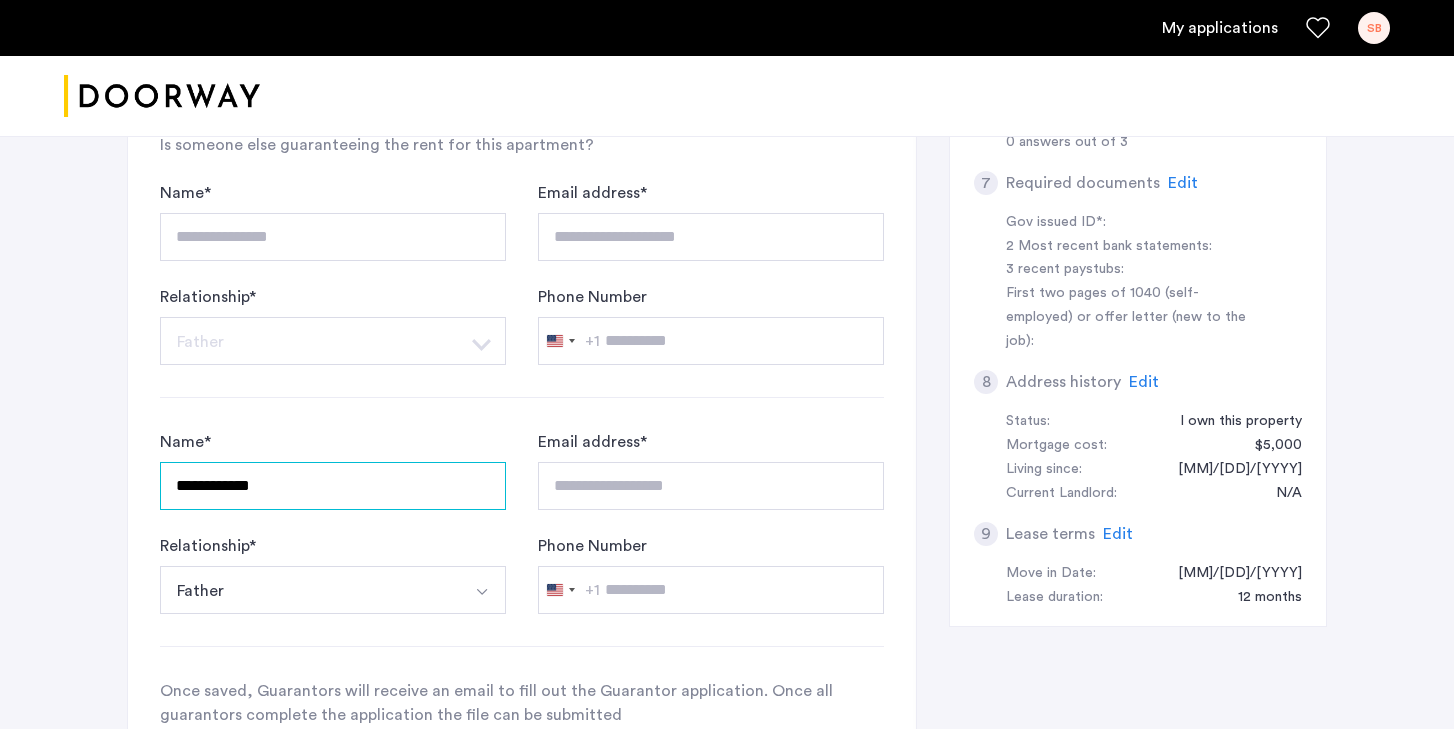 type on "**********" 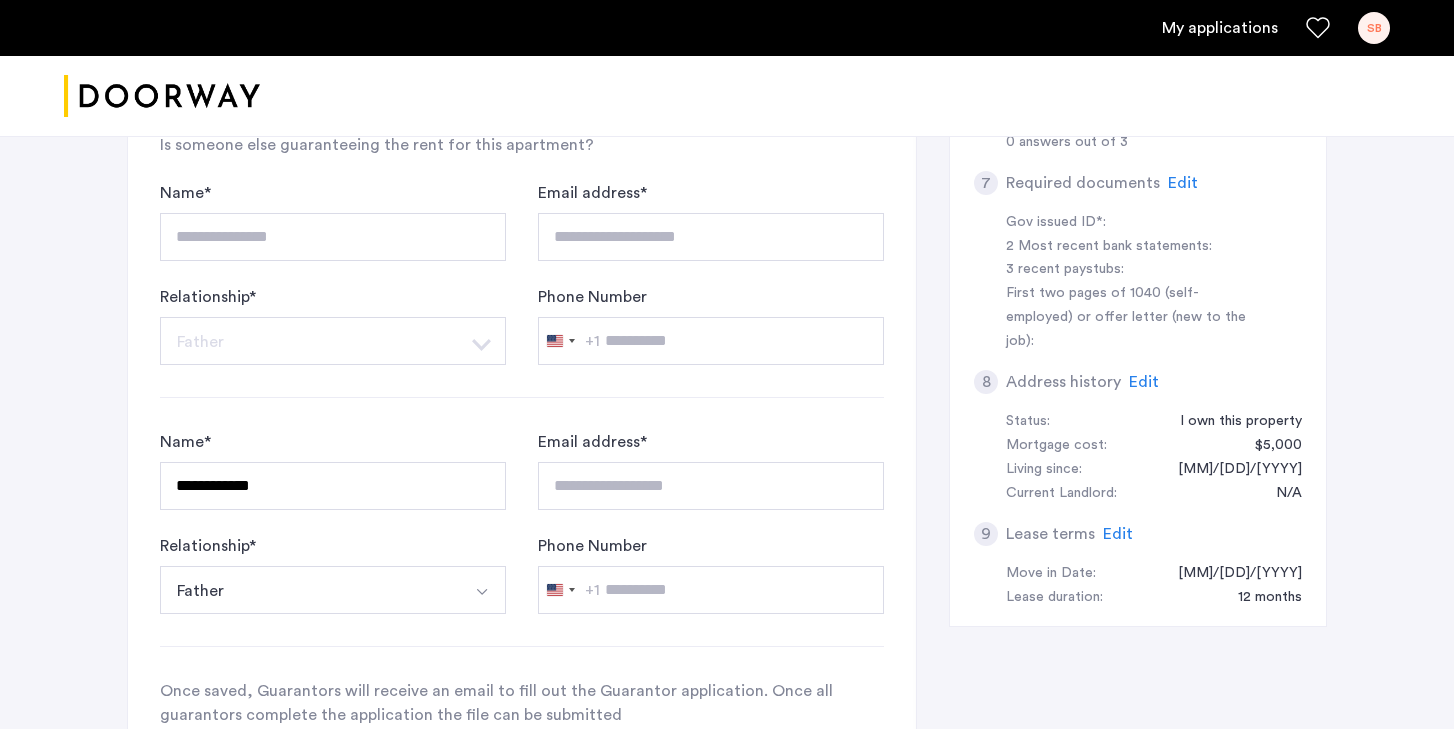 click on "Father" at bounding box center (309, 590) 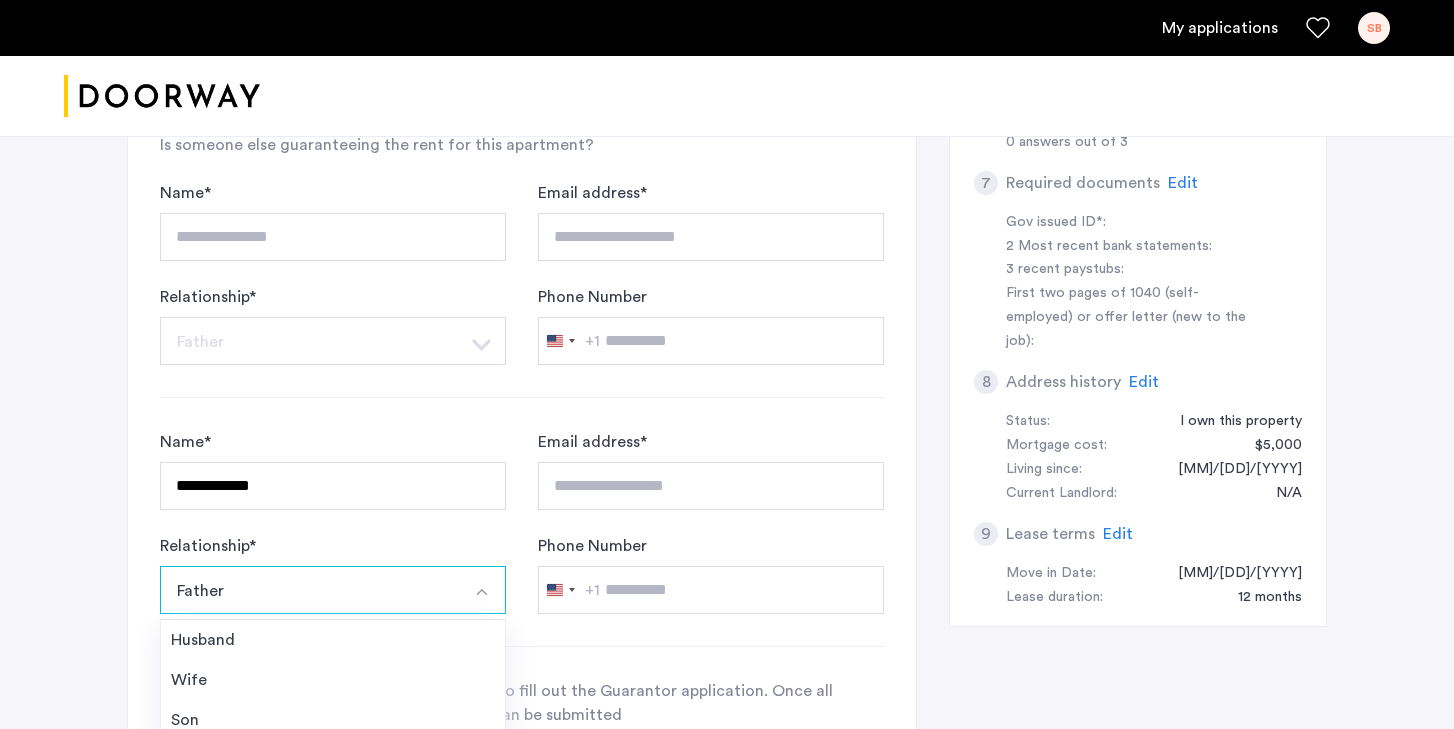 click on "**********" 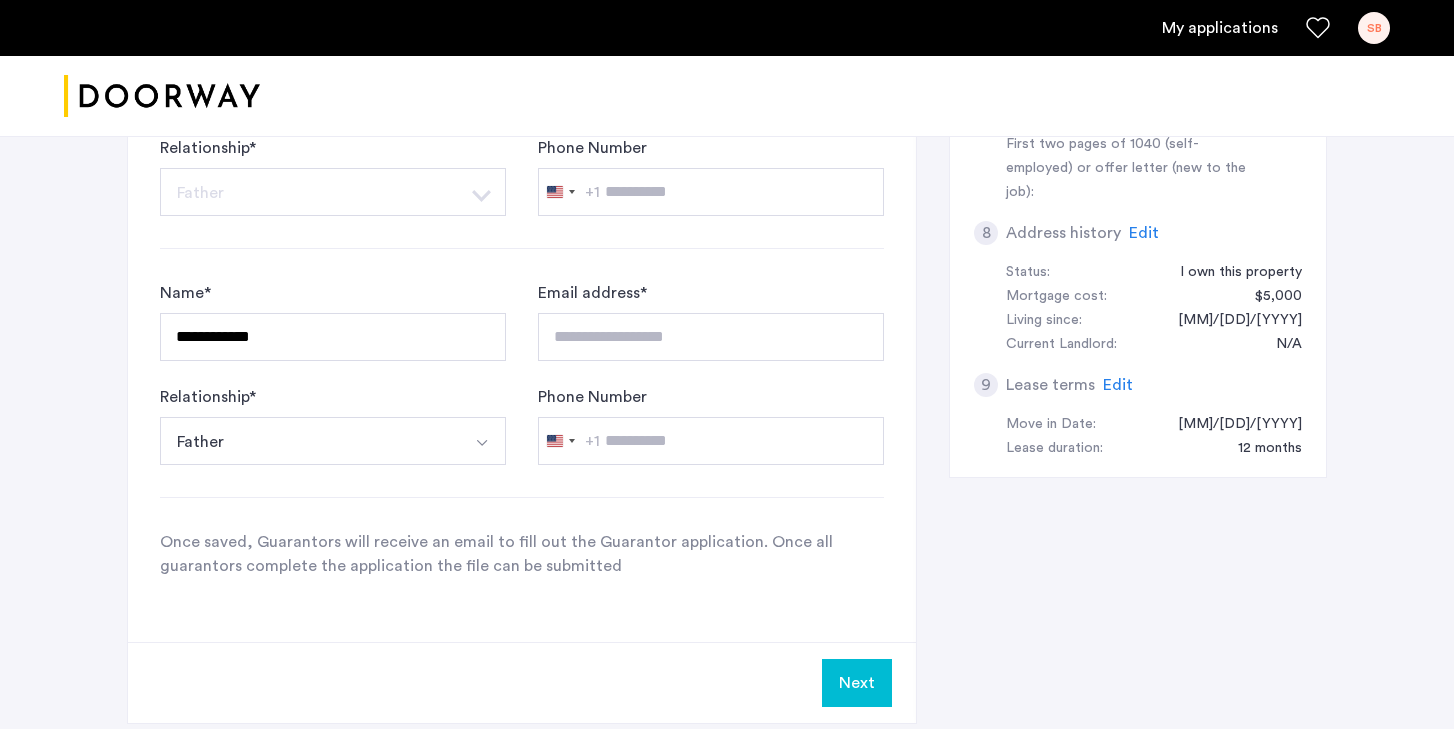 scroll, scrollTop: 1028, scrollLeft: 0, axis: vertical 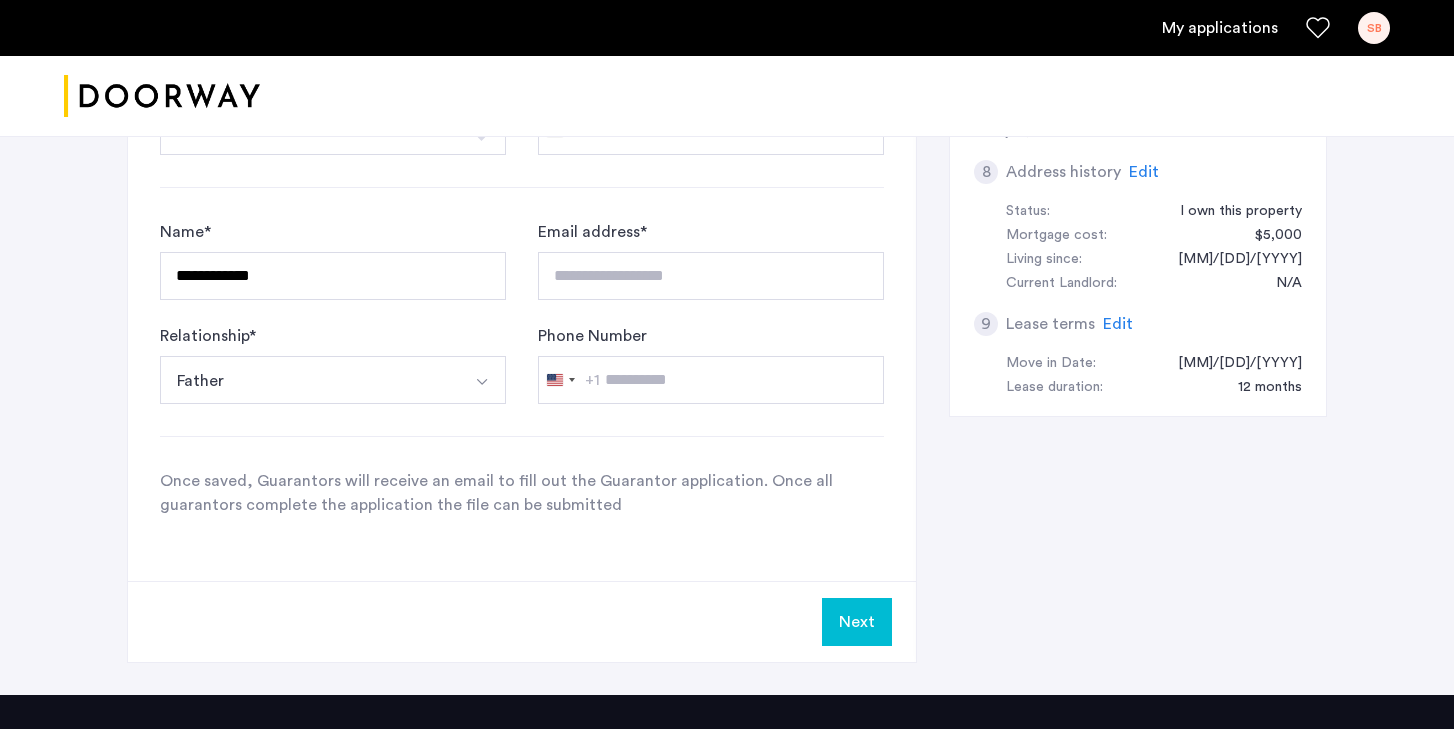 click on "Next" 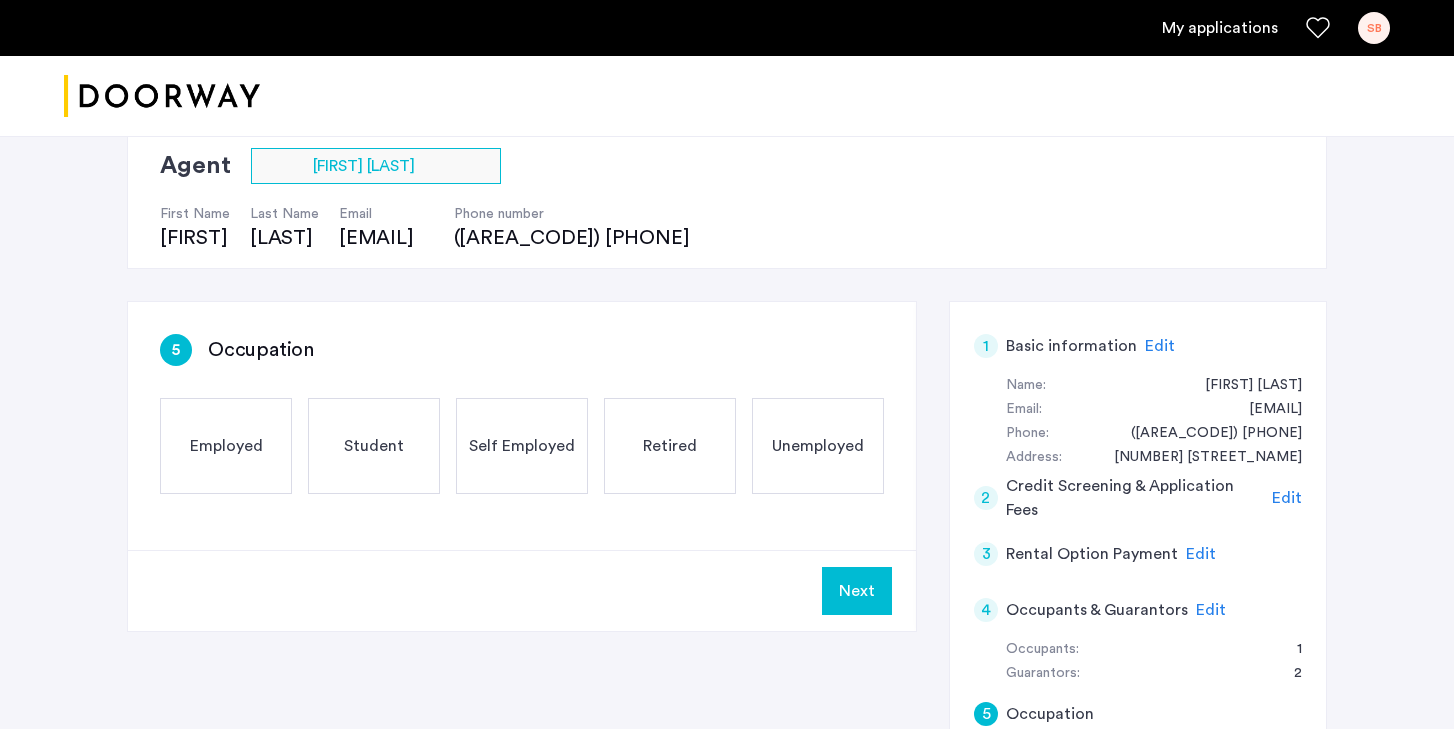 scroll, scrollTop: 253, scrollLeft: 0, axis: vertical 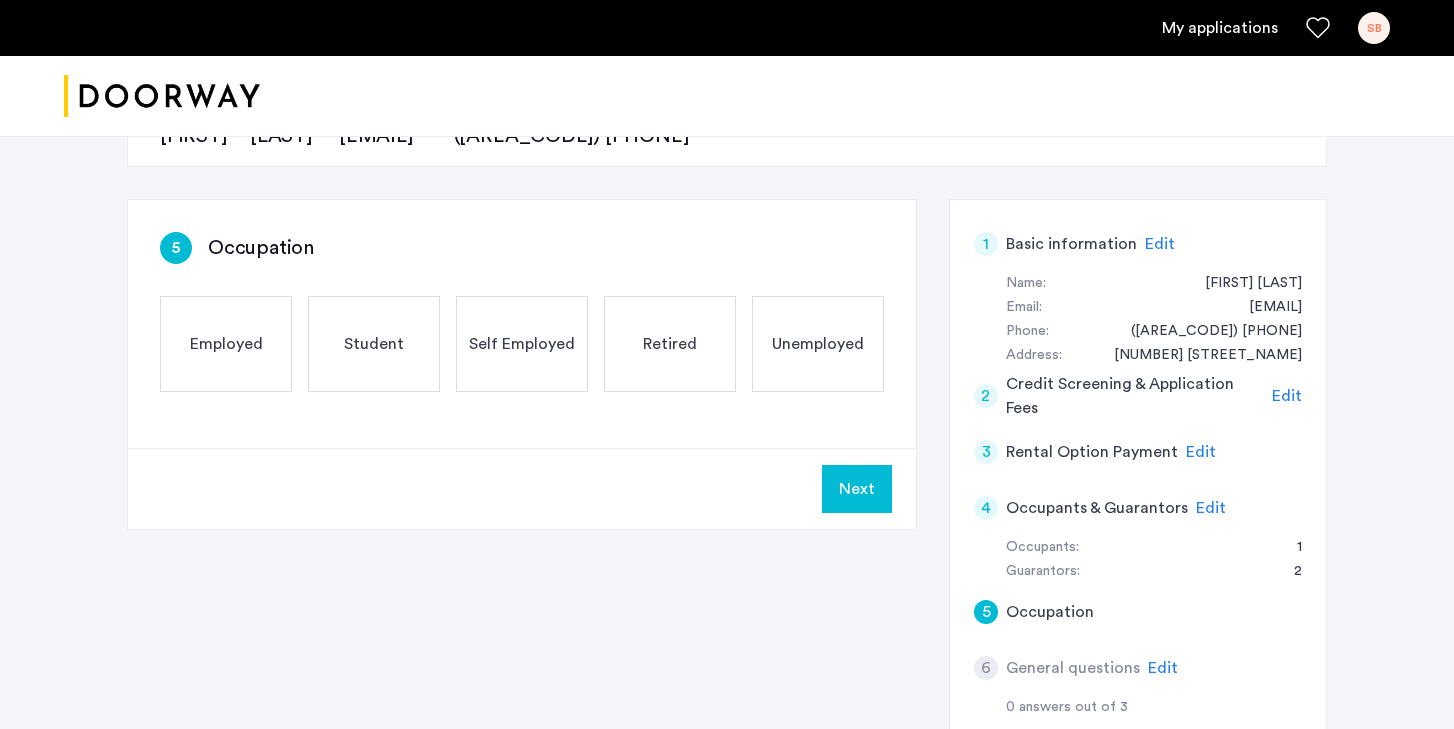 click on "Self Employed" 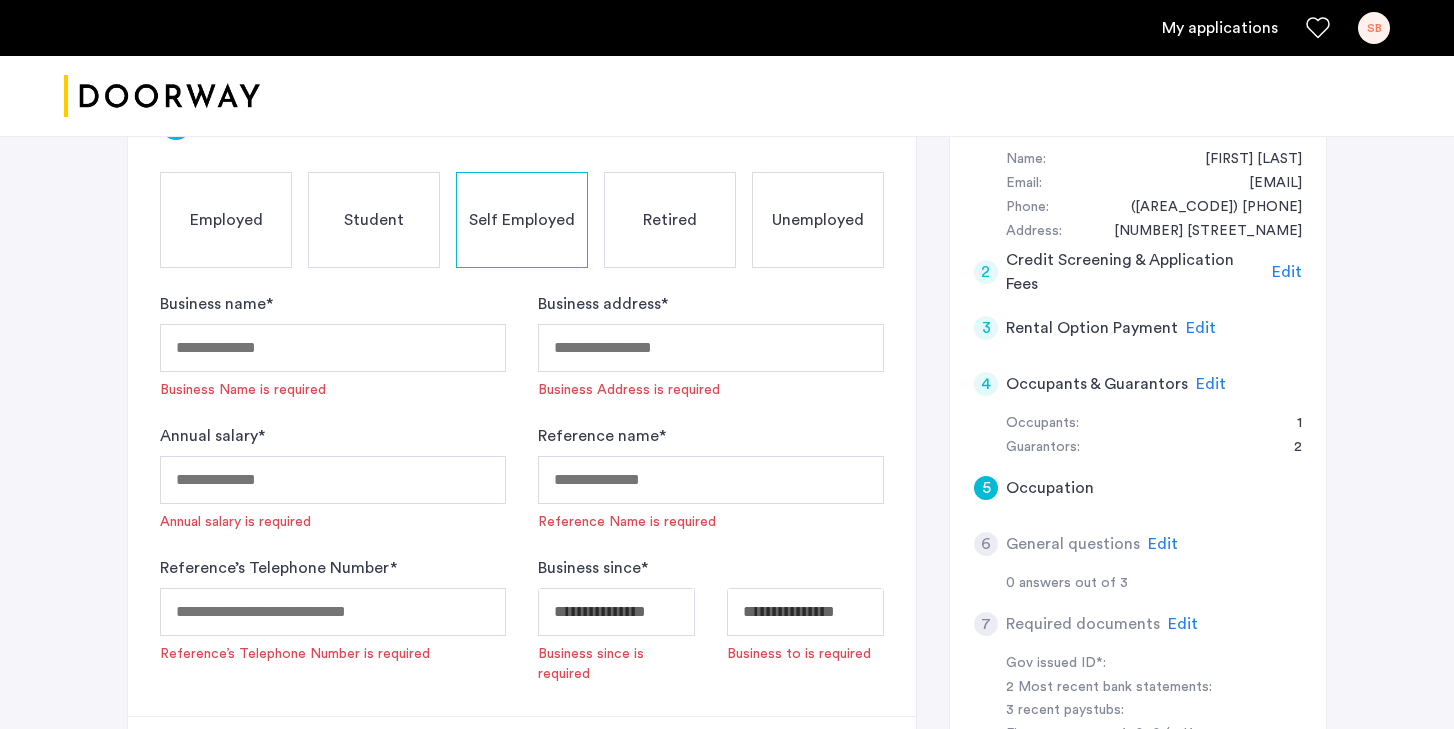 scroll, scrollTop: 383, scrollLeft: 0, axis: vertical 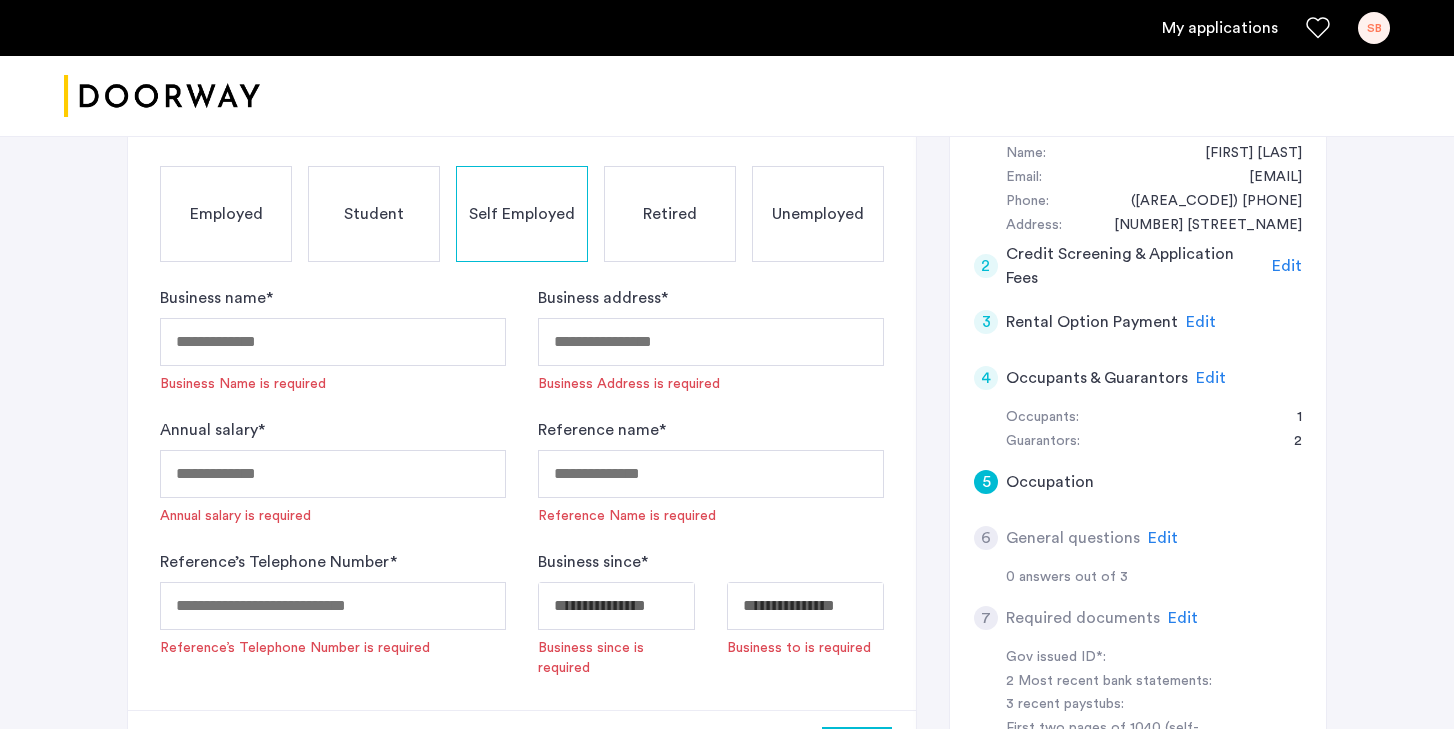 click on "Business name  *  Business Name is required  Business address  *  Business Address is required  Annual salary  *  Annual salary is required  Reference name  *  Reference Name is required  Reference’s Telephone Number  *   Reference’s Telephone Number is required  Business since  *  Business since is required   Business to is required" 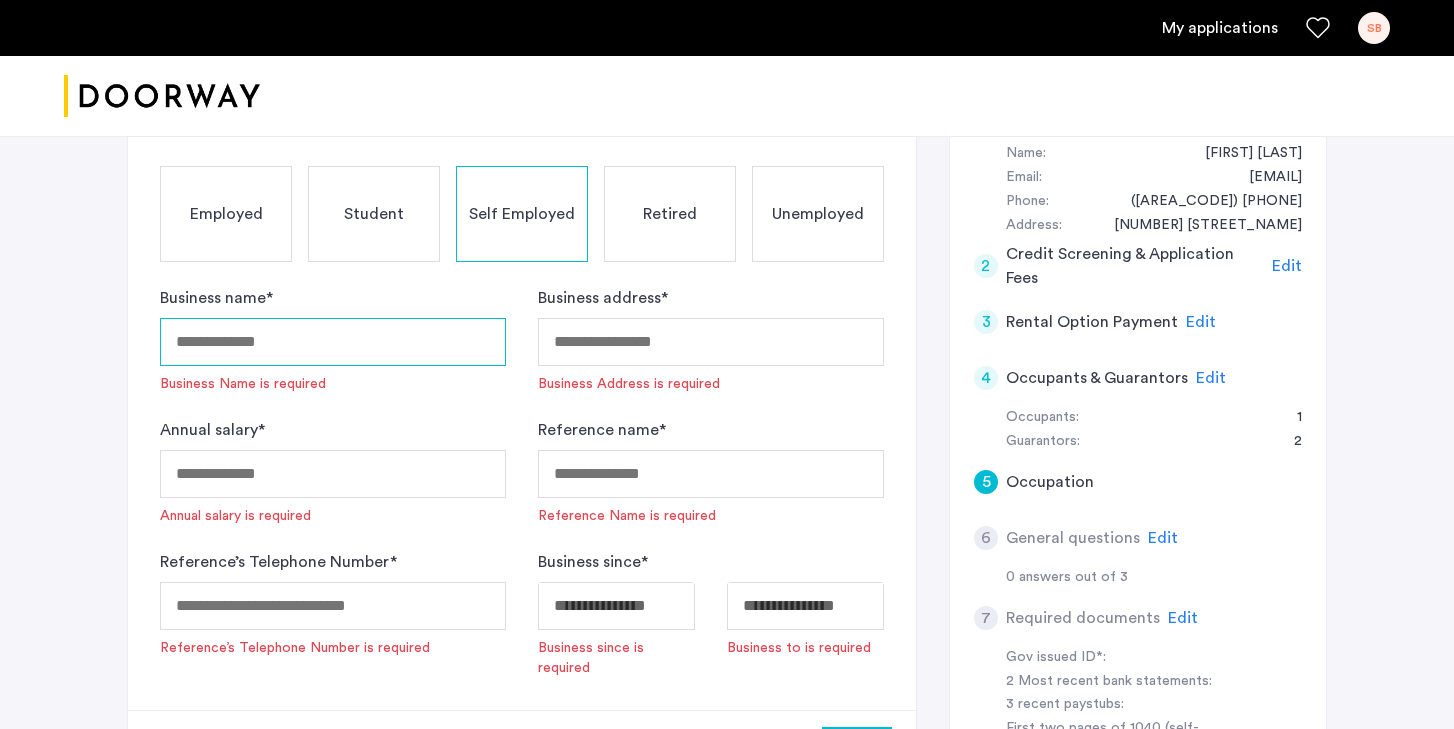 click on "Business name  *" at bounding box center (333, 342) 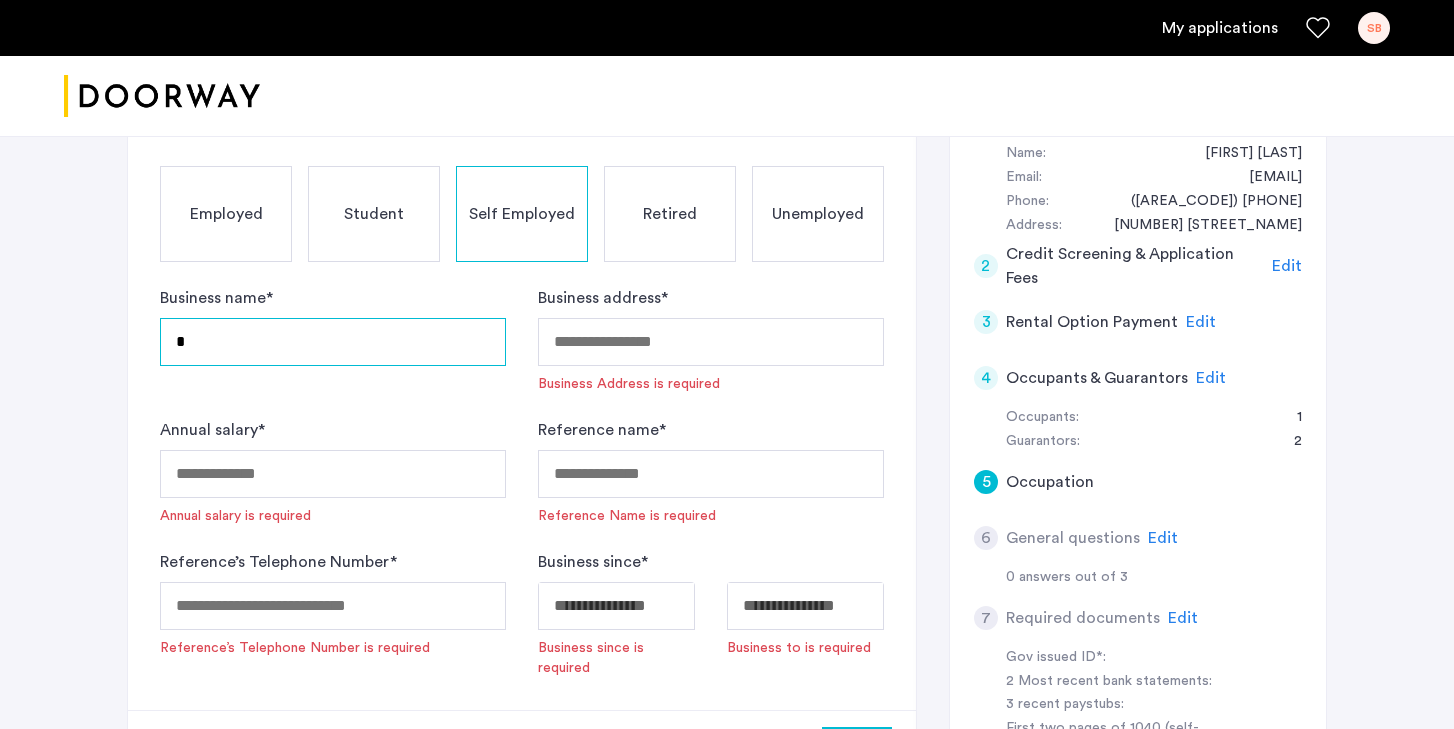 type on "*" 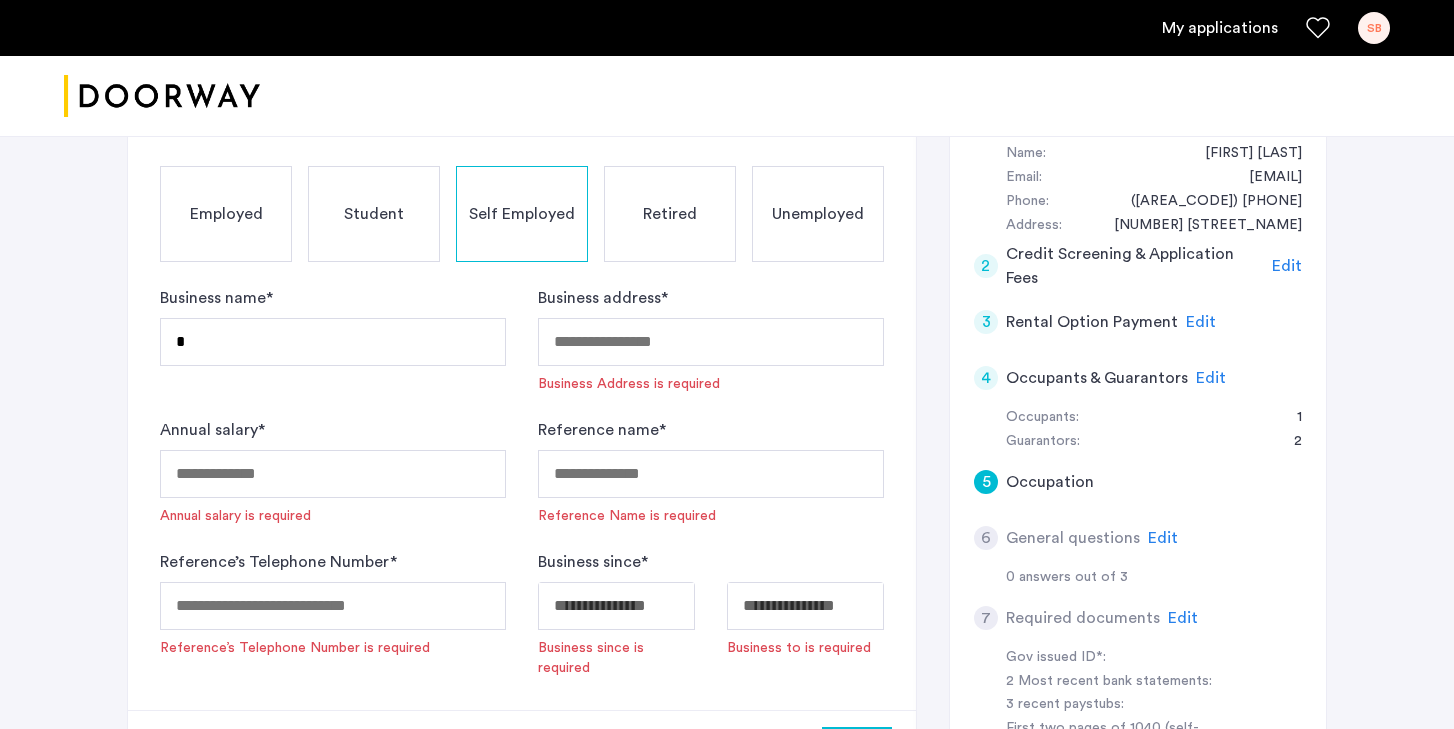 click on "Employed" 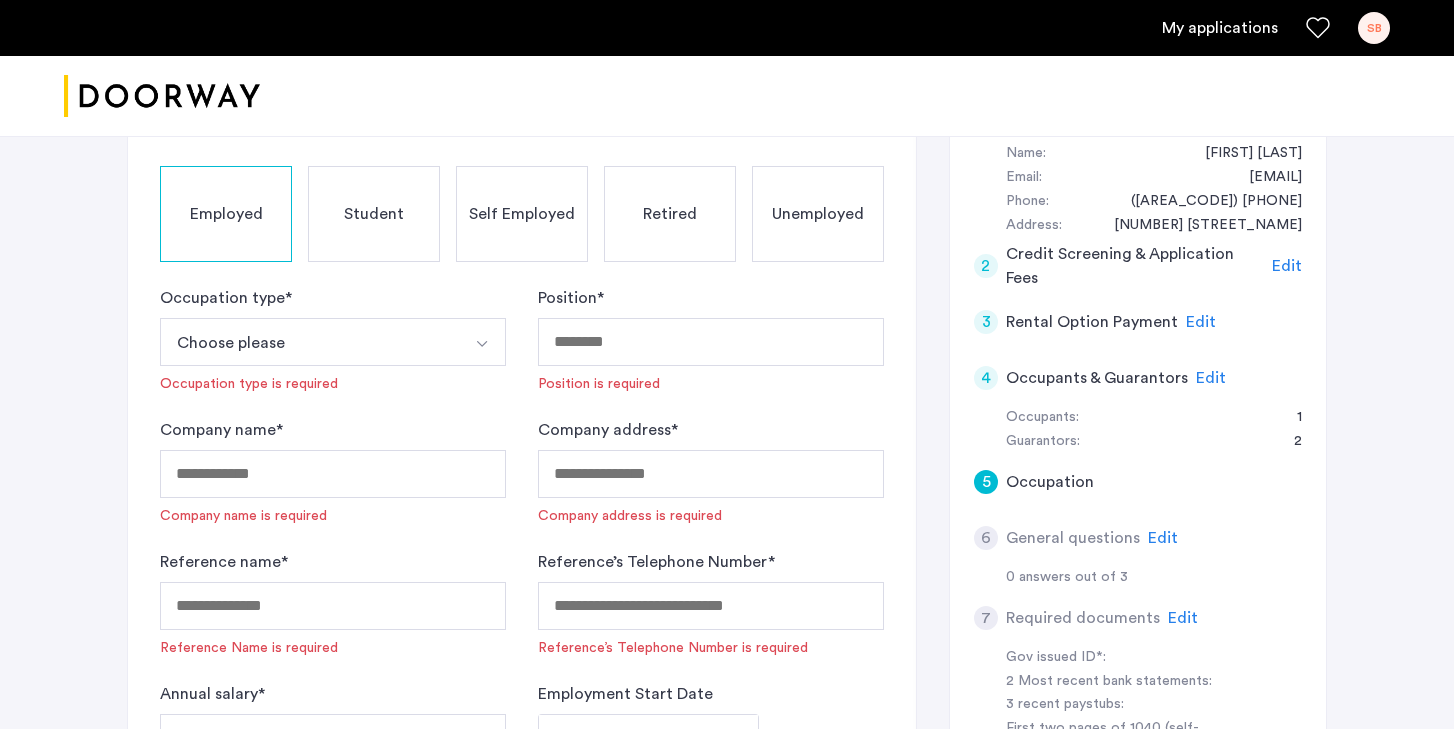 click on "Choose please" at bounding box center (309, 342) 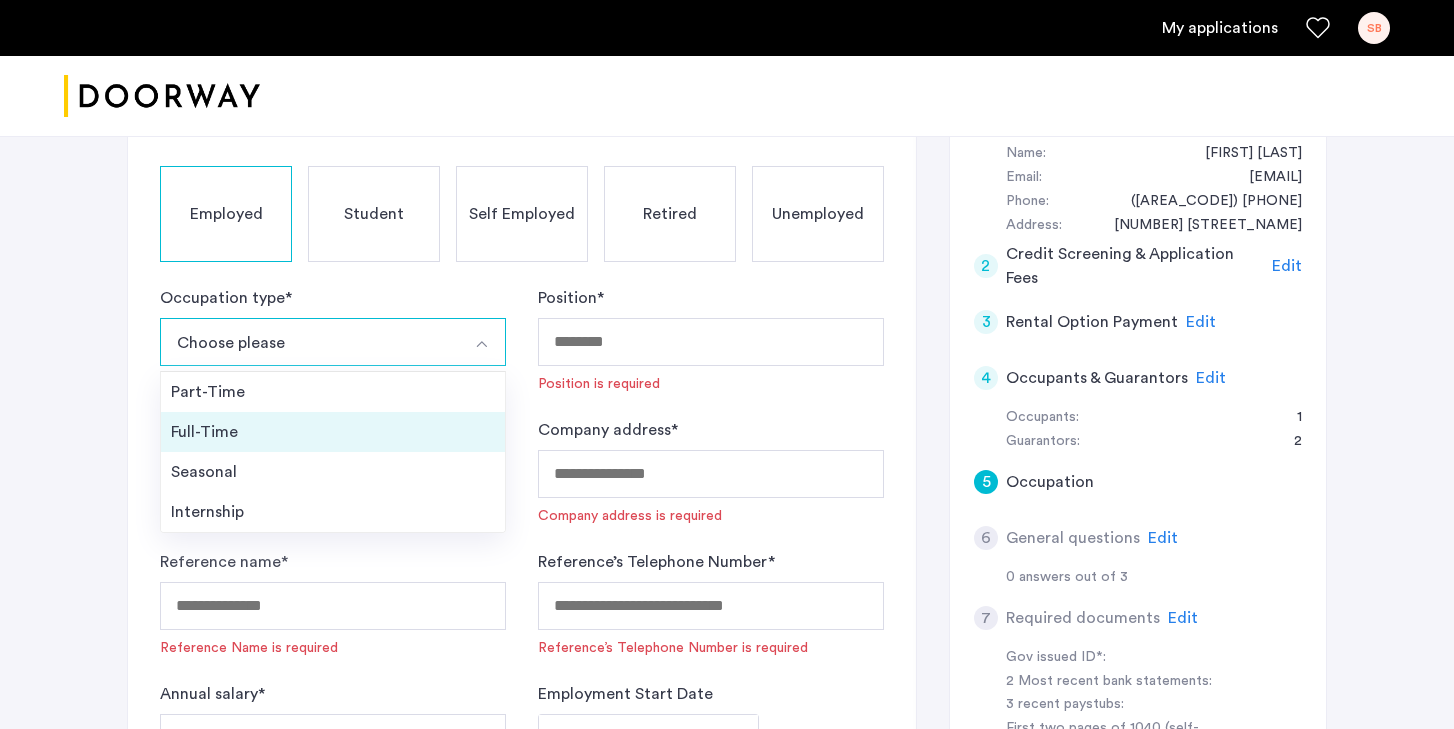 click on "Full-Time" at bounding box center [333, 432] 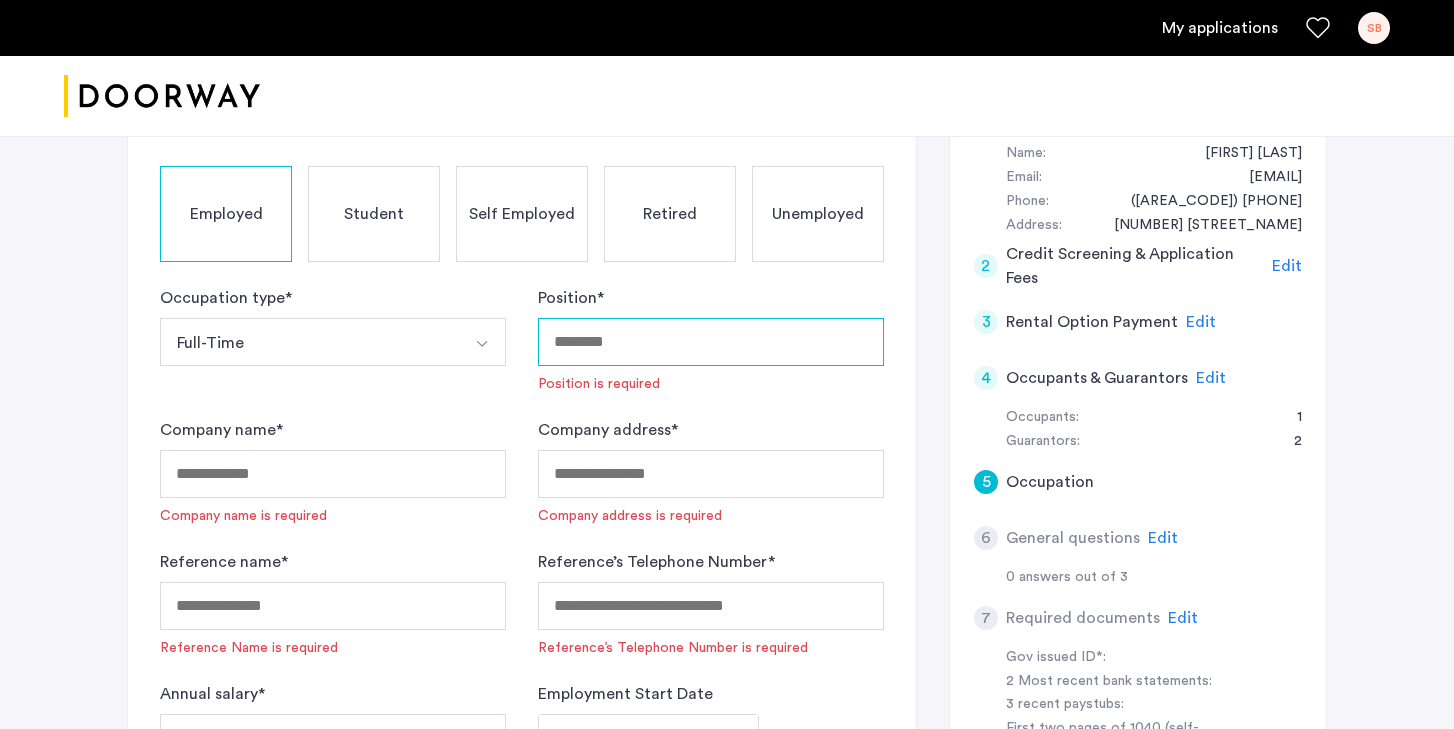 click on "Position  *" at bounding box center (711, 342) 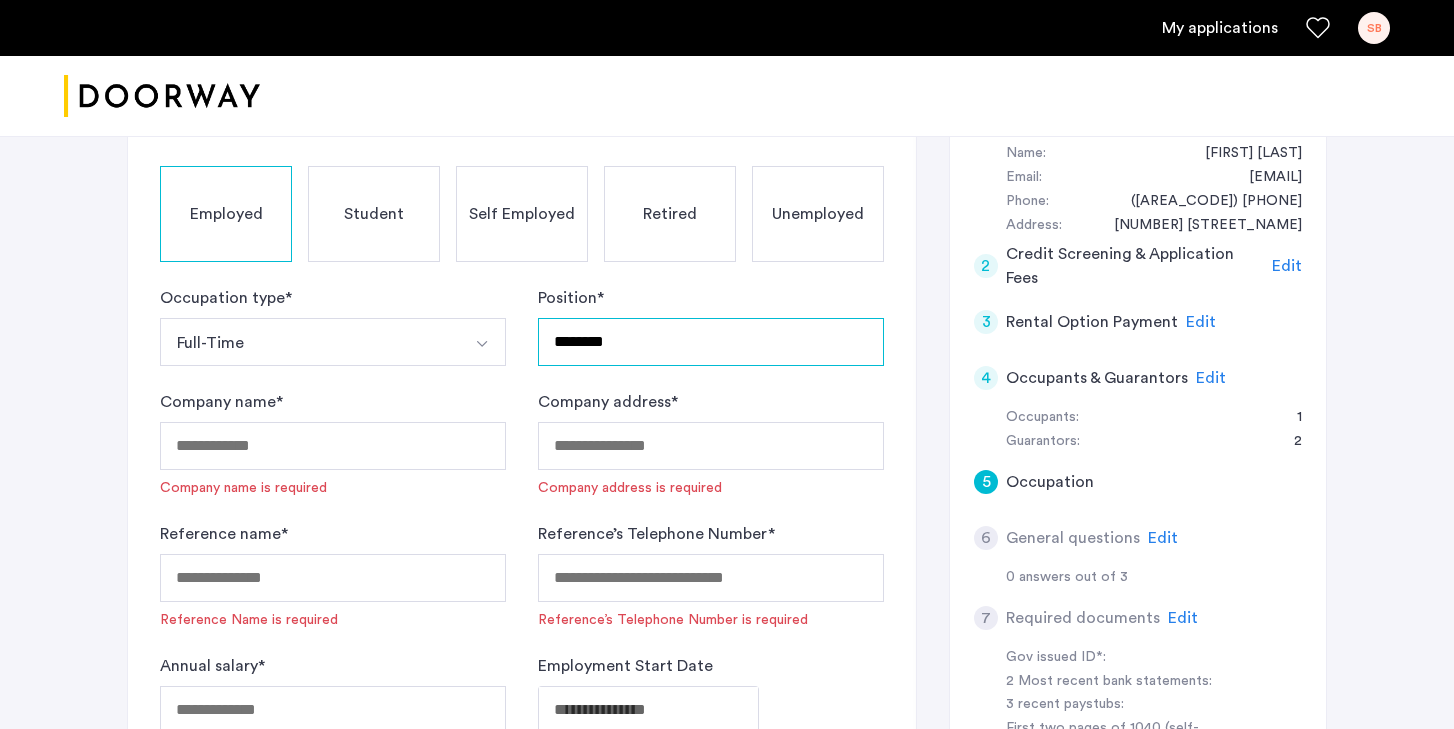 type on "********" 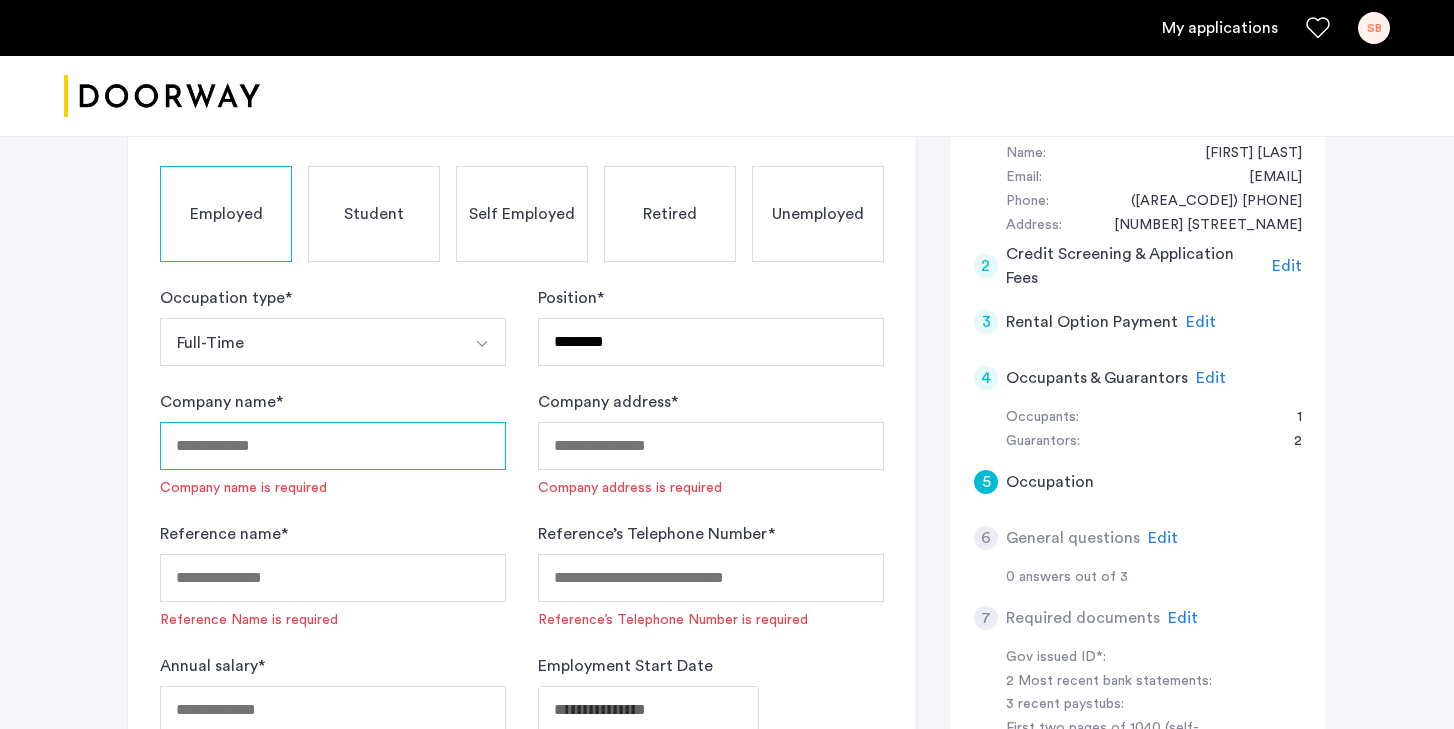 click on "Company name  *" at bounding box center (333, 446) 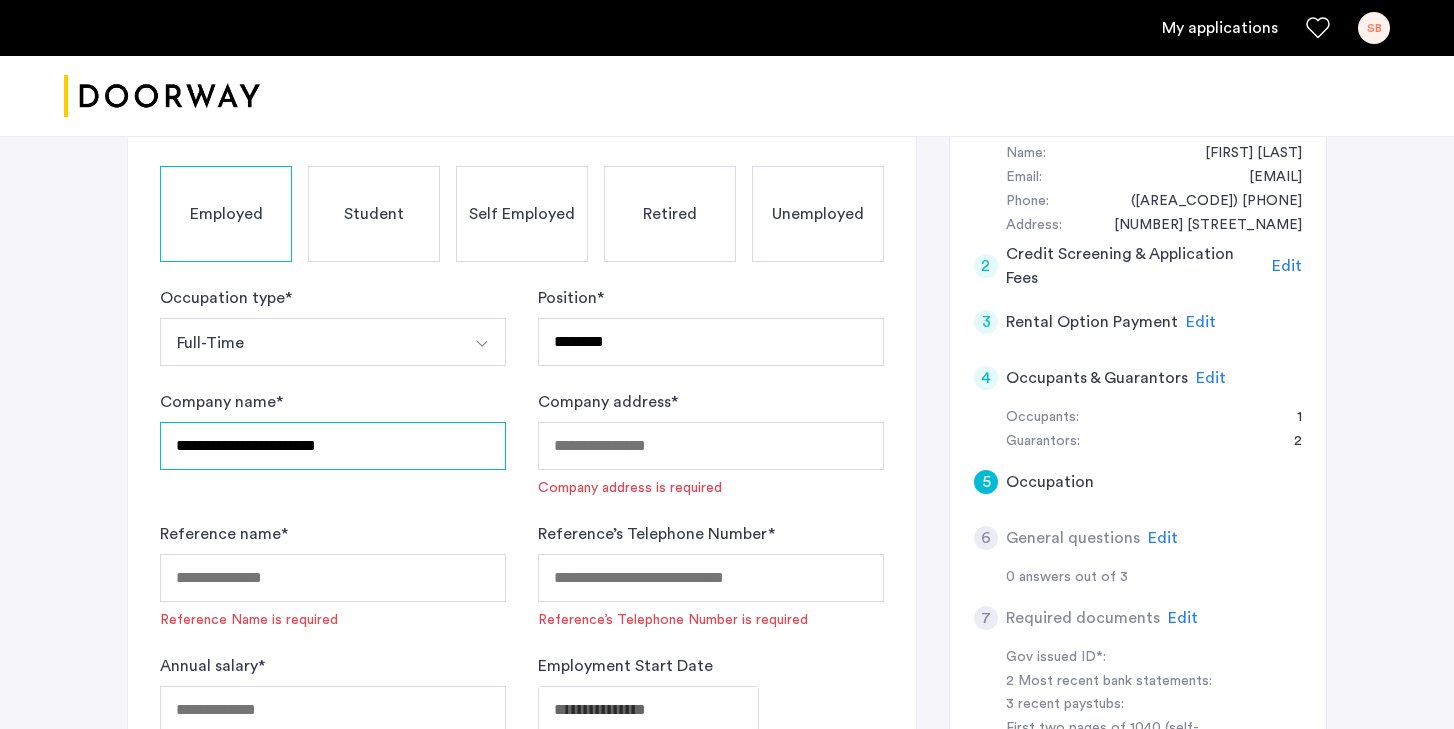 type on "**********" 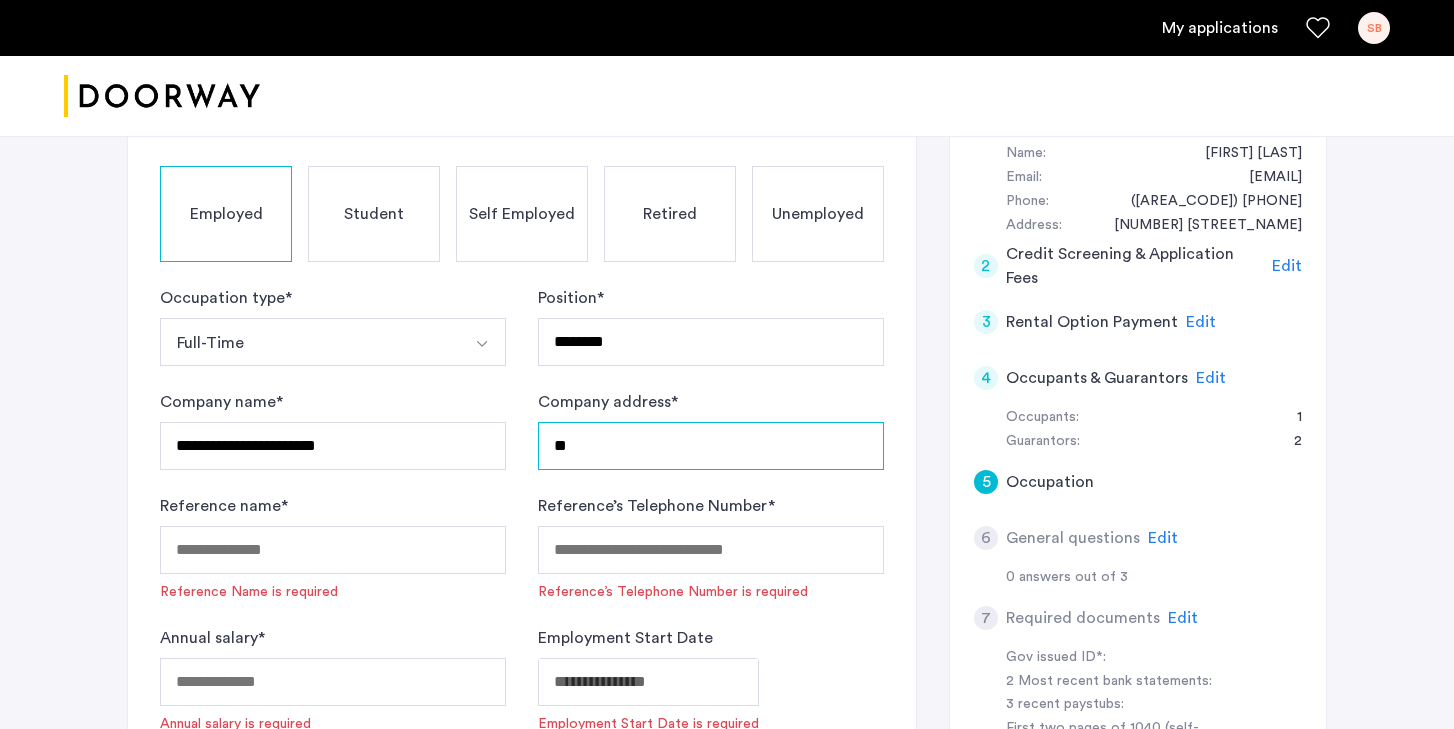 type on "**********" 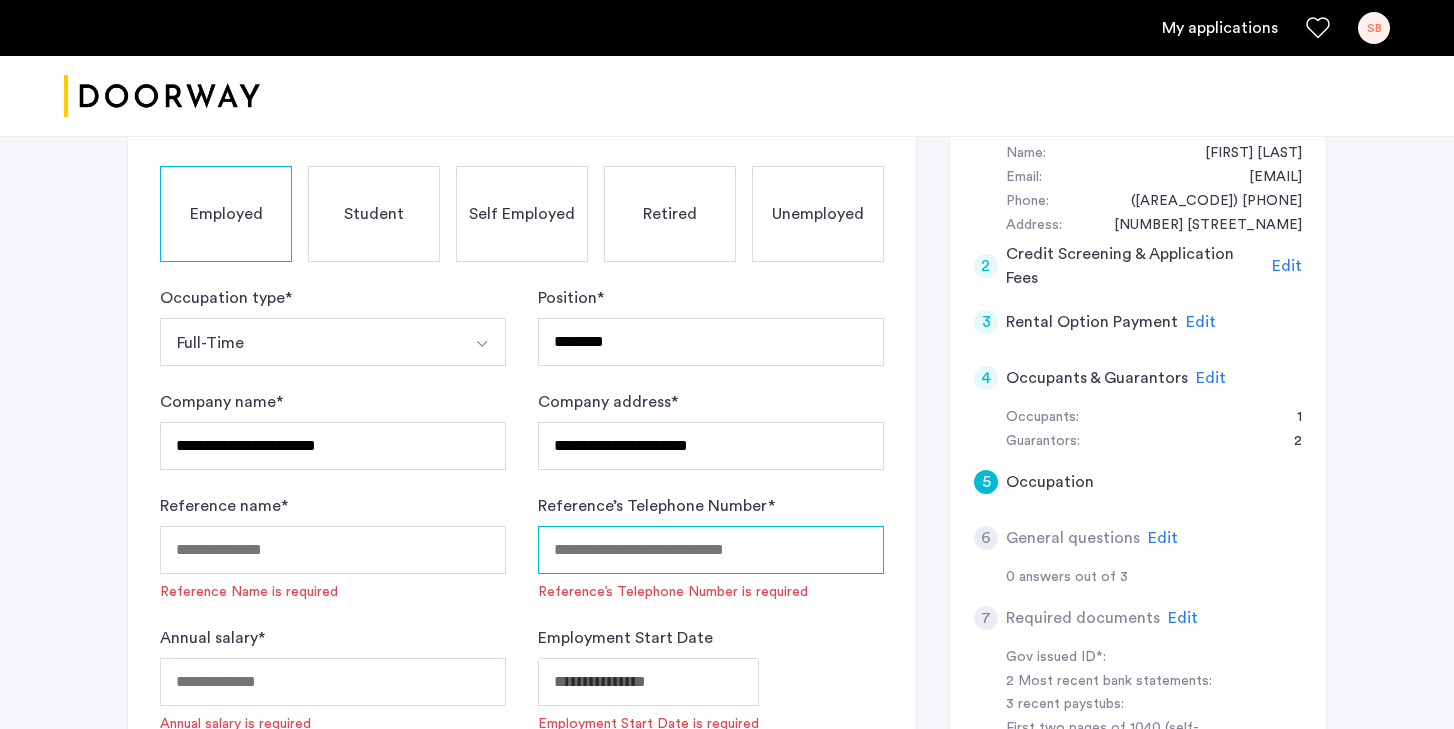 type on "**********" 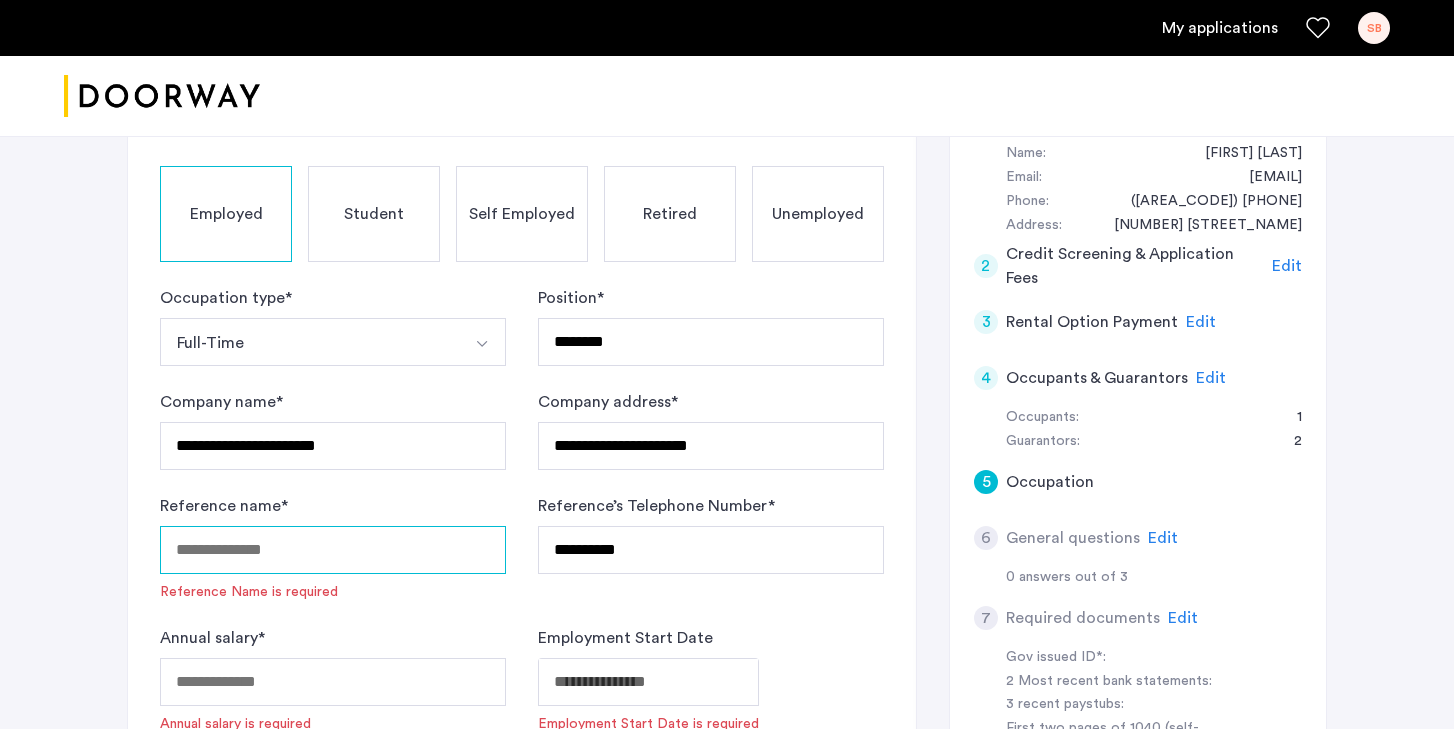 click on "Reference name  *" at bounding box center [333, 550] 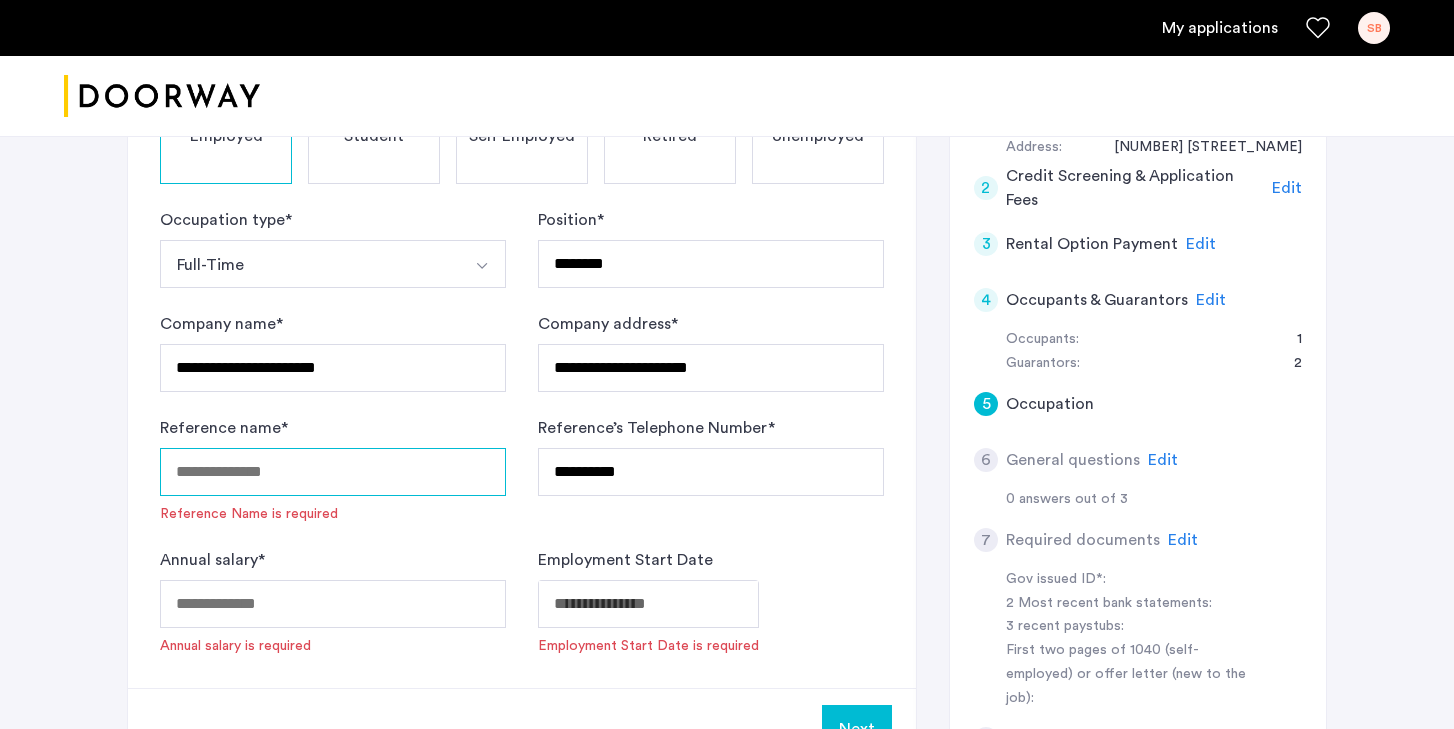 scroll, scrollTop: 470, scrollLeft: 0, axis: vertical 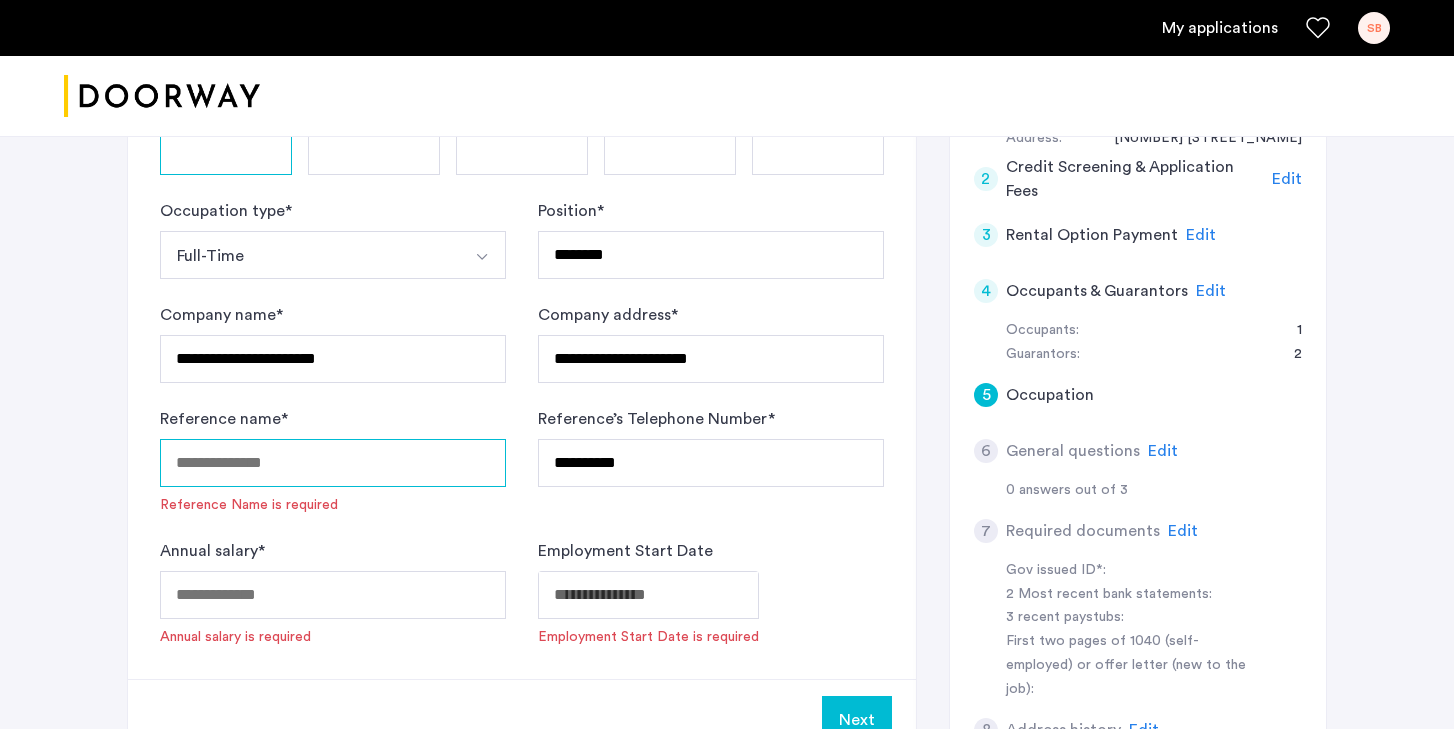 drag, startPoint x: 353, startPoint y: 465, endPoint x: 151, endPoint y: 454, distance: 202.29929 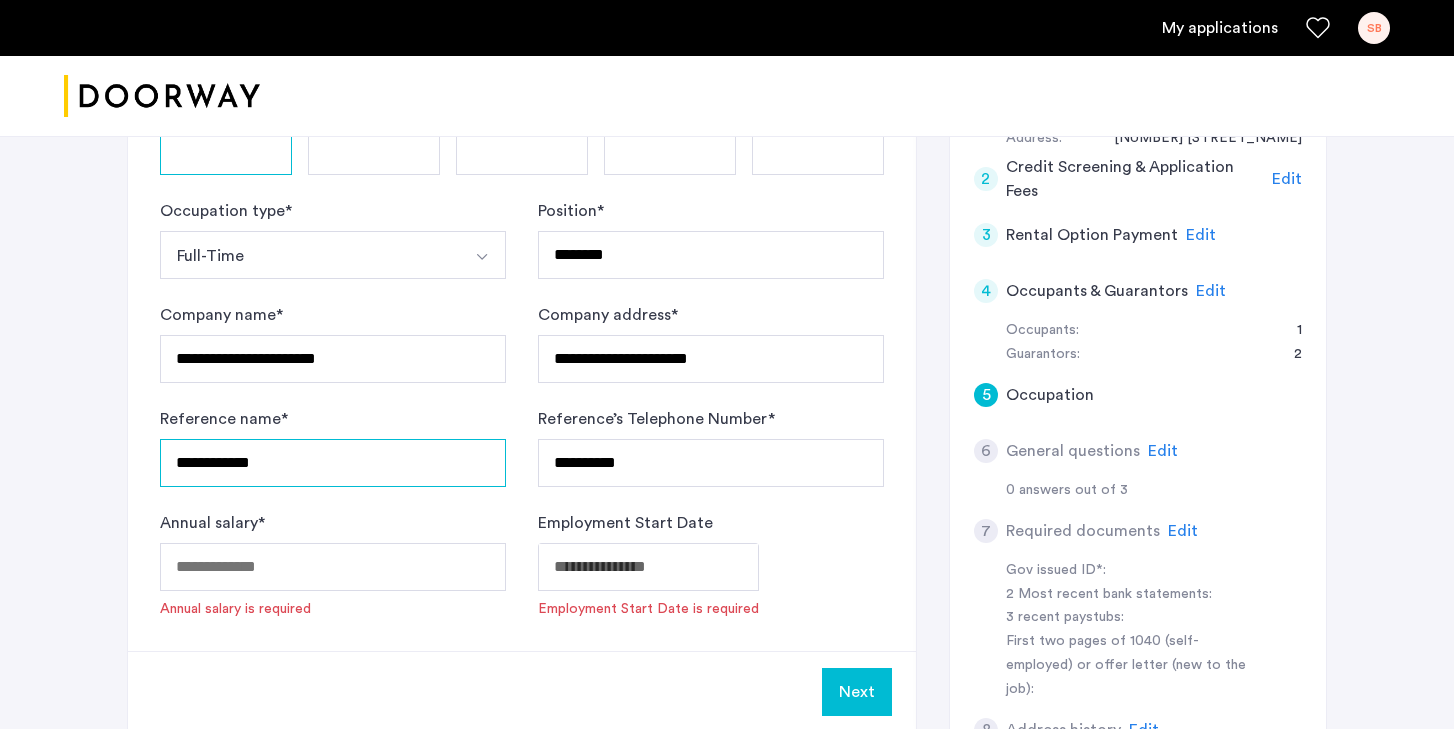 type on "**********" 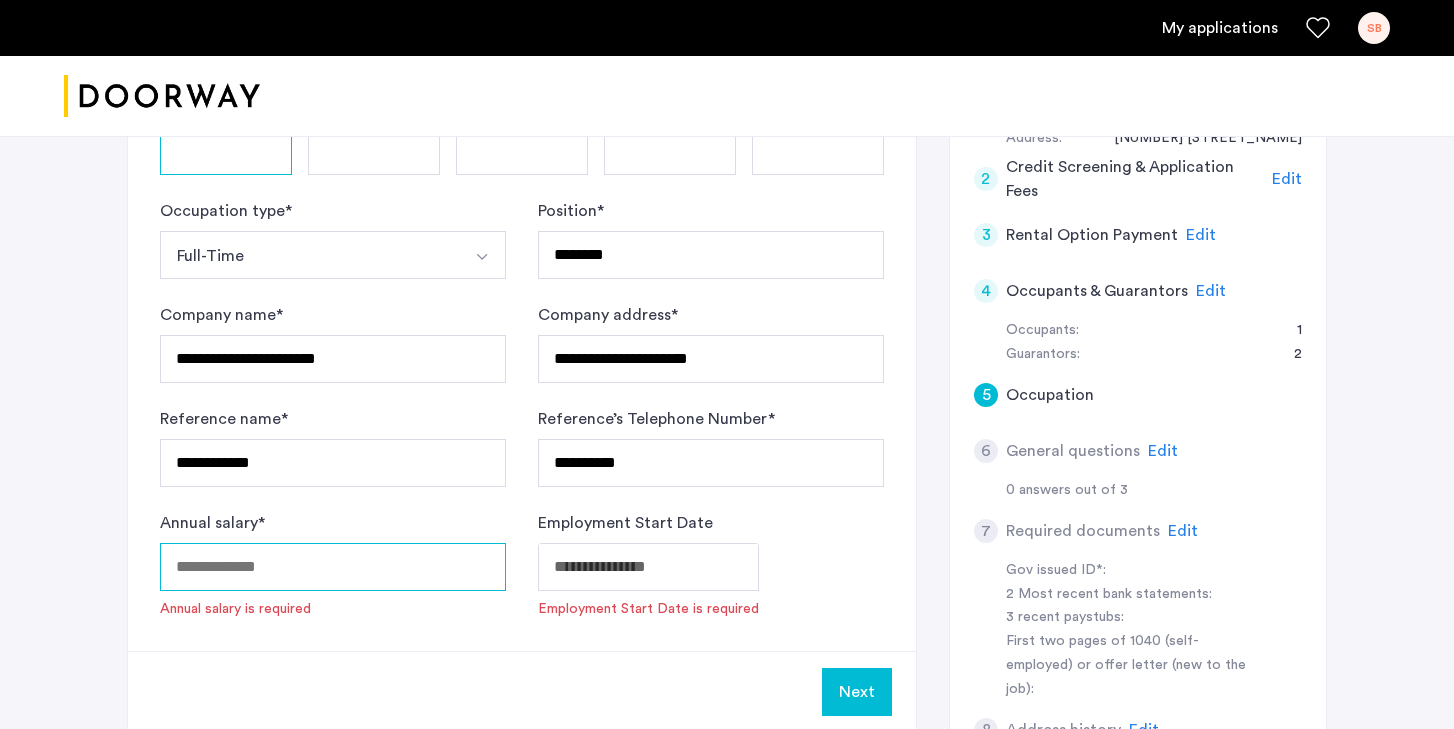 click on "Annual salary  *" at bounding box center (333, 567) 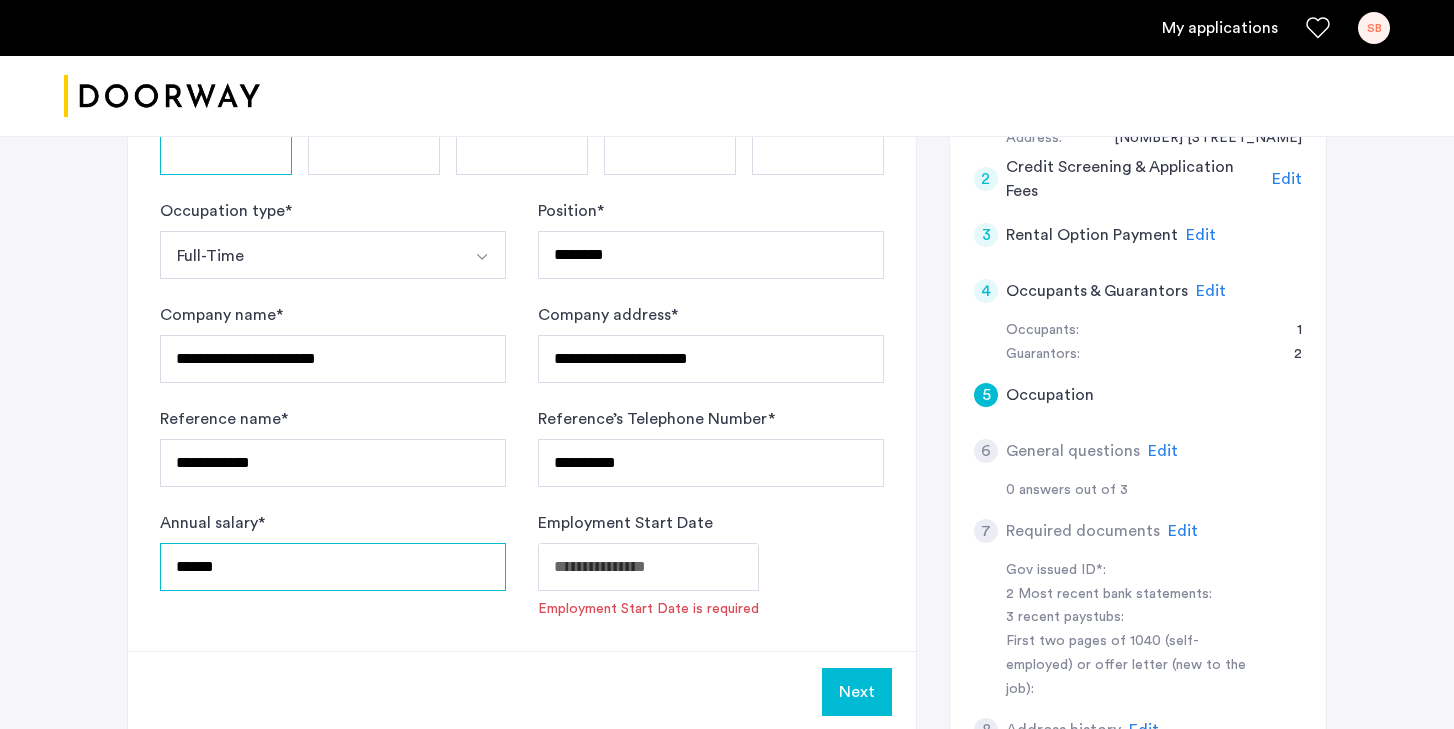 type on "******" 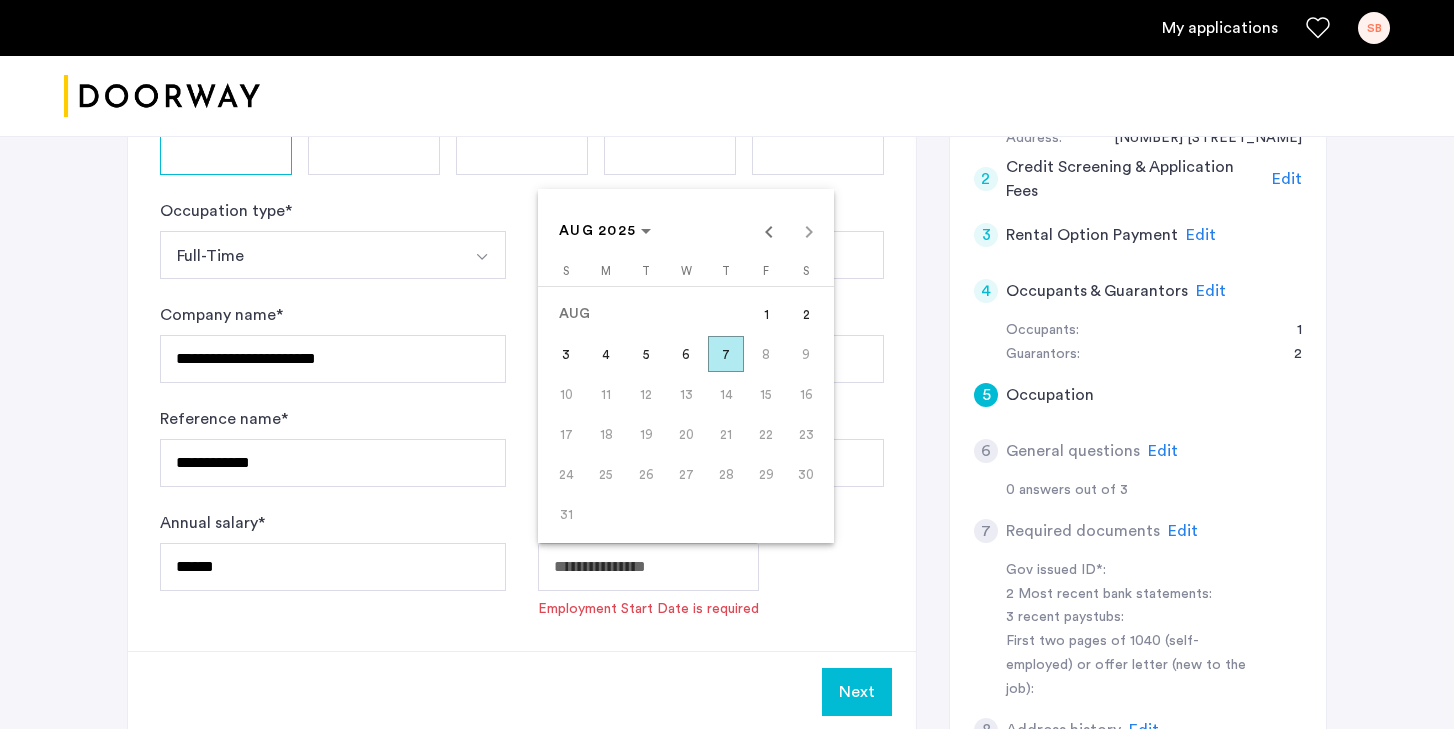 type 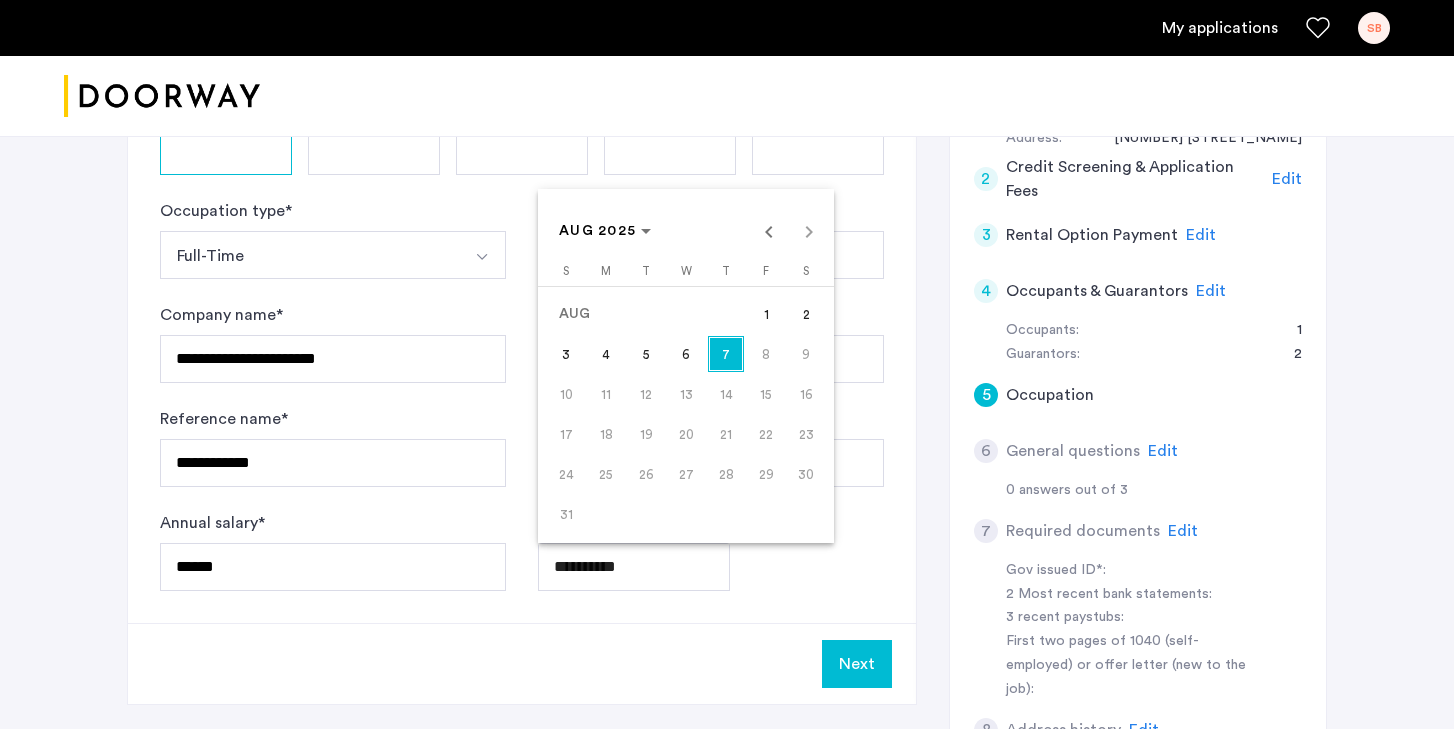 drag, startPoint x: 666, startPoint y: 566, endPoint x: 473, endPoint y: 567, distance: 193.0026 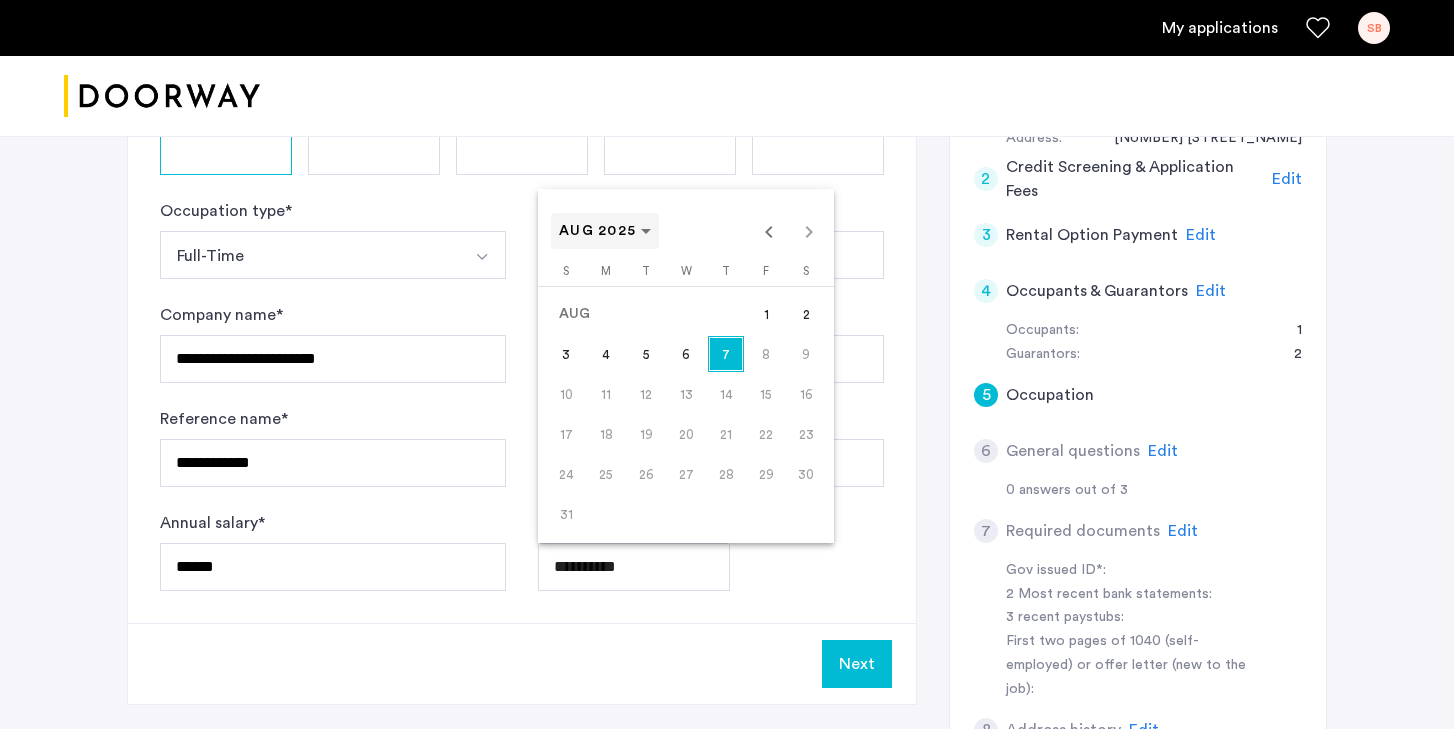 click 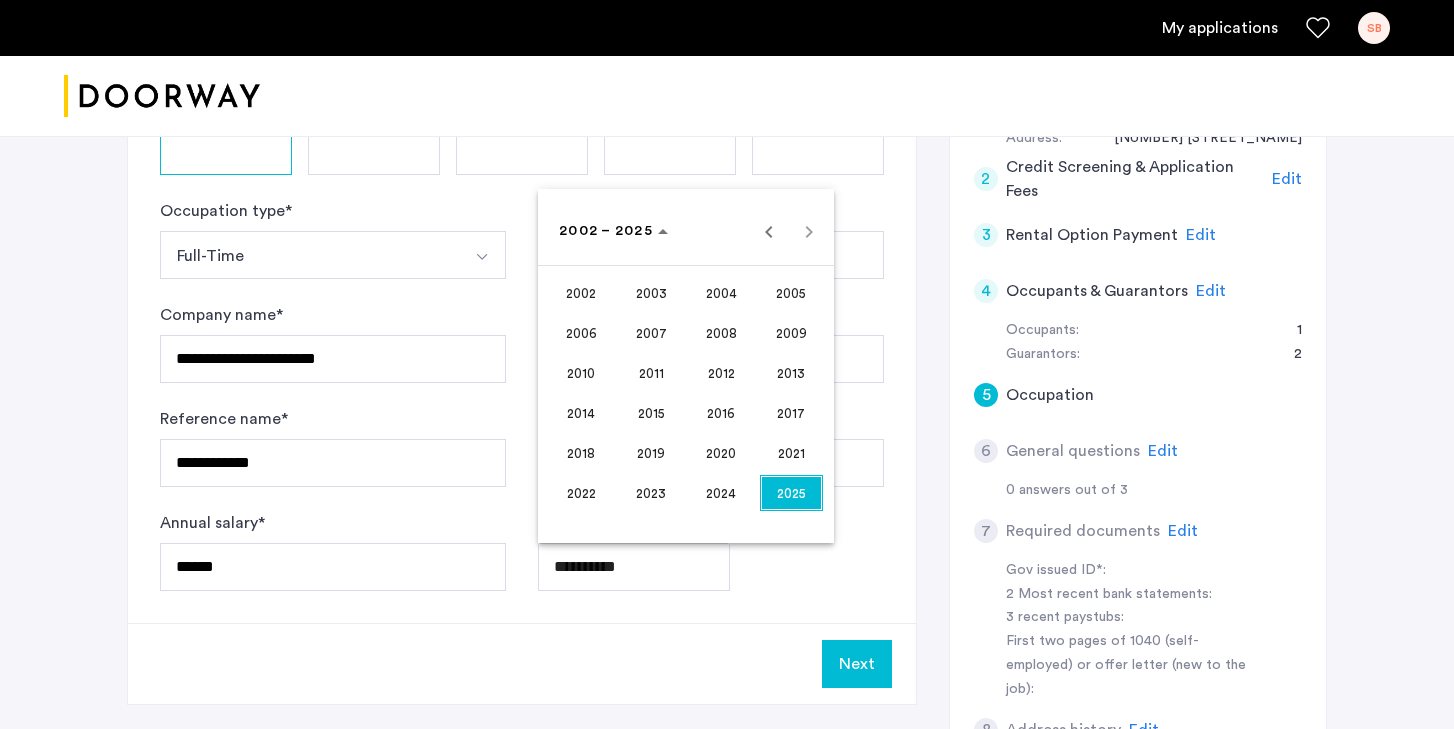 click on "2006" at bounding box center (581, 333) 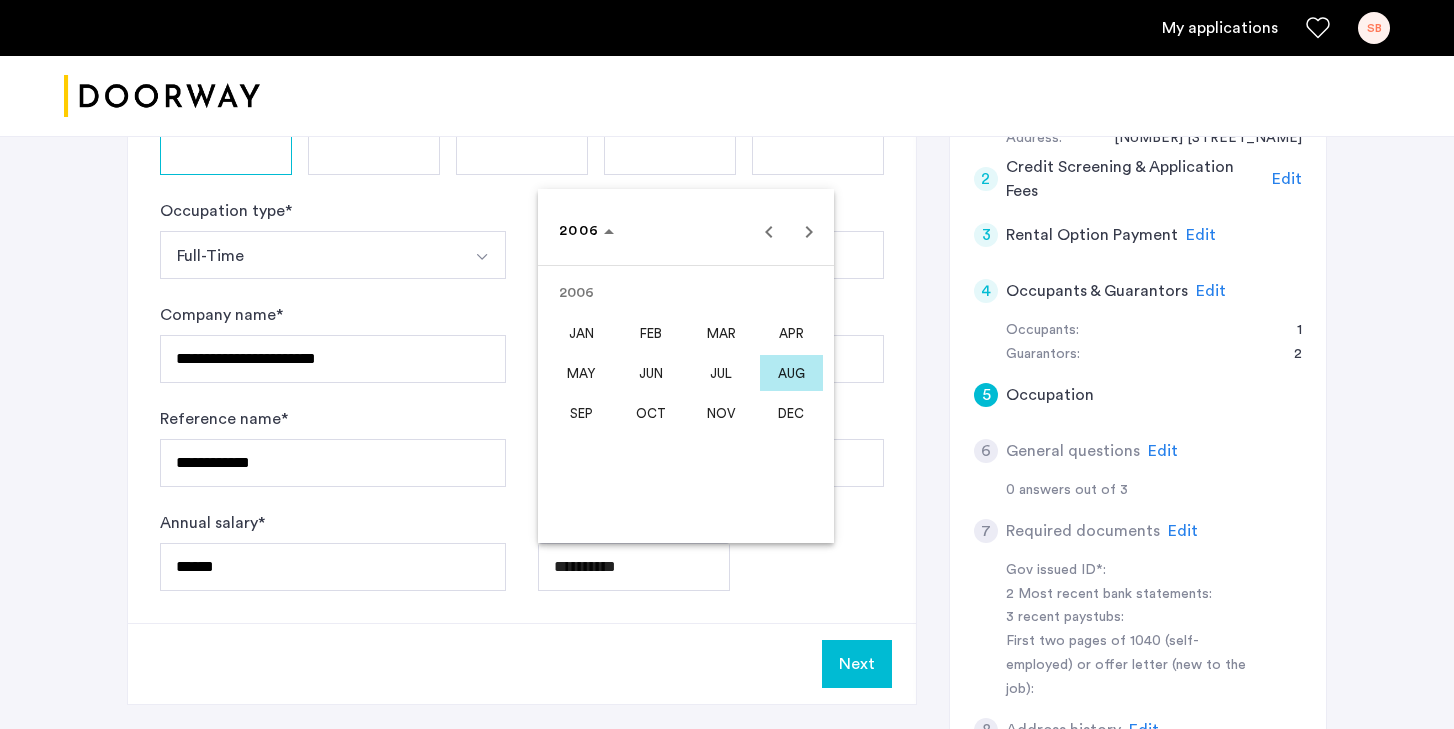 click on "DEC" at bounding box center [791, 413] 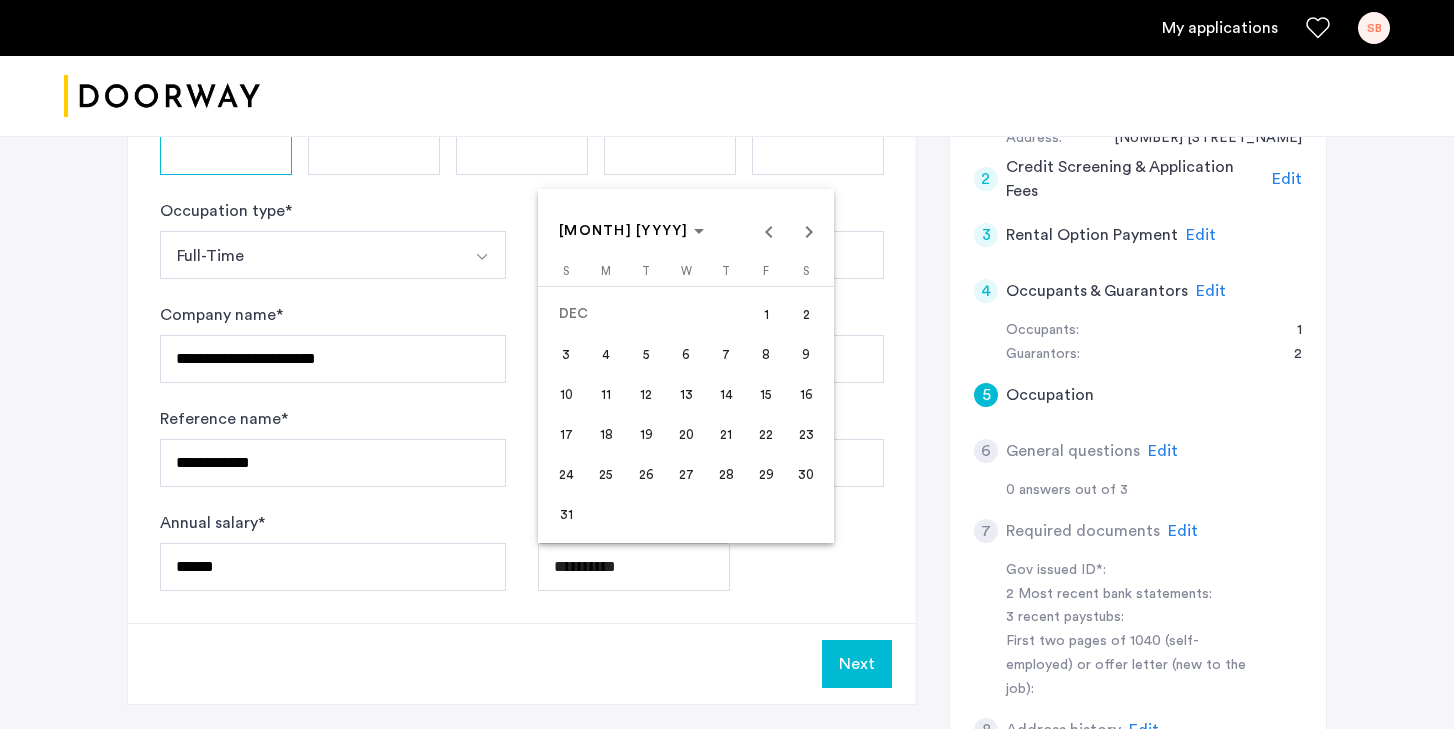click on "1" at bounding box center [766, 314] 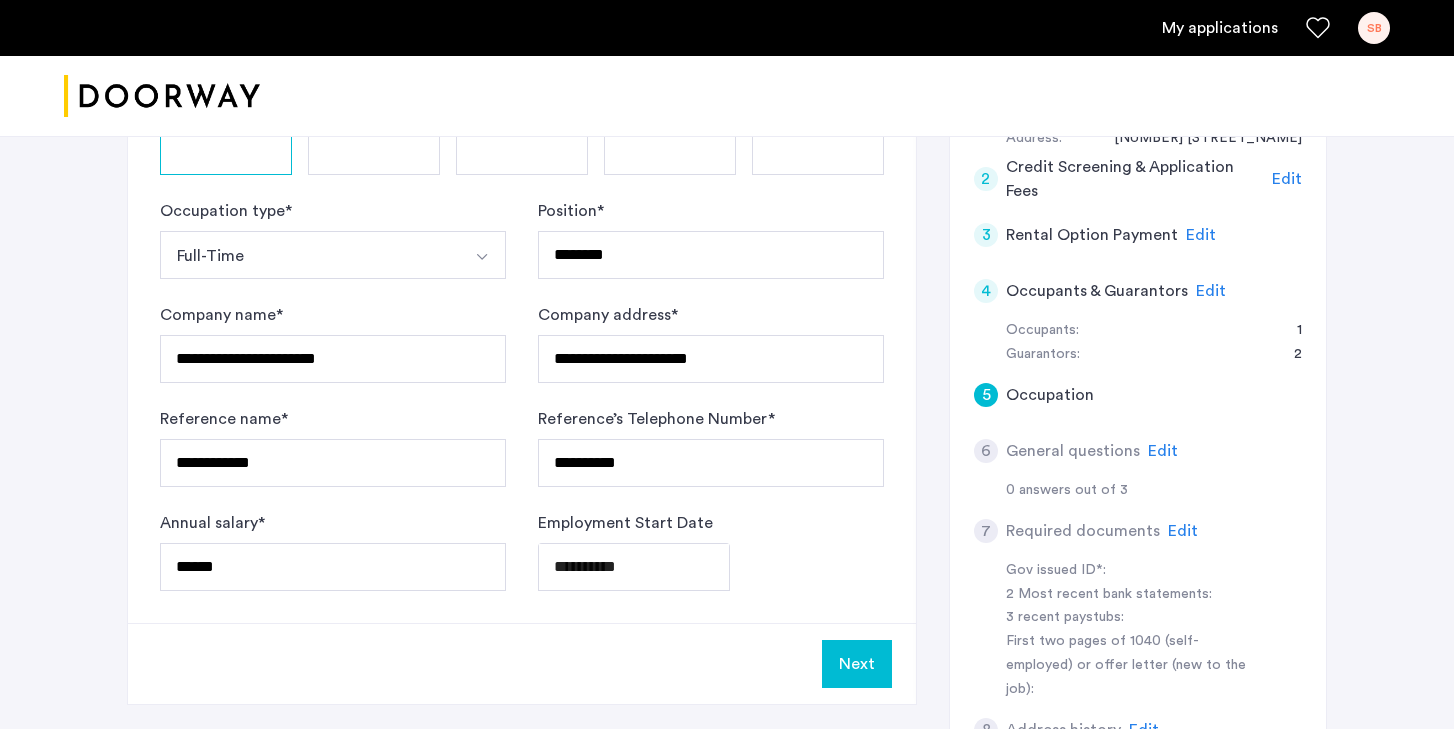 type on "**********" 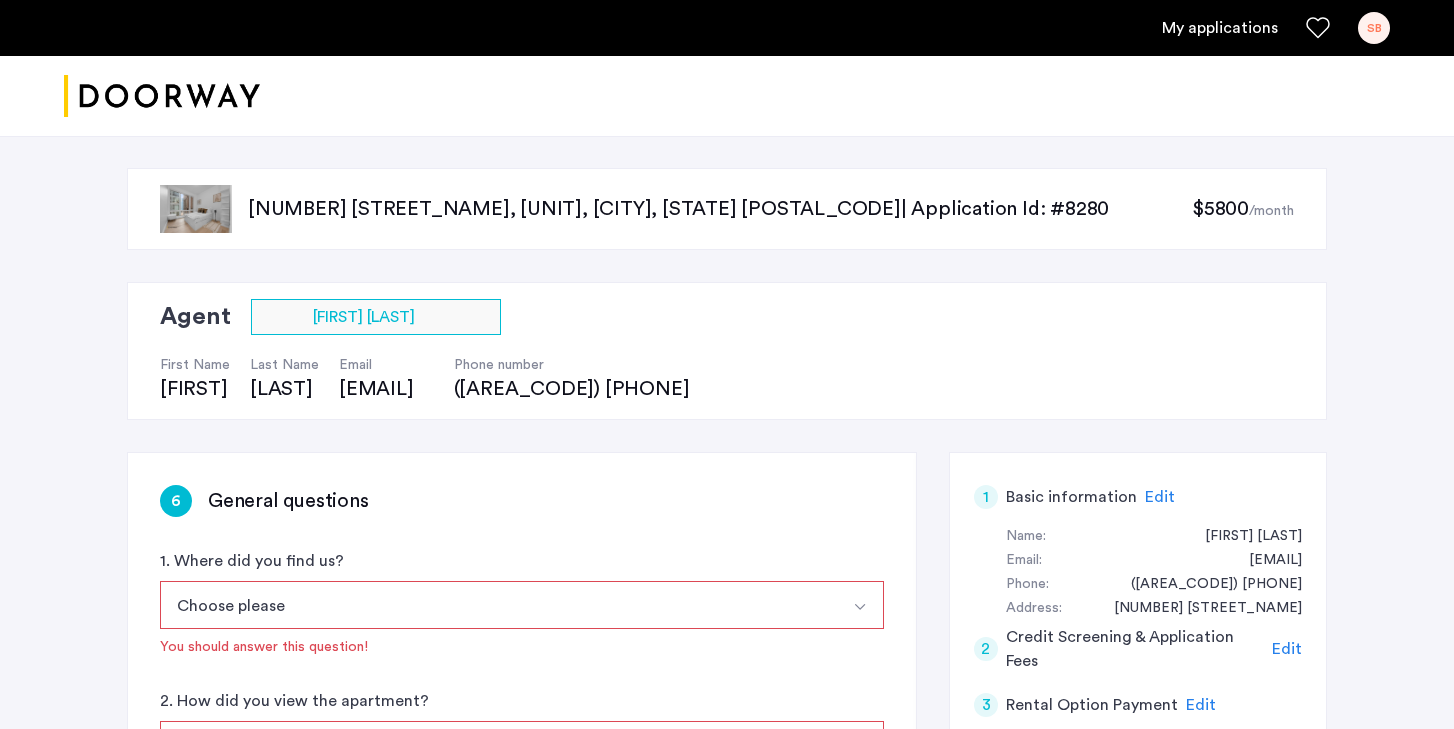 click on "Choose please" at bounding box center (498, 605) 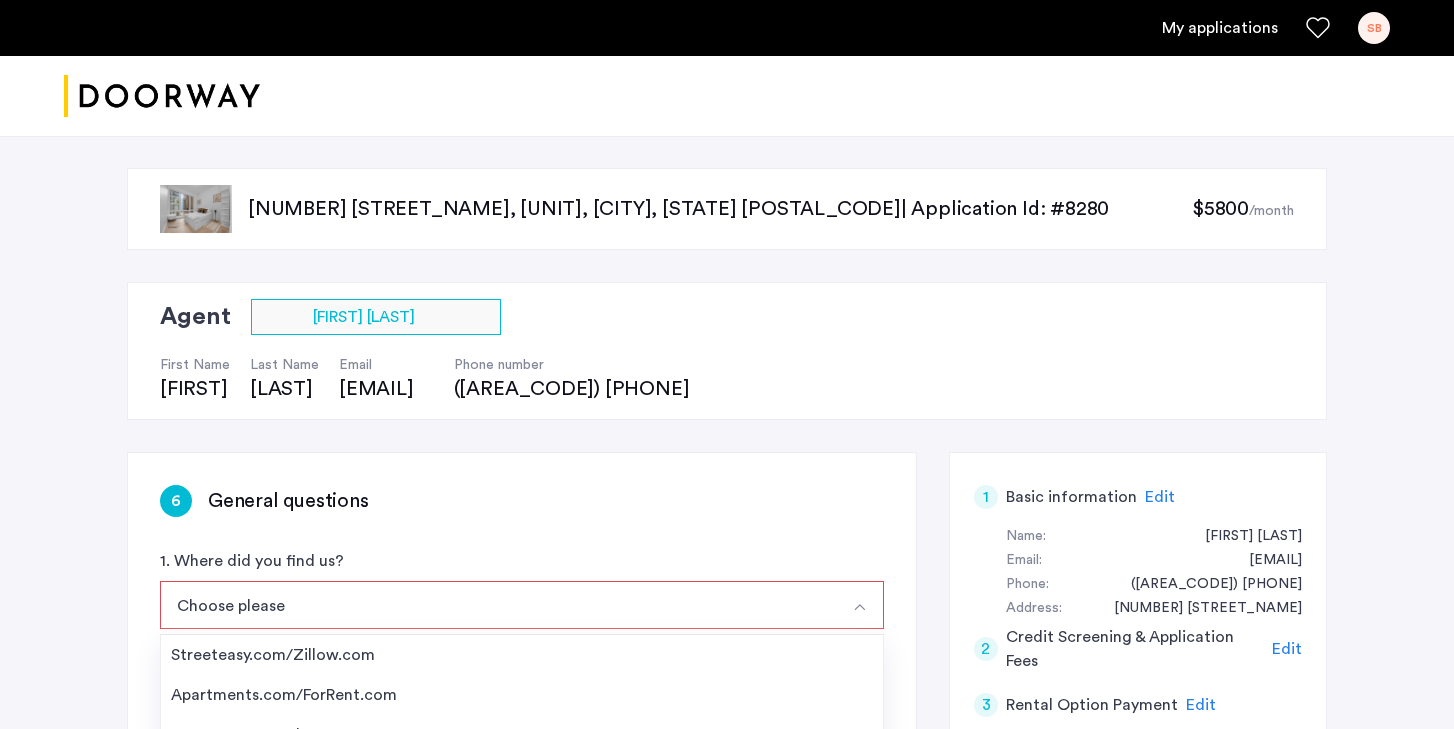 click on "Streeteasy.com/Zillow.com Apartments.com/ForRent.com Zumper.com/Padmapper.com Facebook/Instagram Renthop Craigslist Other" at bounding box center (522, 759) 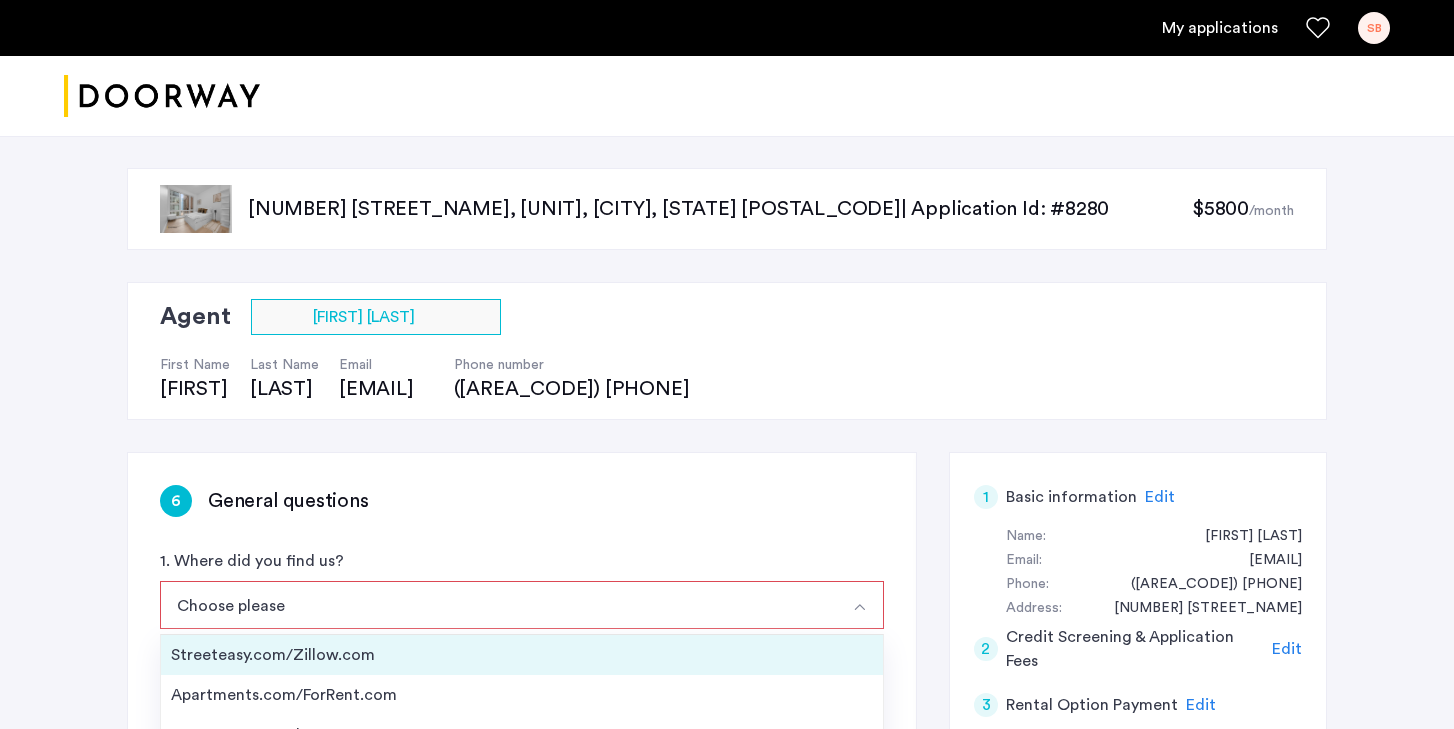 click on "Streeteasy.com/Zillow.com" at bounding box center [522, 655] 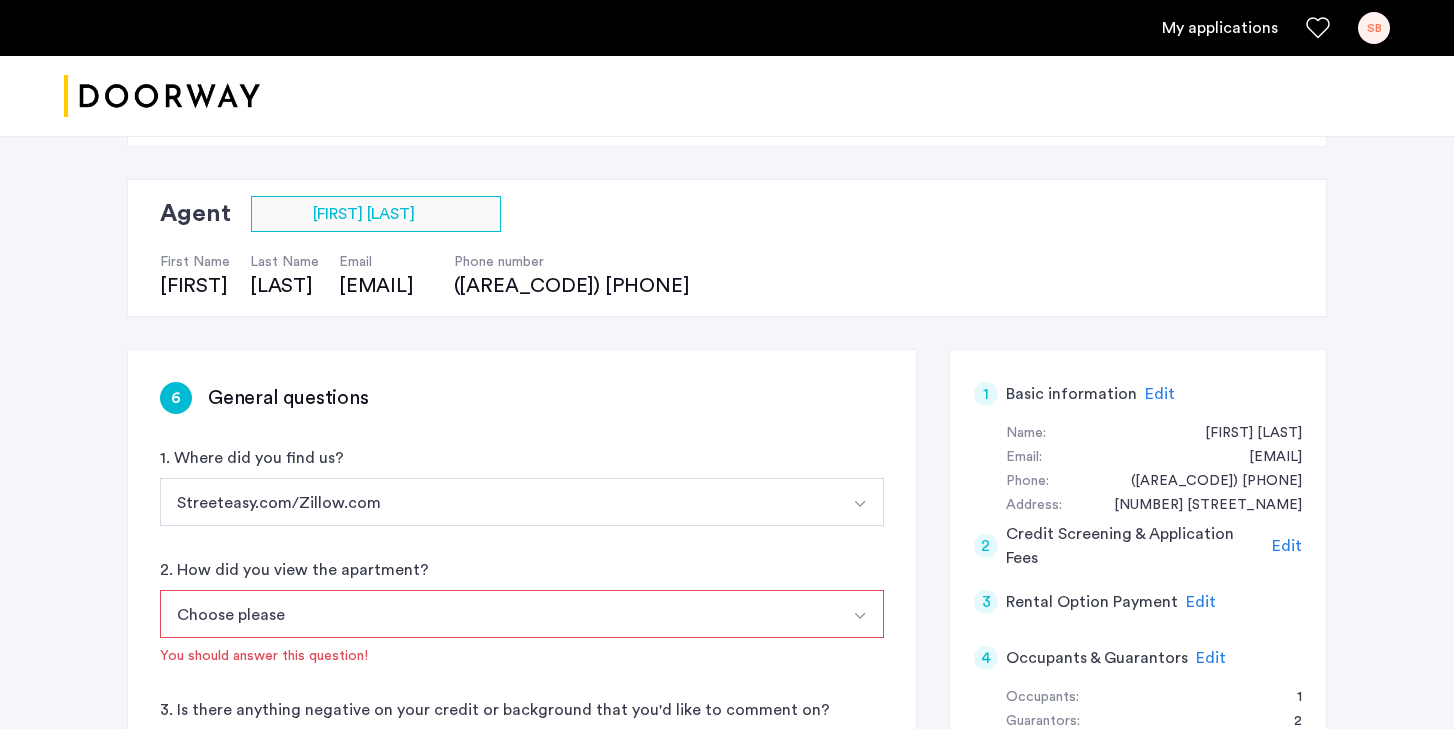 scroll, scrollTop: 245, scrollLeft: 0, axis: vertical 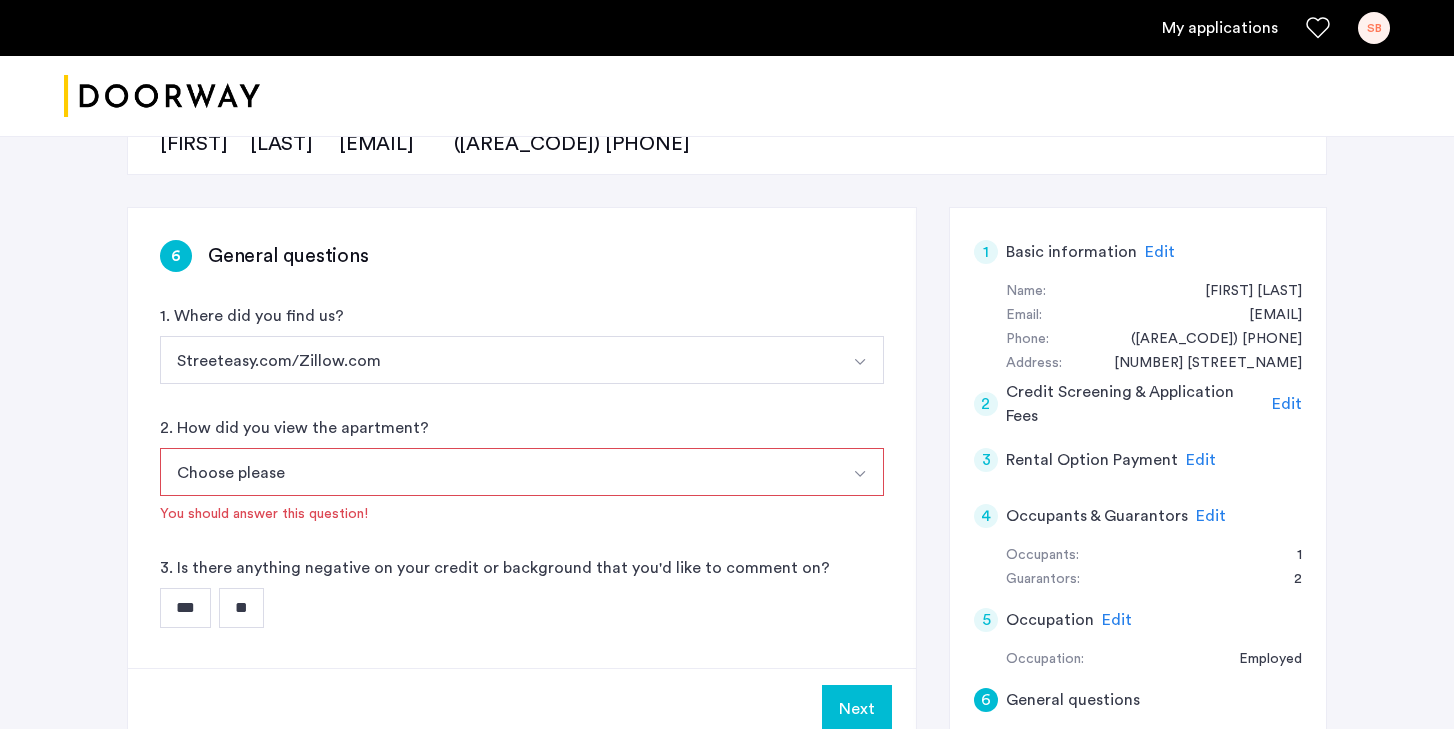 click on "Choose please" at bounding box center (498, 472) 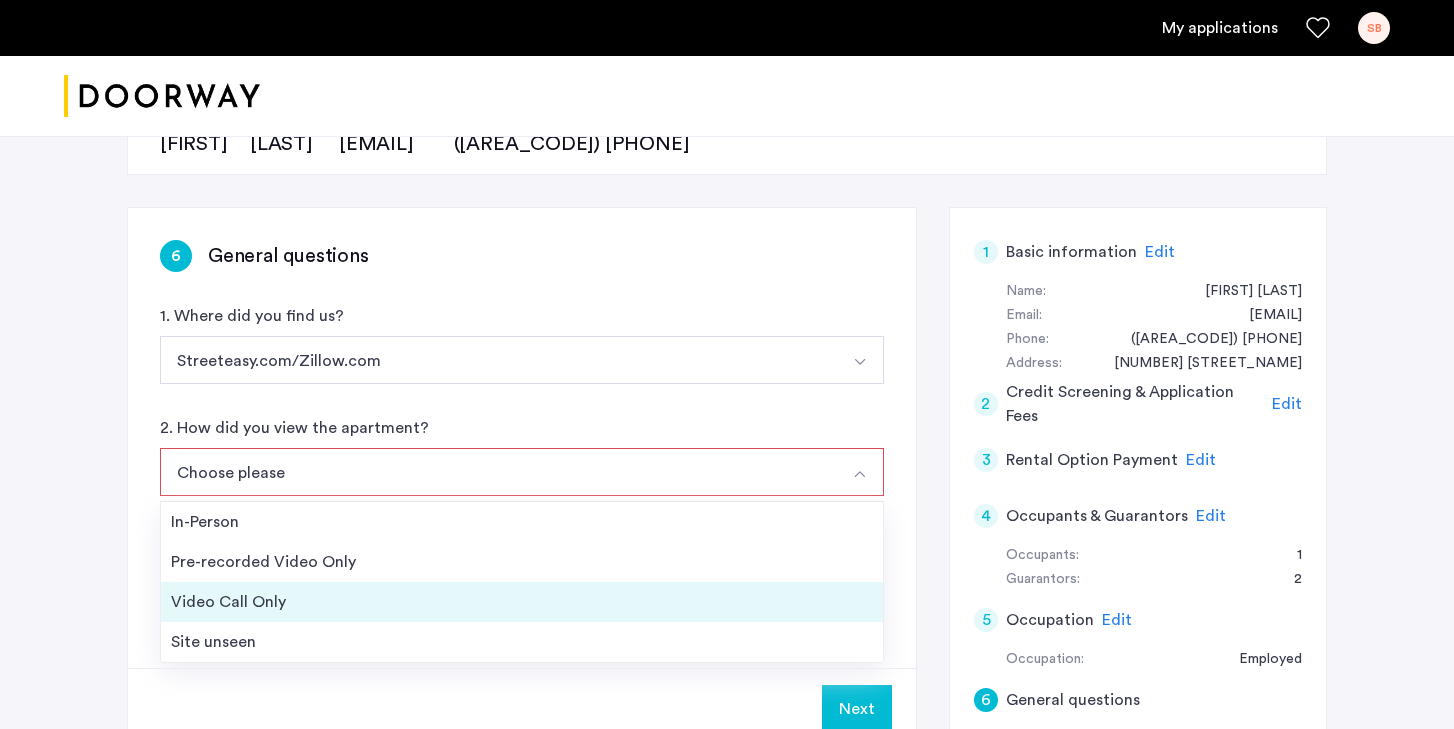 click on "Video Call Only" at bounding box center (522, 602) 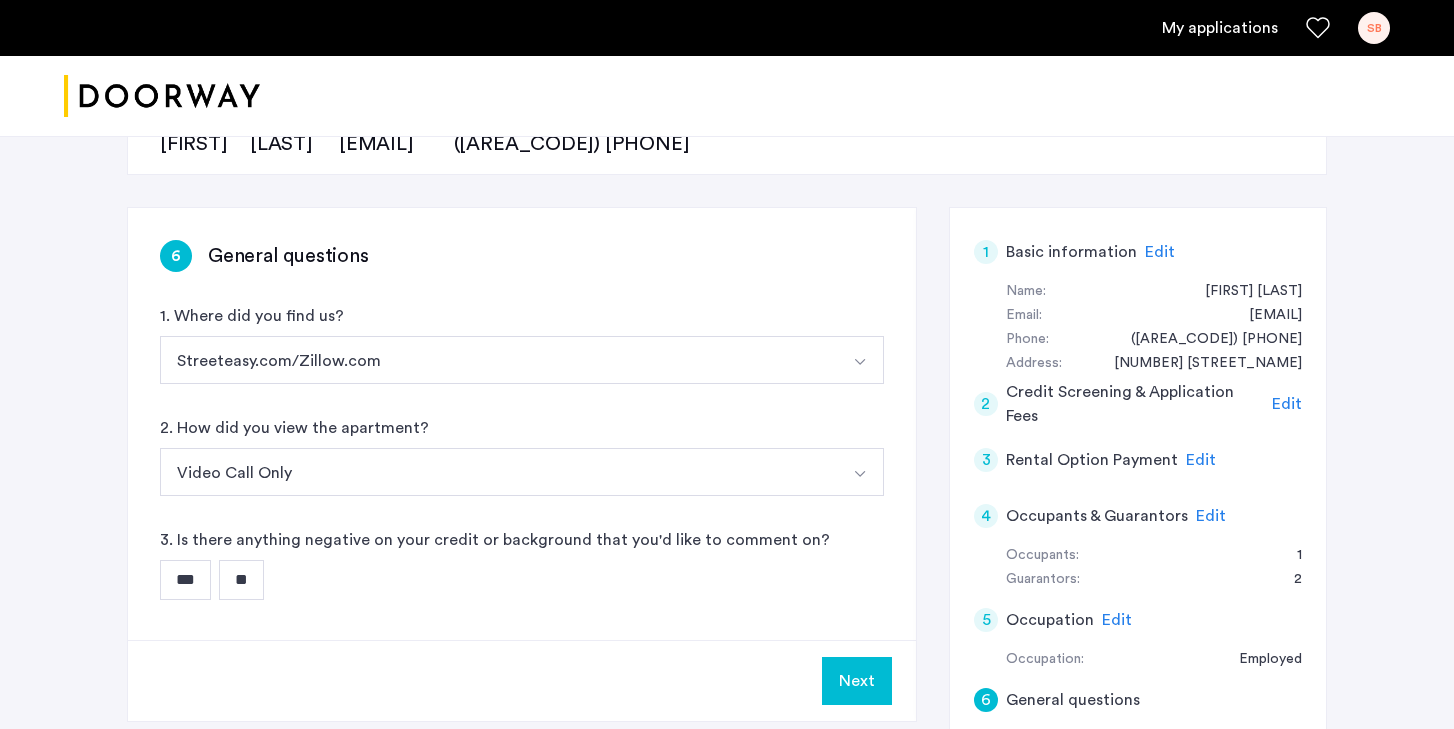 click on "**" at bounding box center [241, 580] 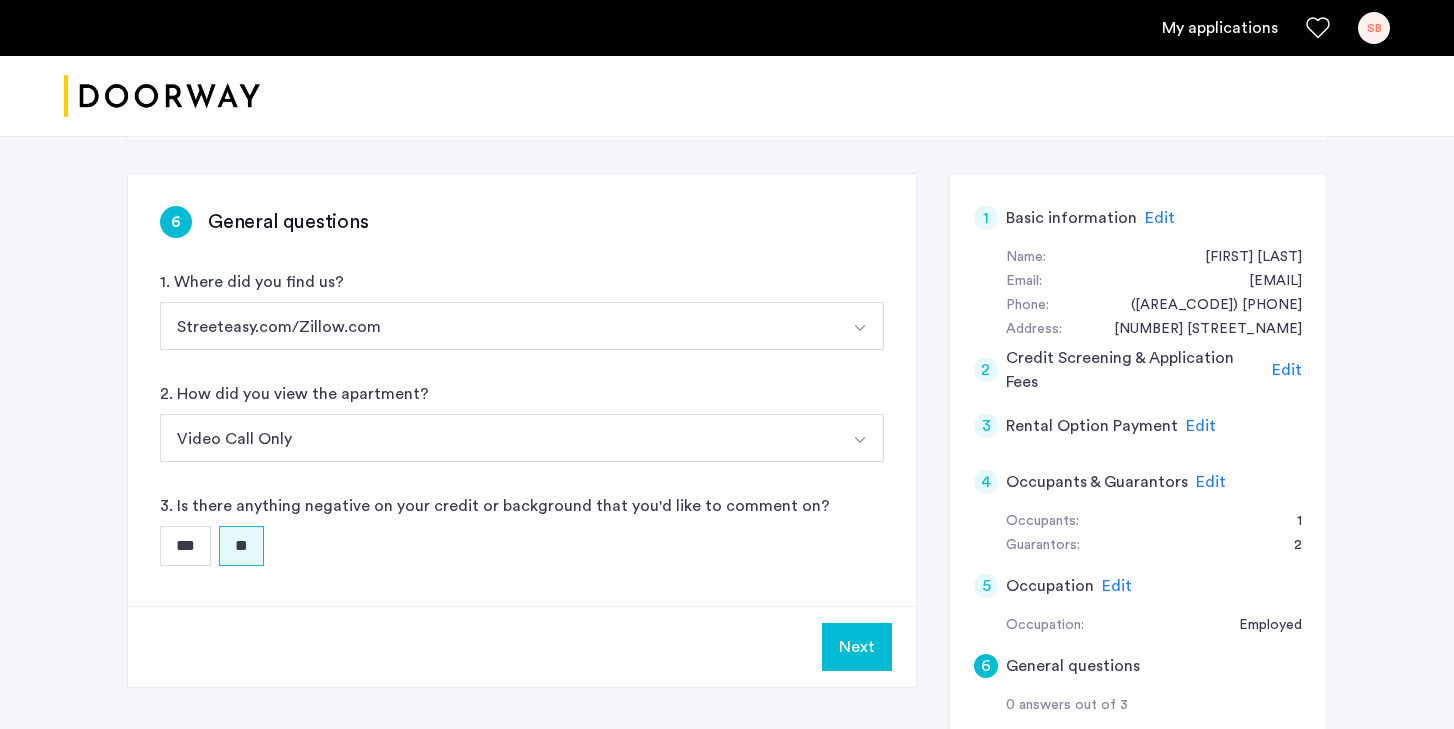 scroll, scrollTop: 282, scrollLeft: 0, axis: vertical 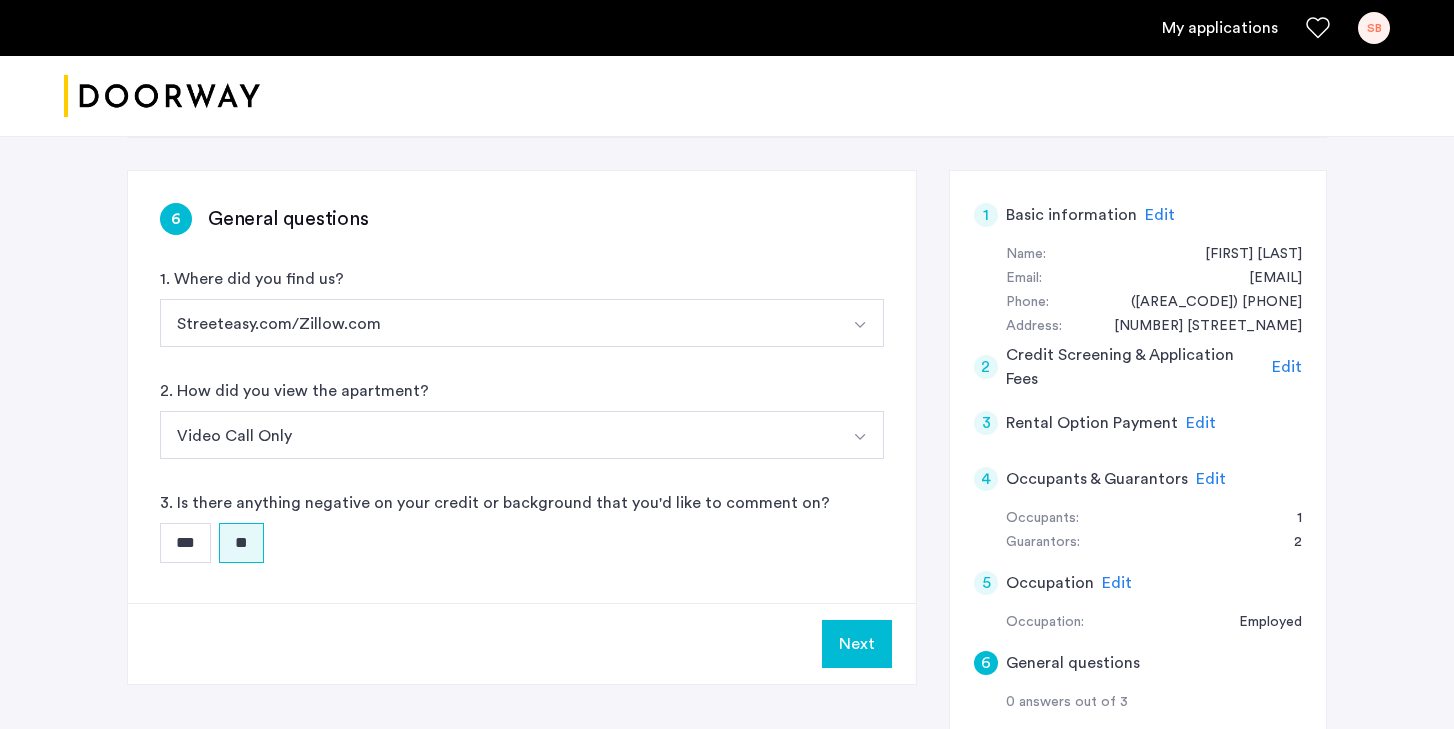 click on "Next" at bounding box center [857, 644] 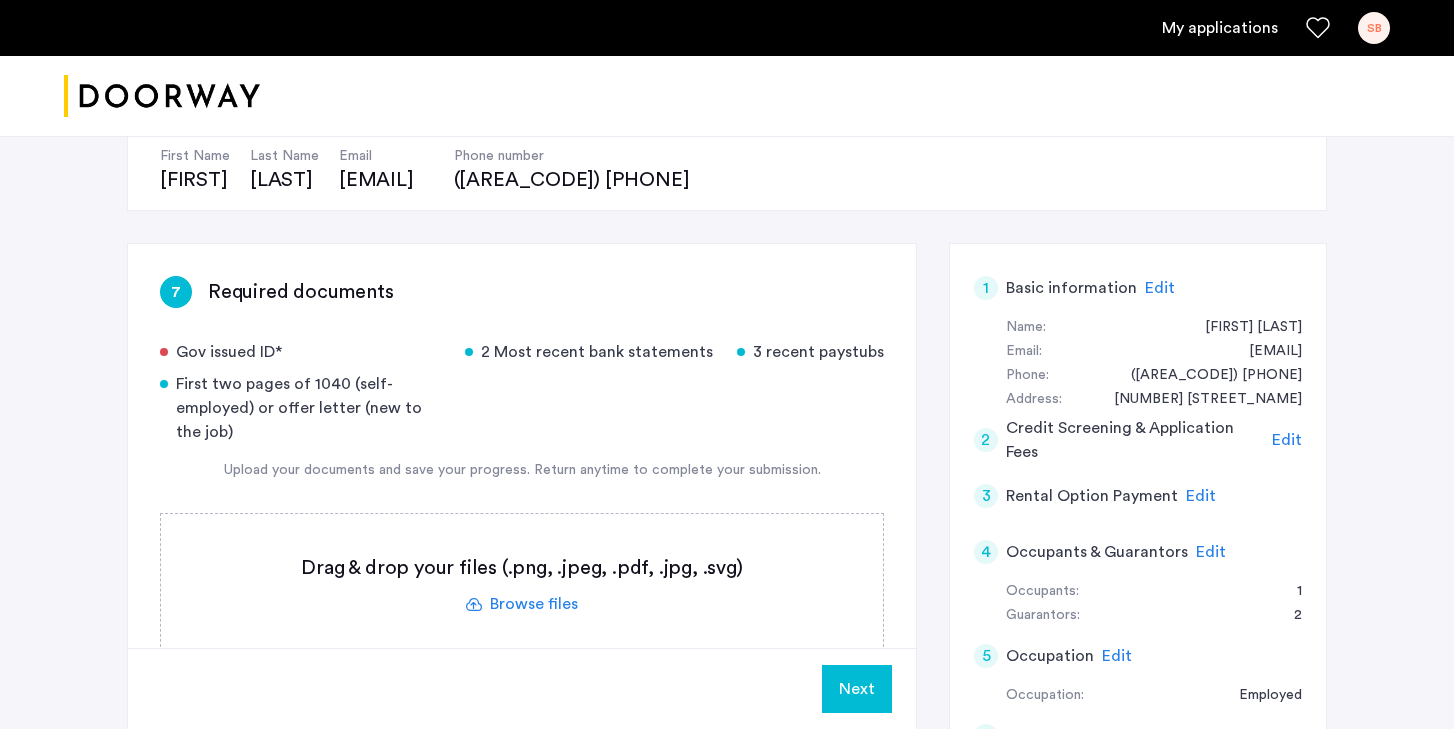 scroll, scrollTop: 304, scrollLeft: 0, axis: vertical 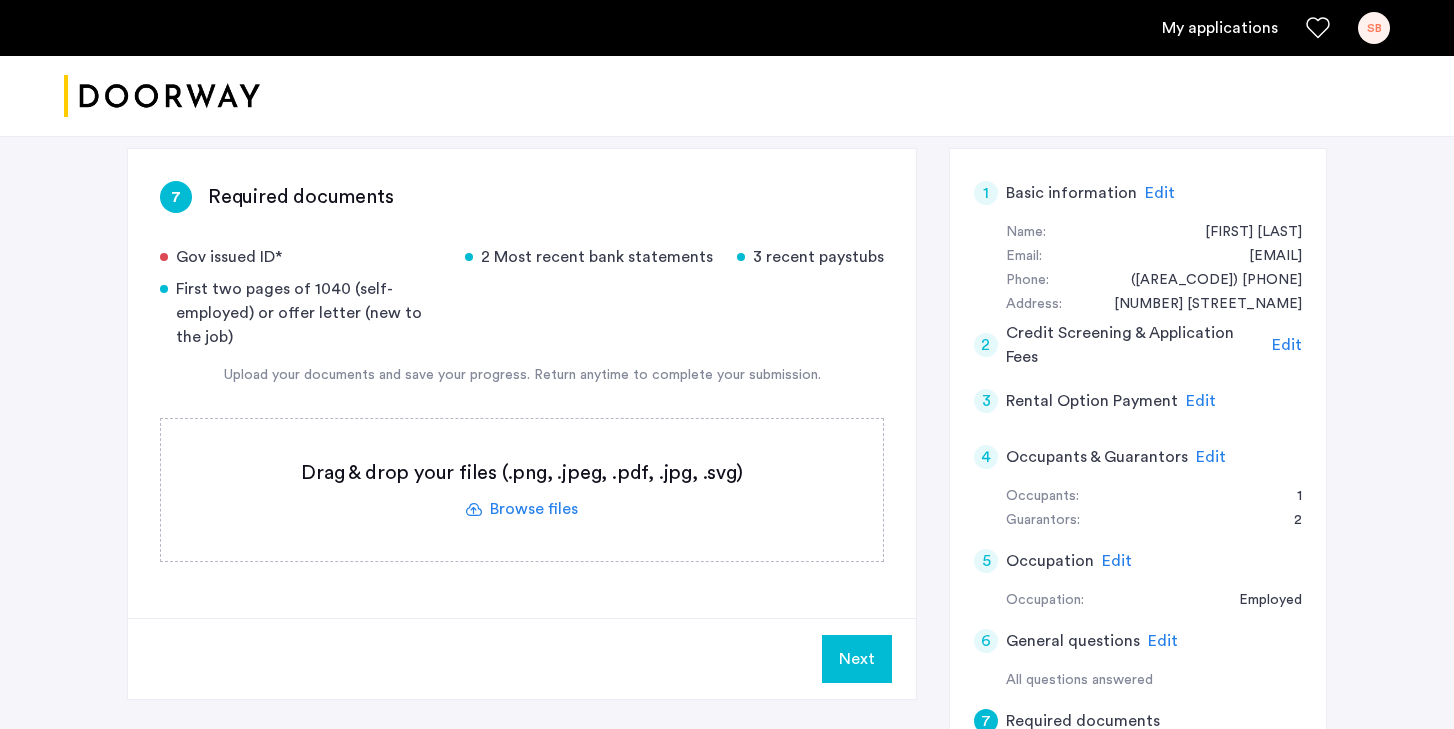 click 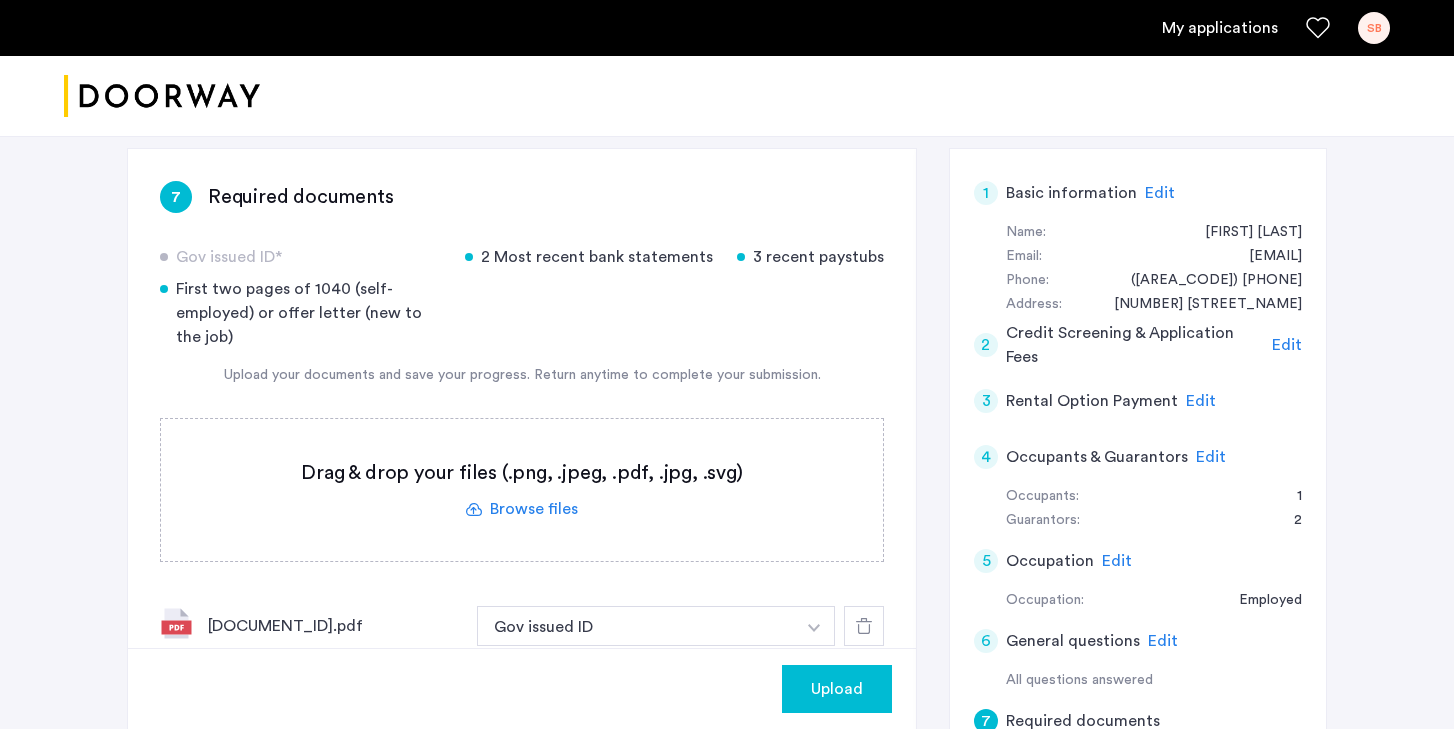 click on "Upload" 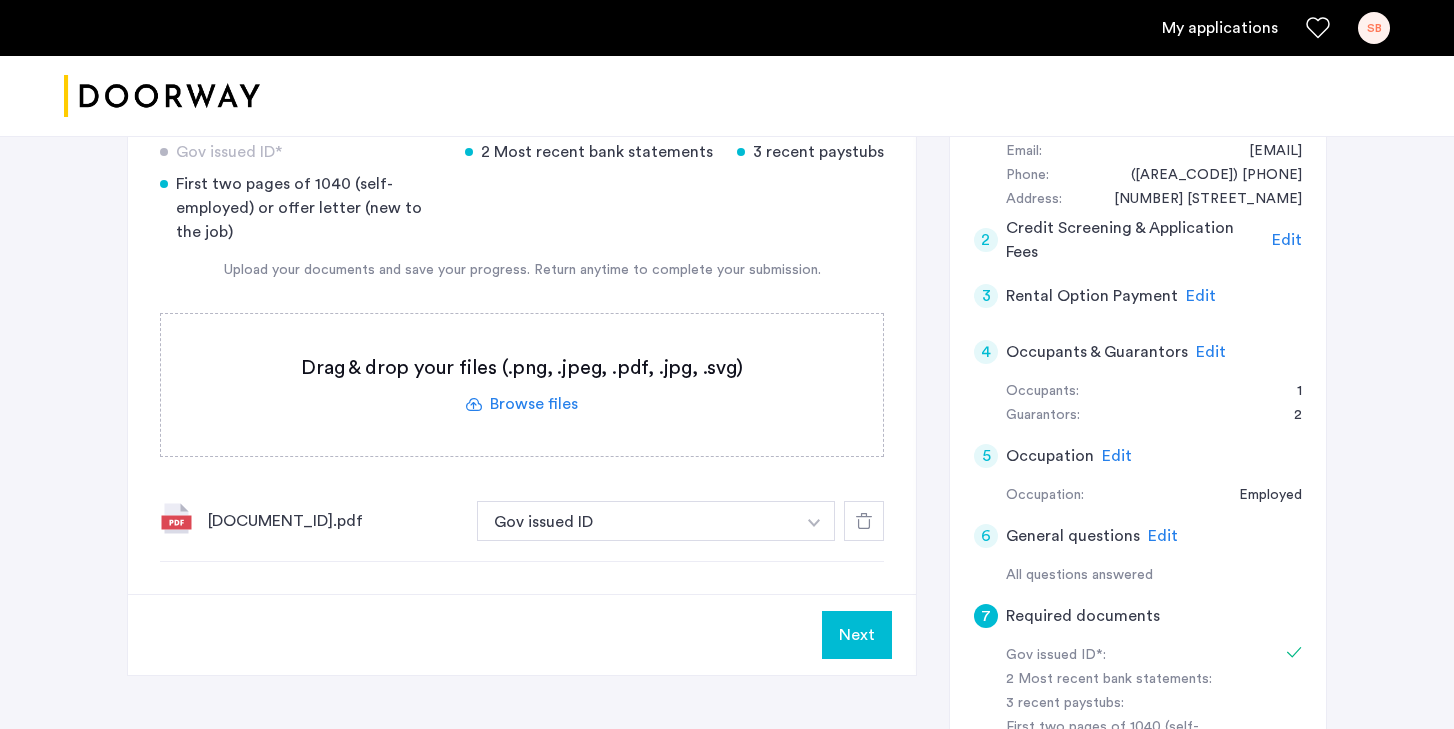 scroll, scrollTop: 411, scrollLeft: 0, axis: vertical 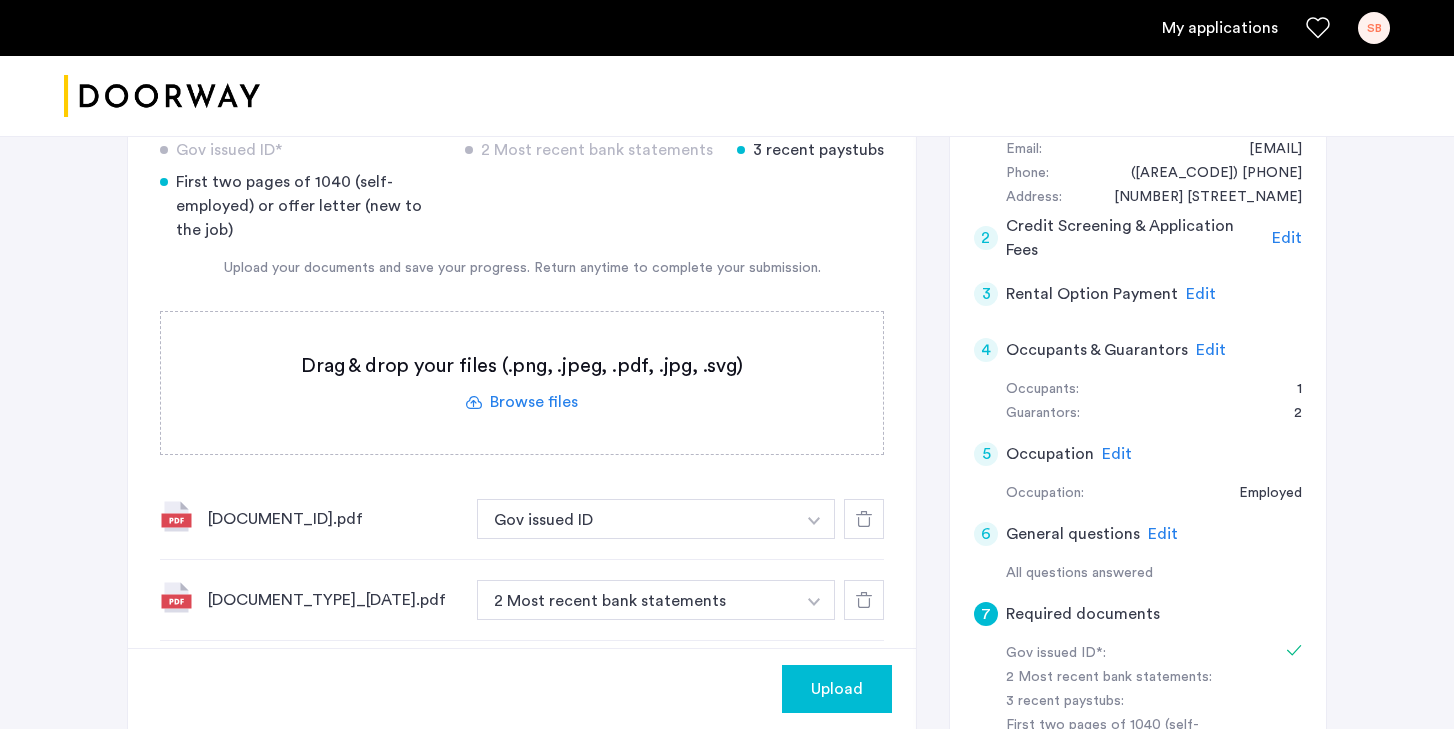 click on "Upload" 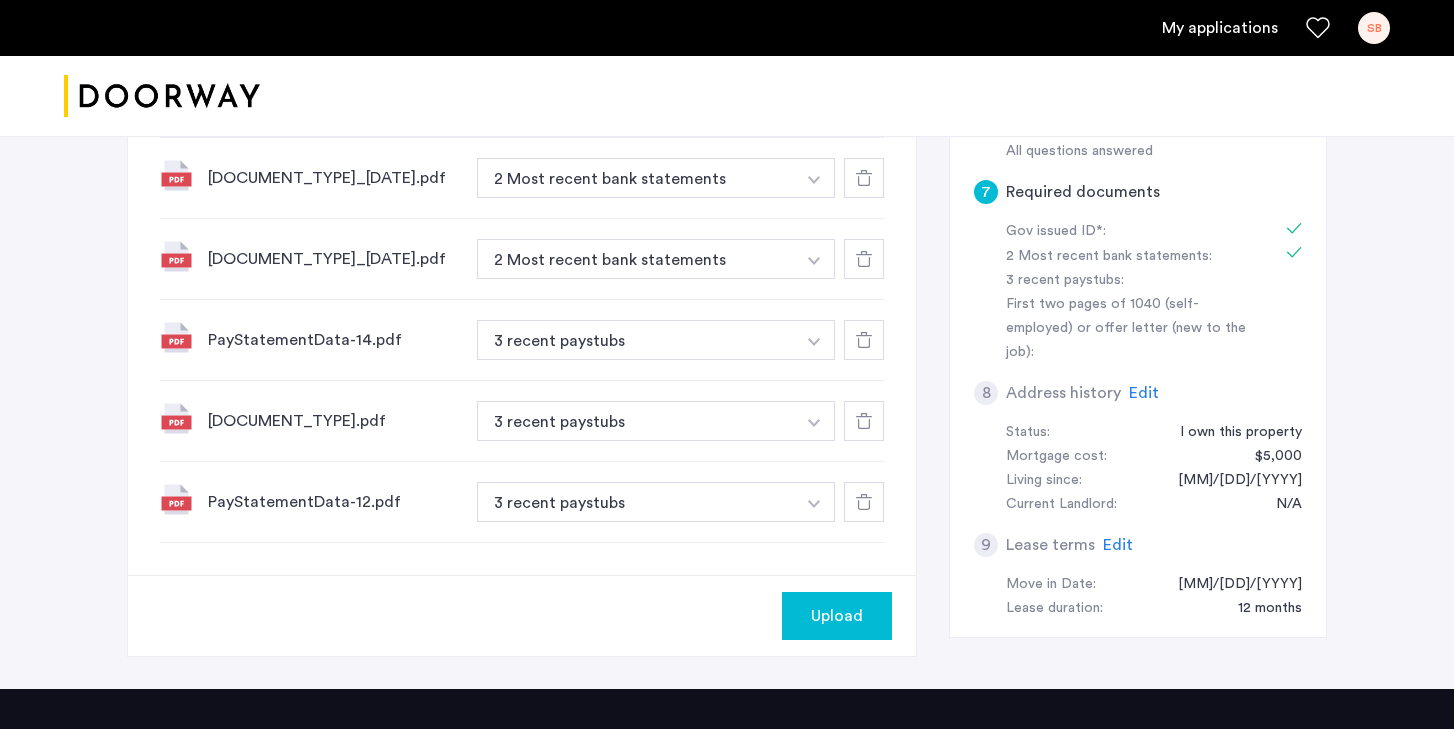 scroll, scrollTop: 834, scrollLeft: 0, axis: vertical 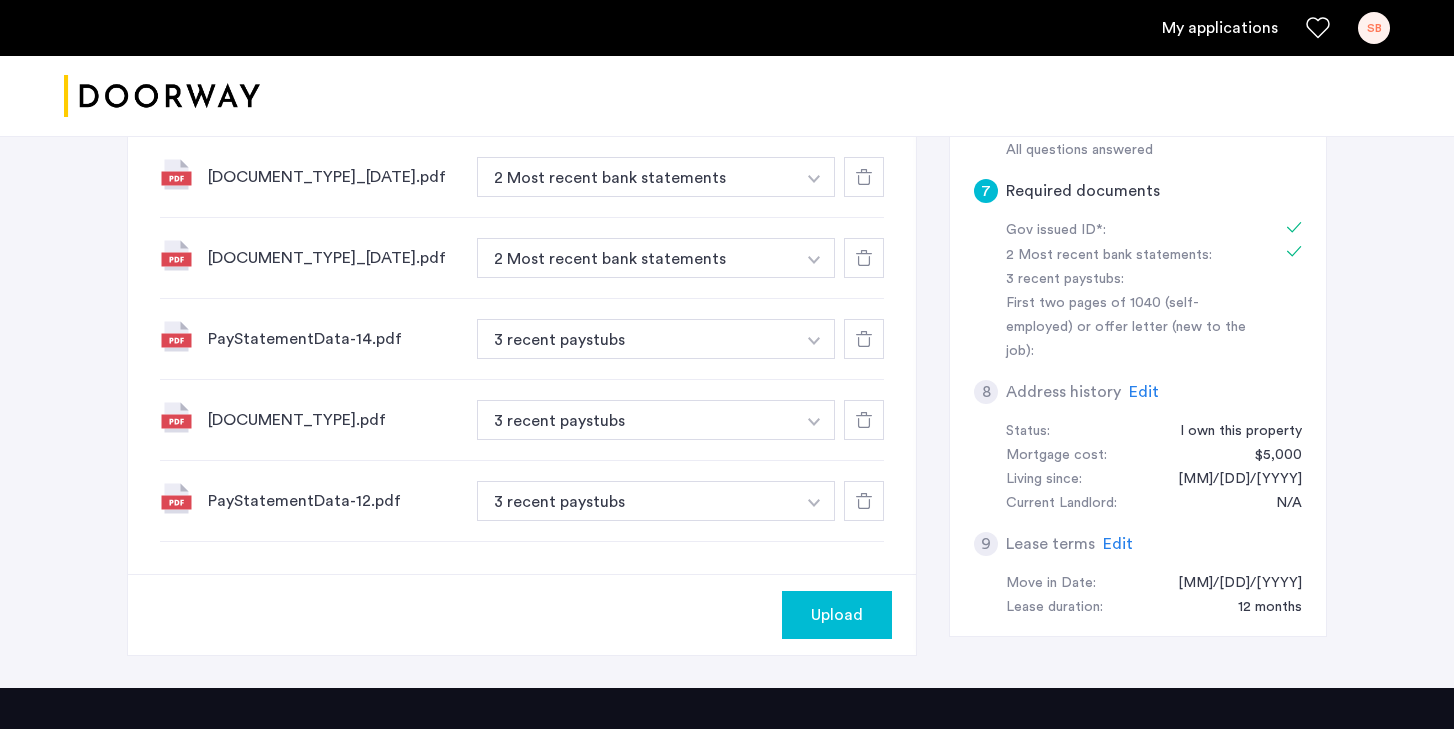 click on "Upload" 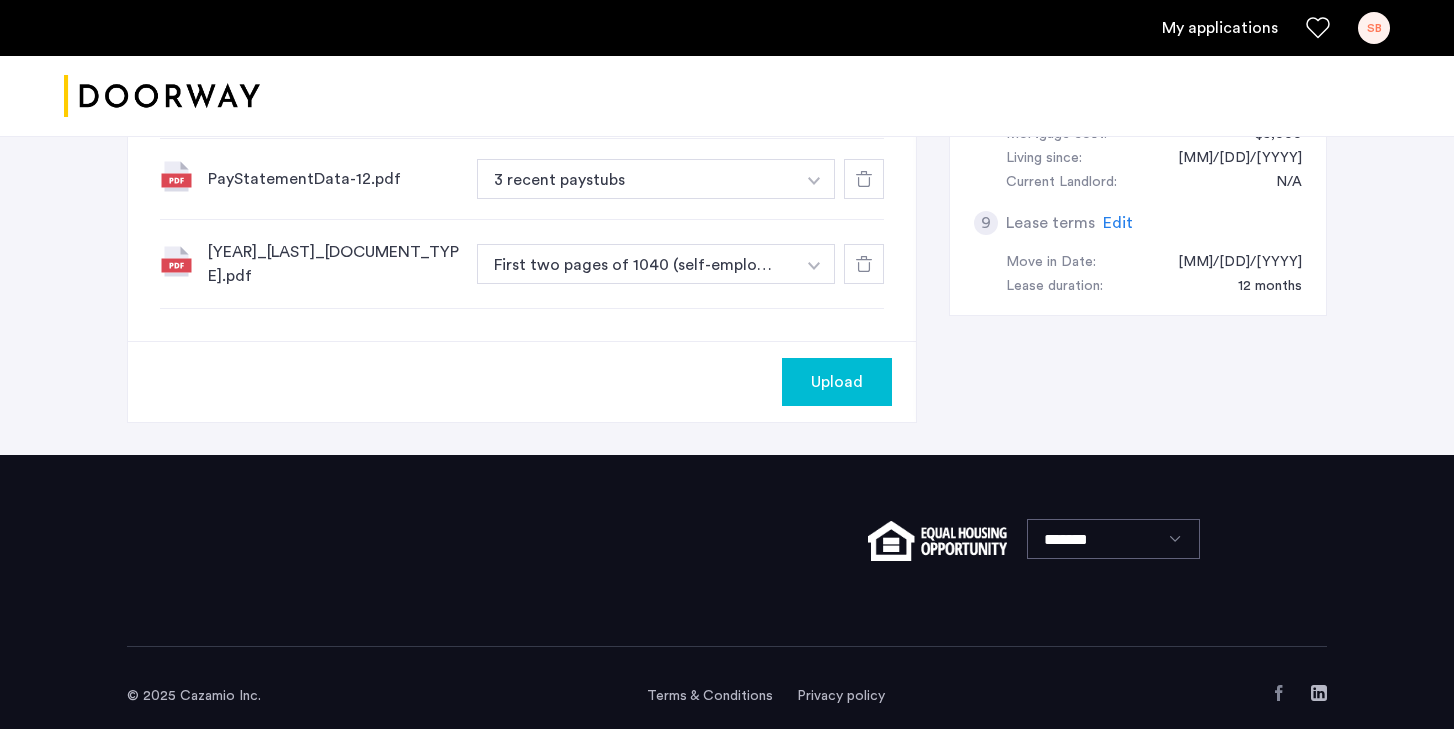 scroll, scrollTop: 1158, scrollLeft: 0, axis: vertical 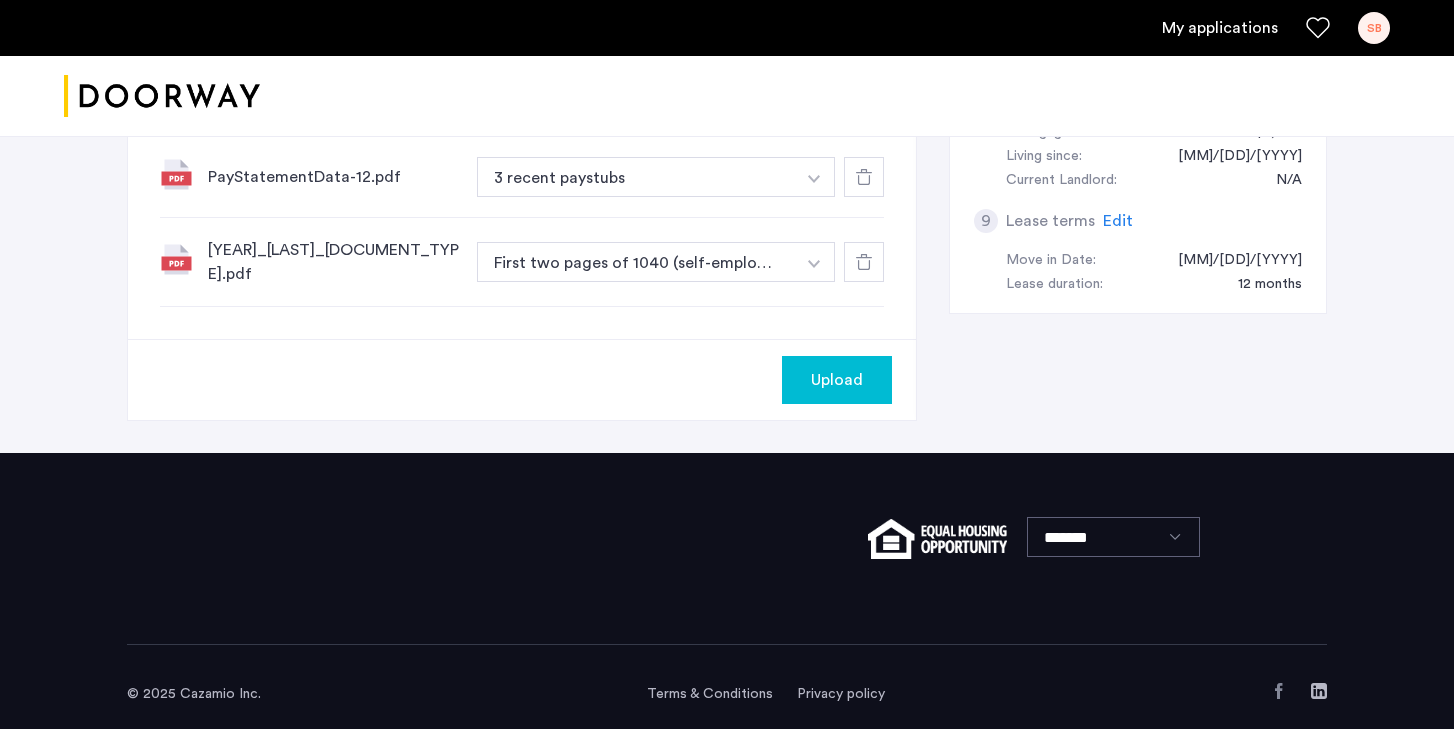 click on "Upload" 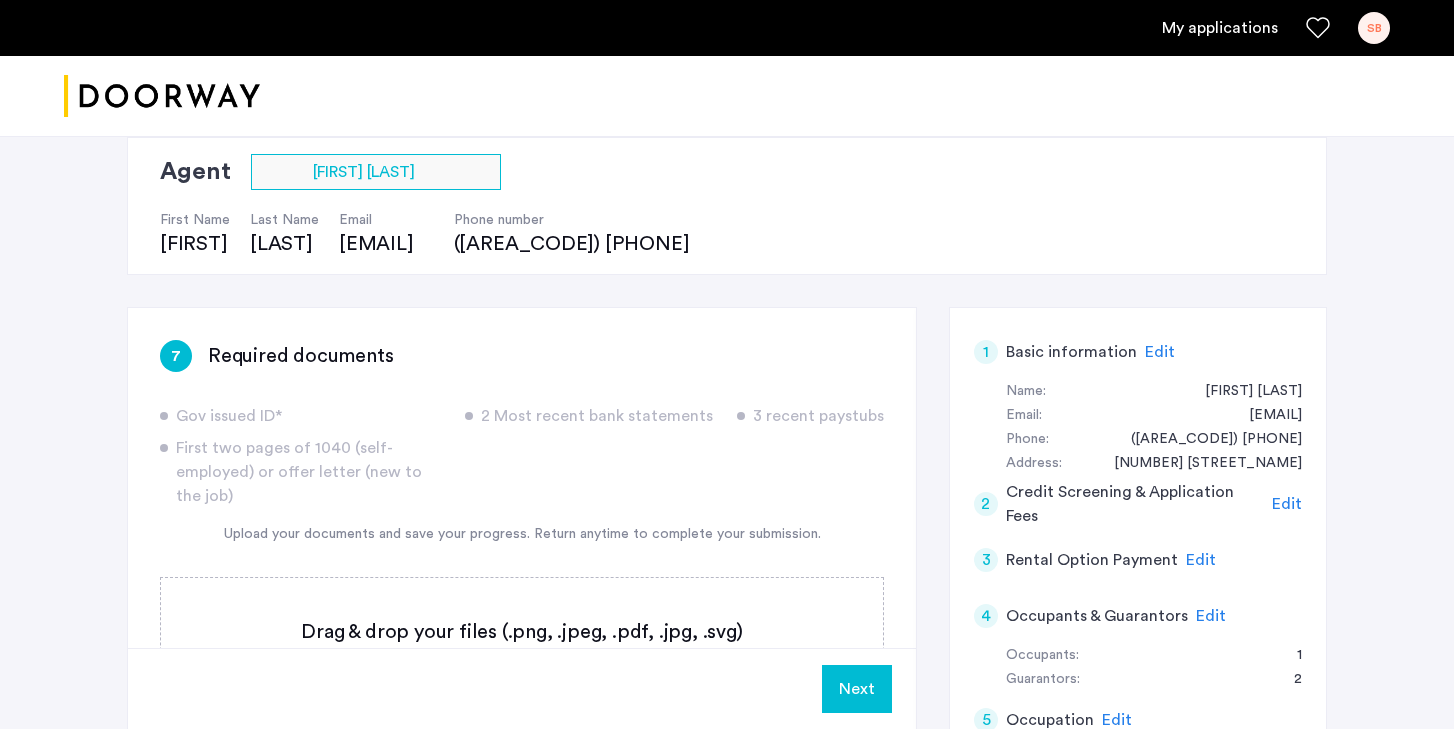 scroll, scrollTop: 139, scrollLeft: 0, axis: vertical 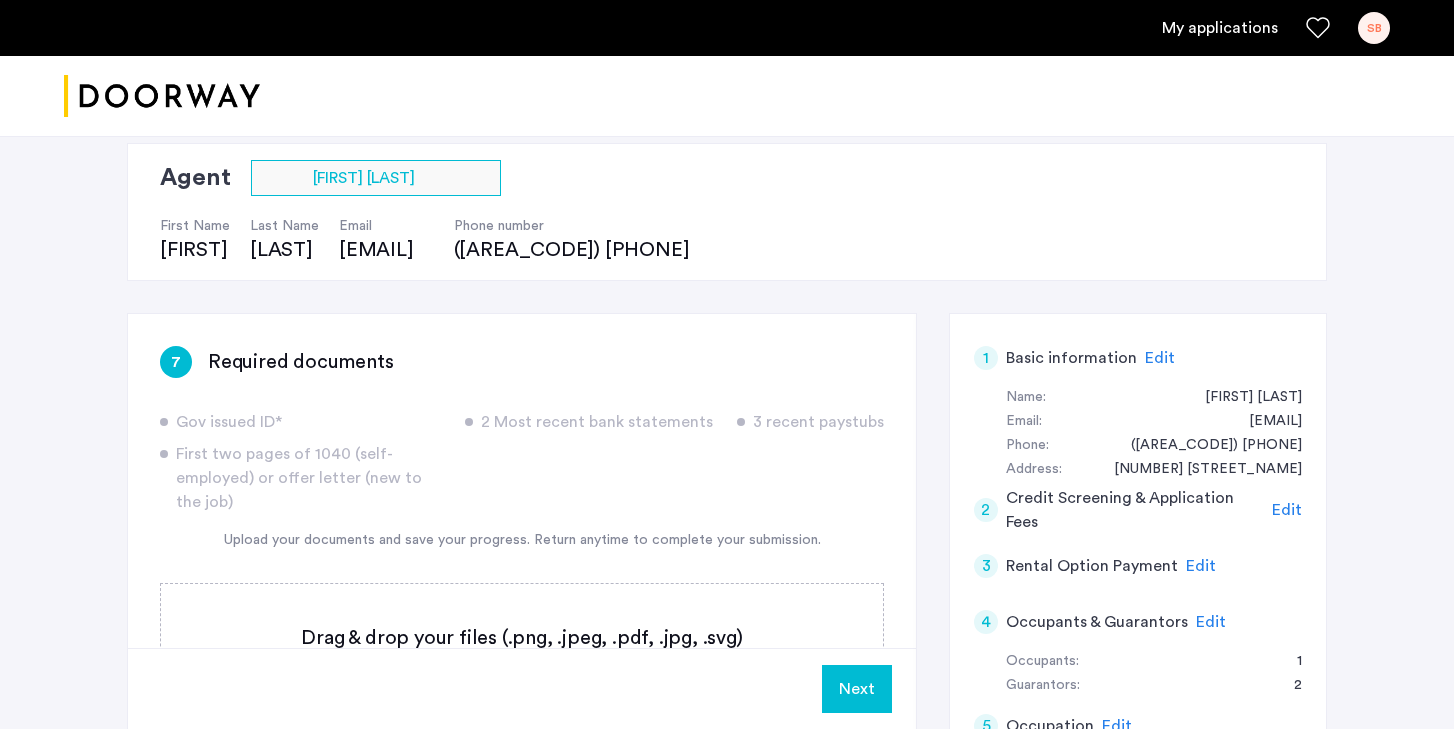 click on "Next" 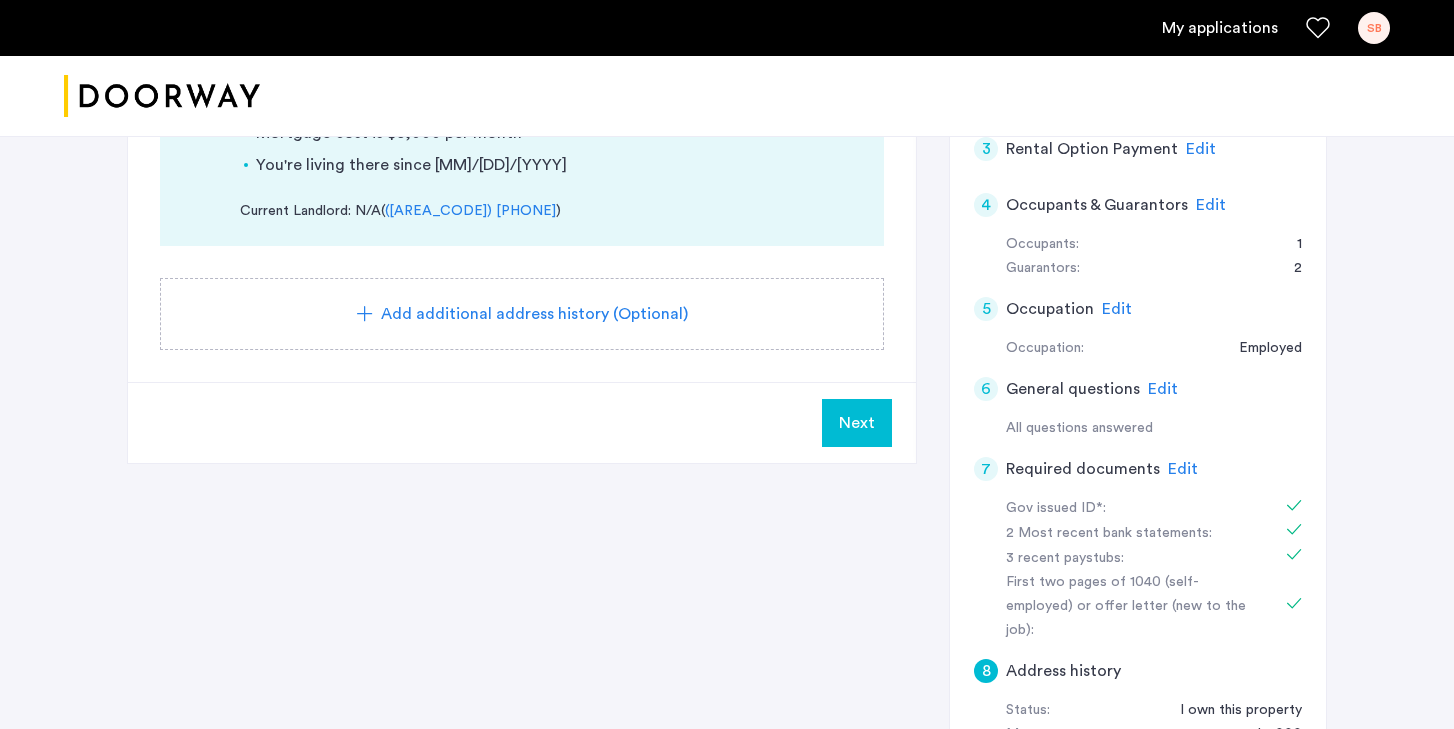 scroll, scrollTop: 558, scrollLeft: 0, axis: vertical 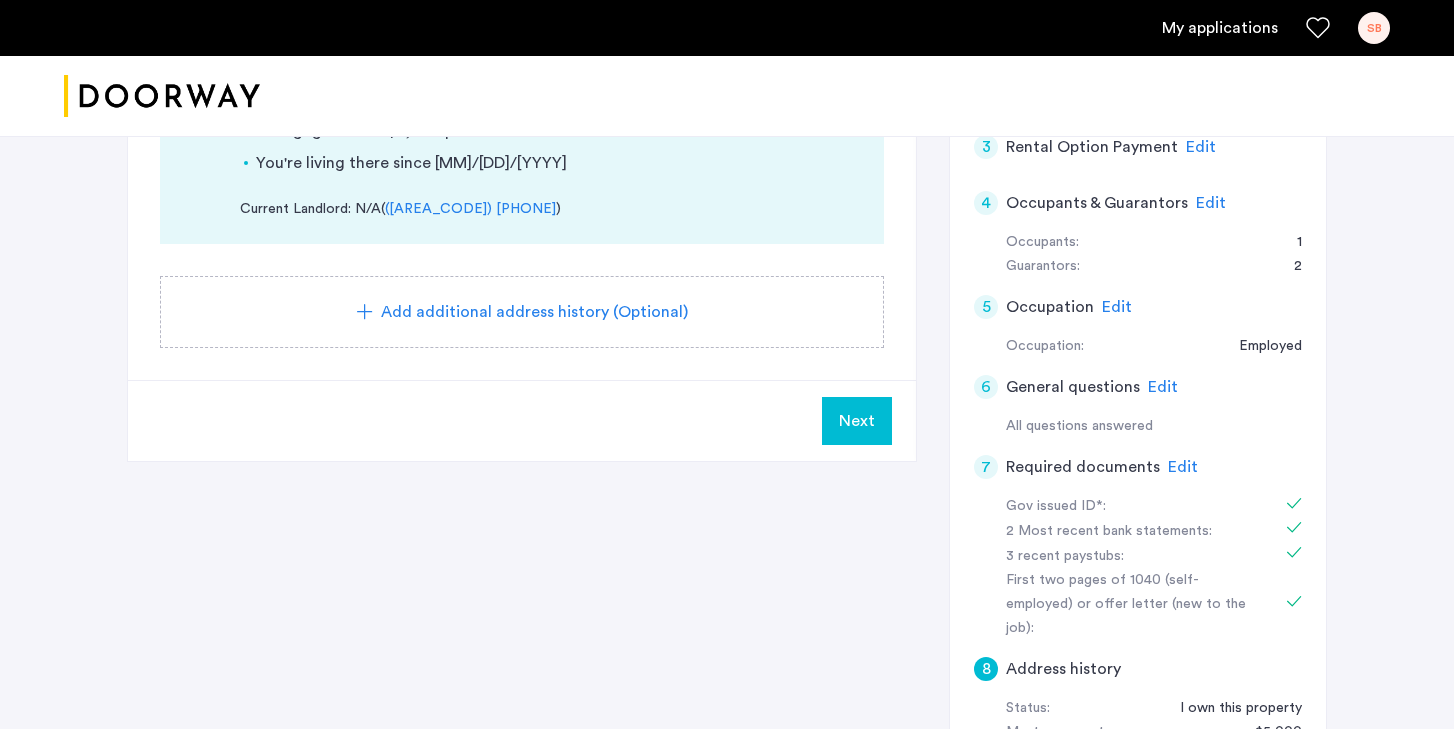 click on "Next" 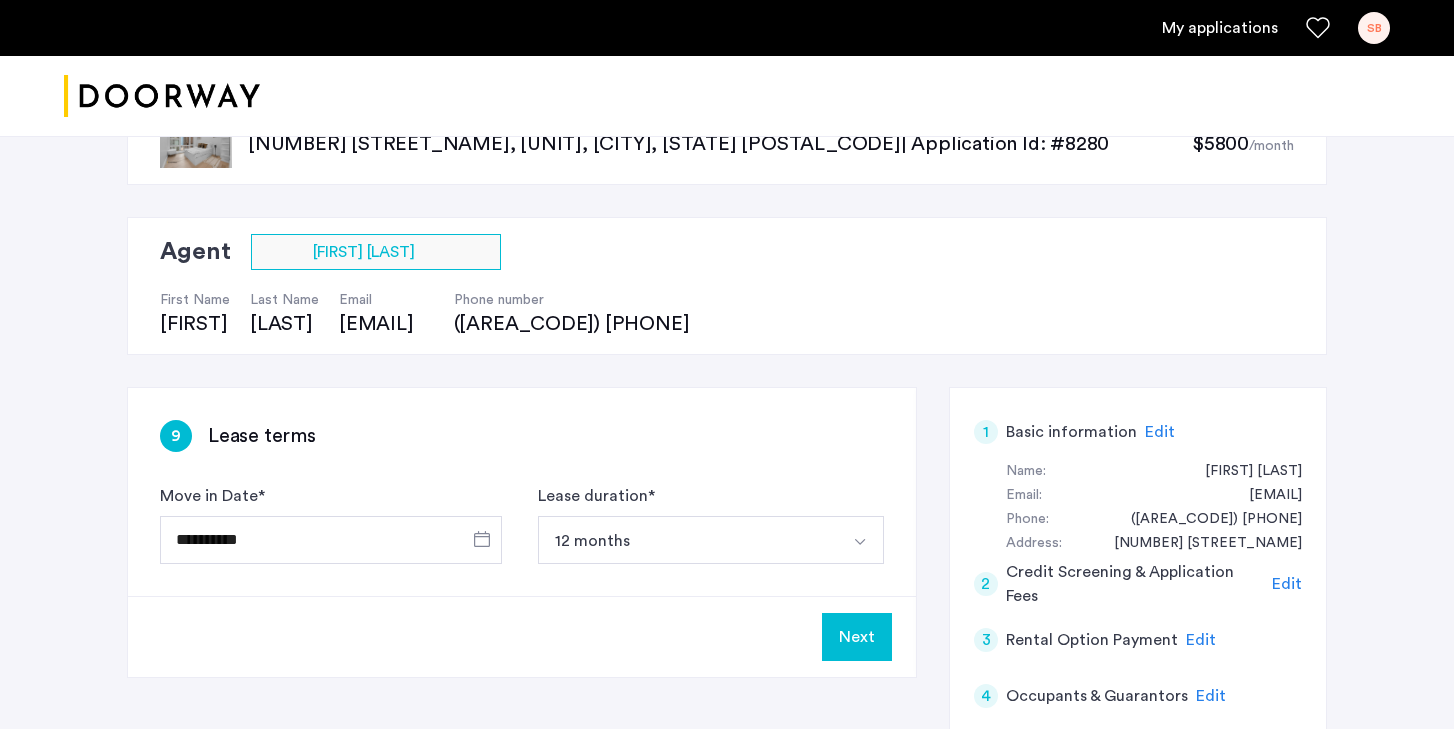 scroll, scrollTop: 71, scrollLeft: 0, axis: vertical 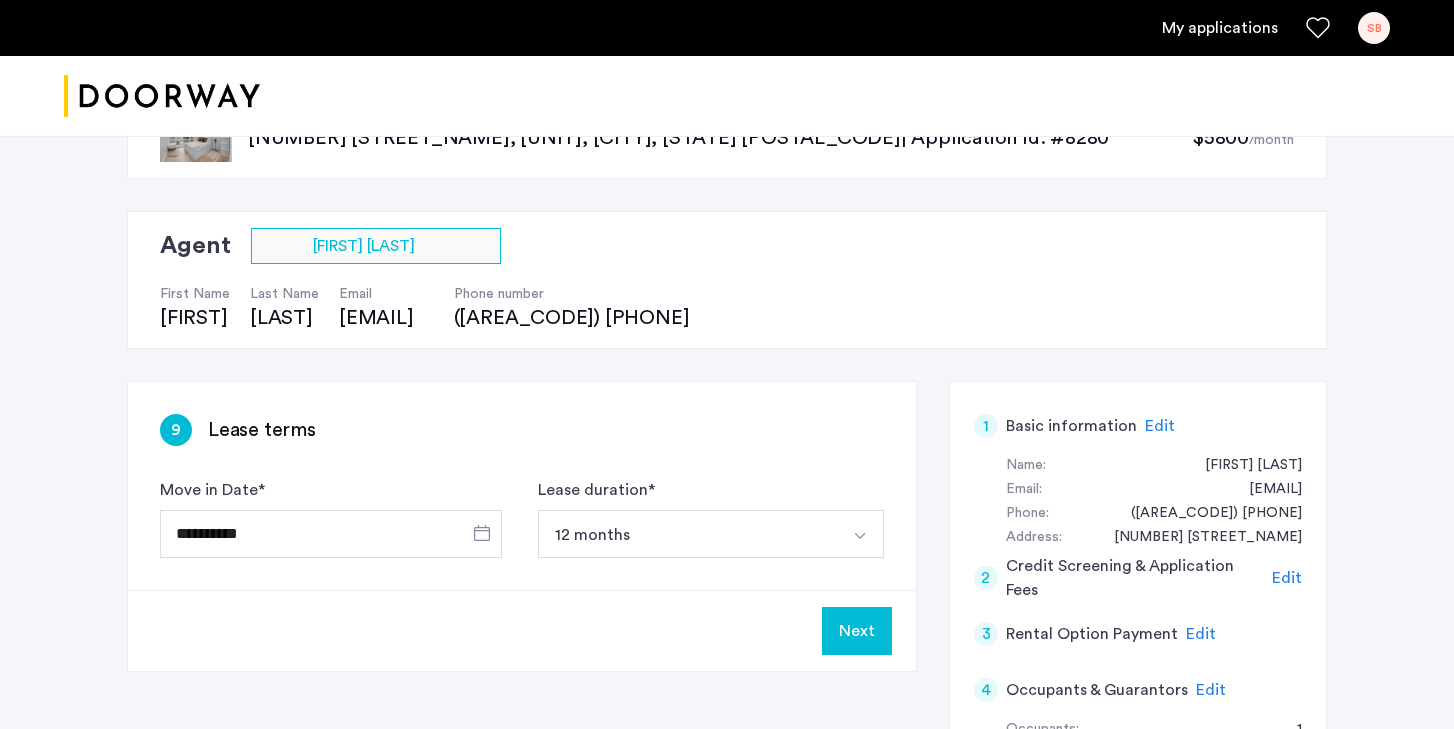 click on "Next" 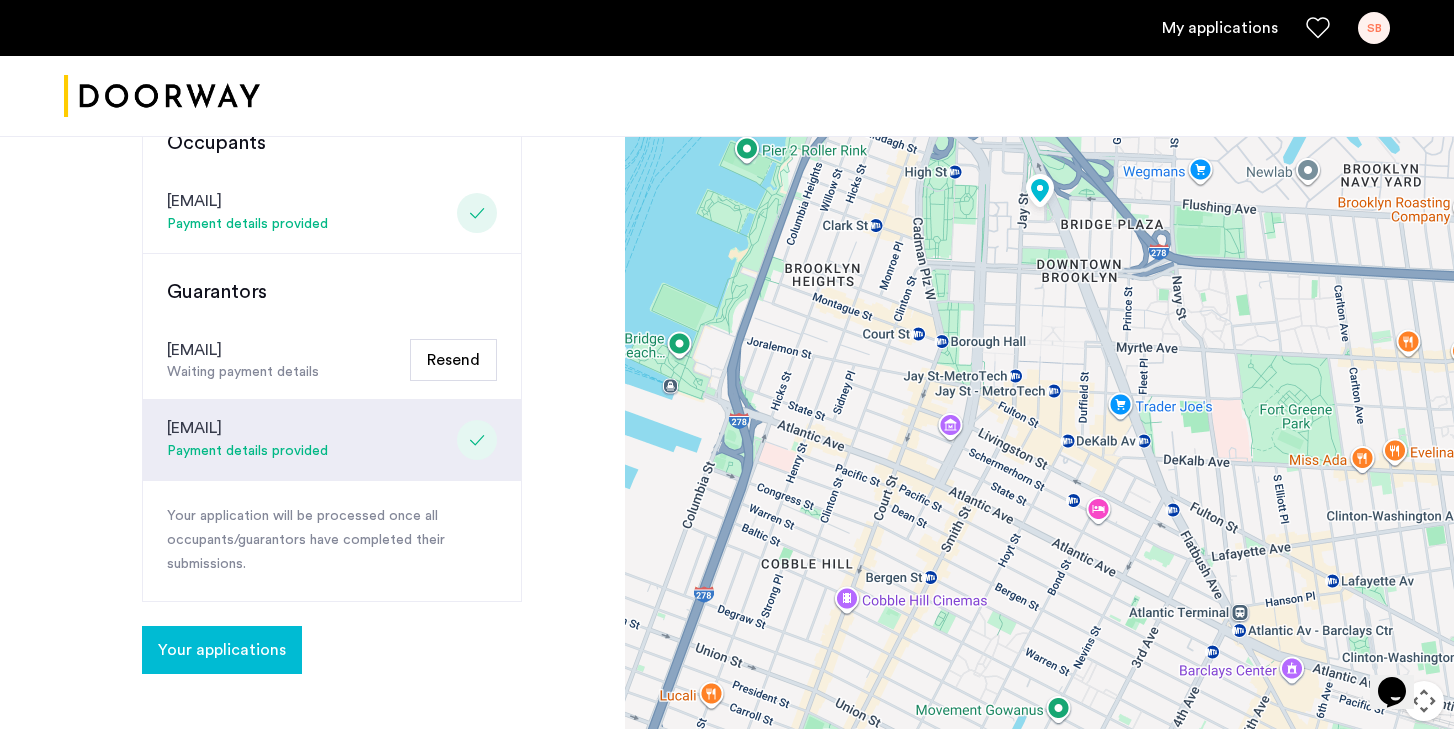 scroll, scrollTop: 534, scrollLeft: 0, axis: vertical 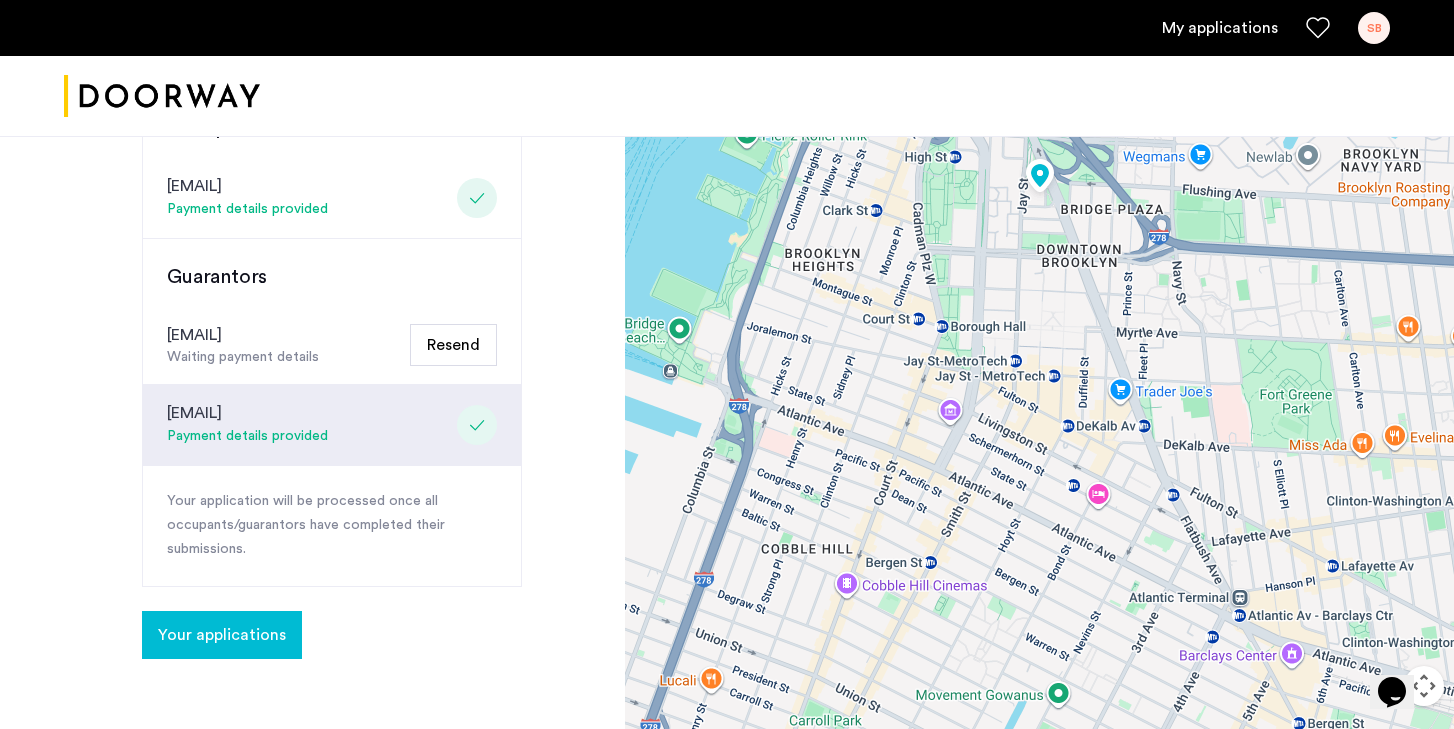 click on "Resend" 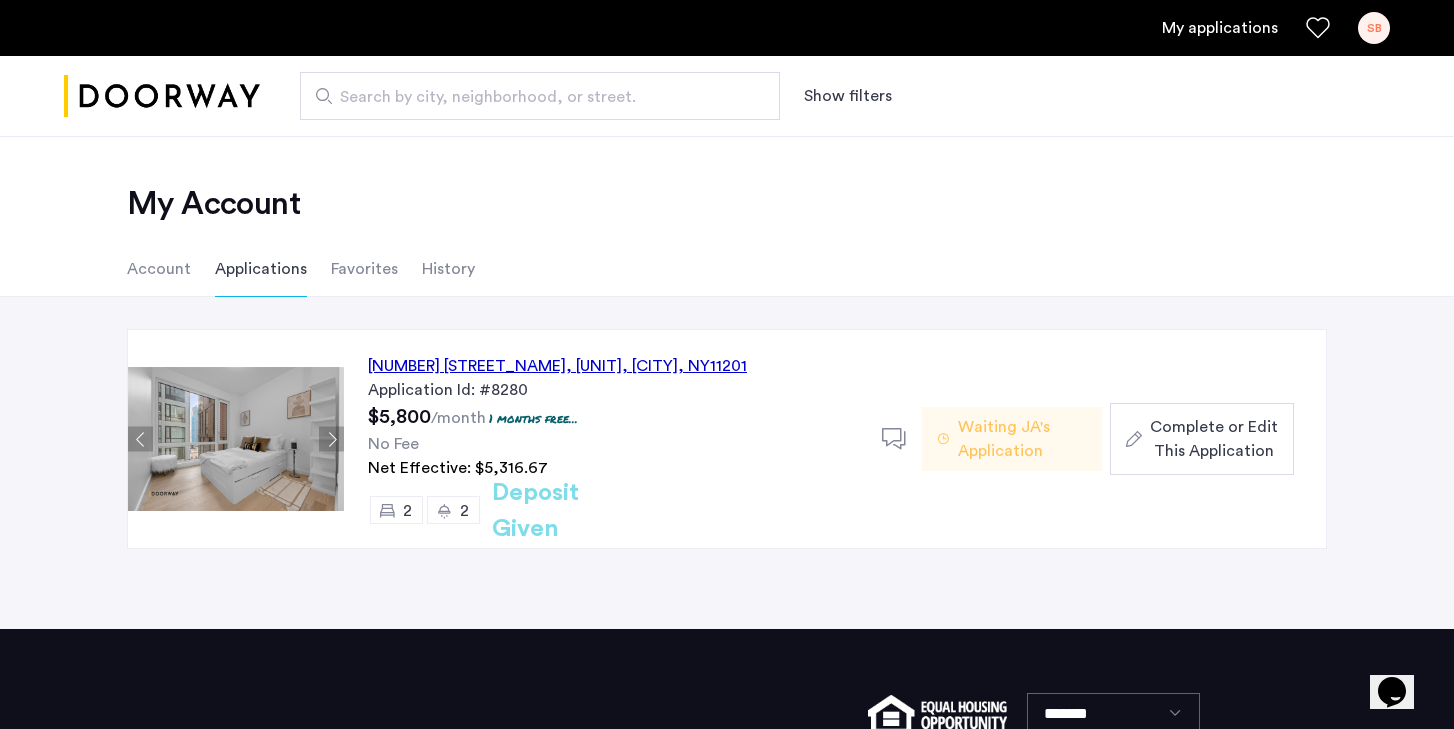 click 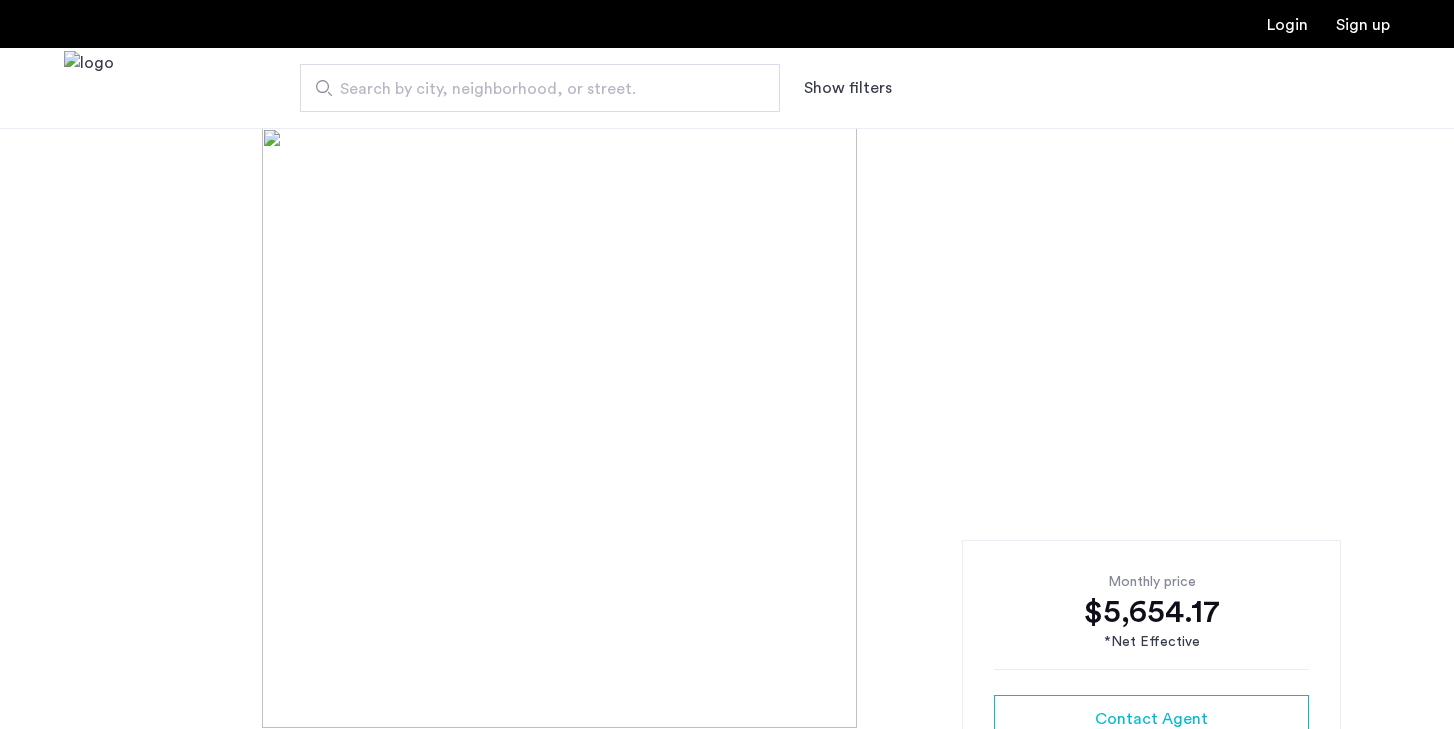 scroll, scrollTop: 0, scrollLeft: 0, axis: both 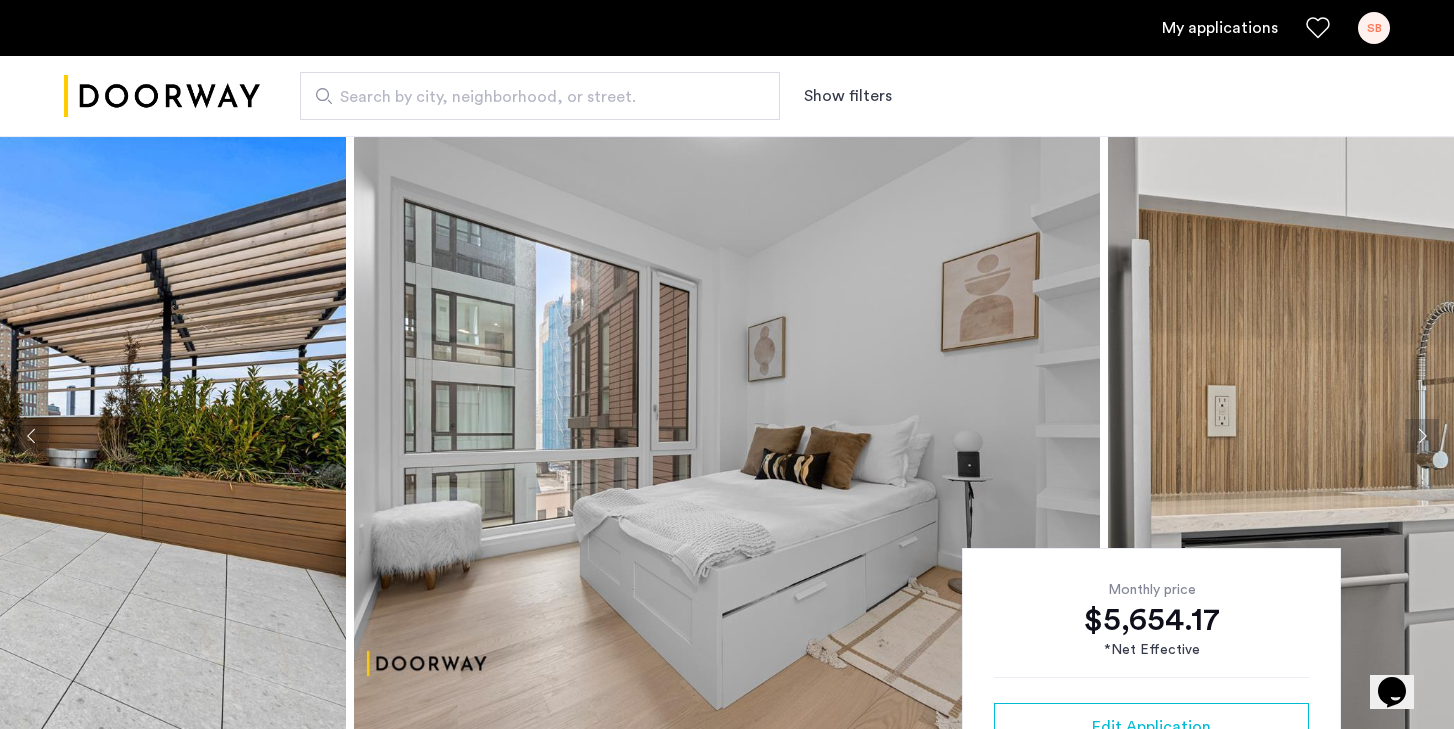 click 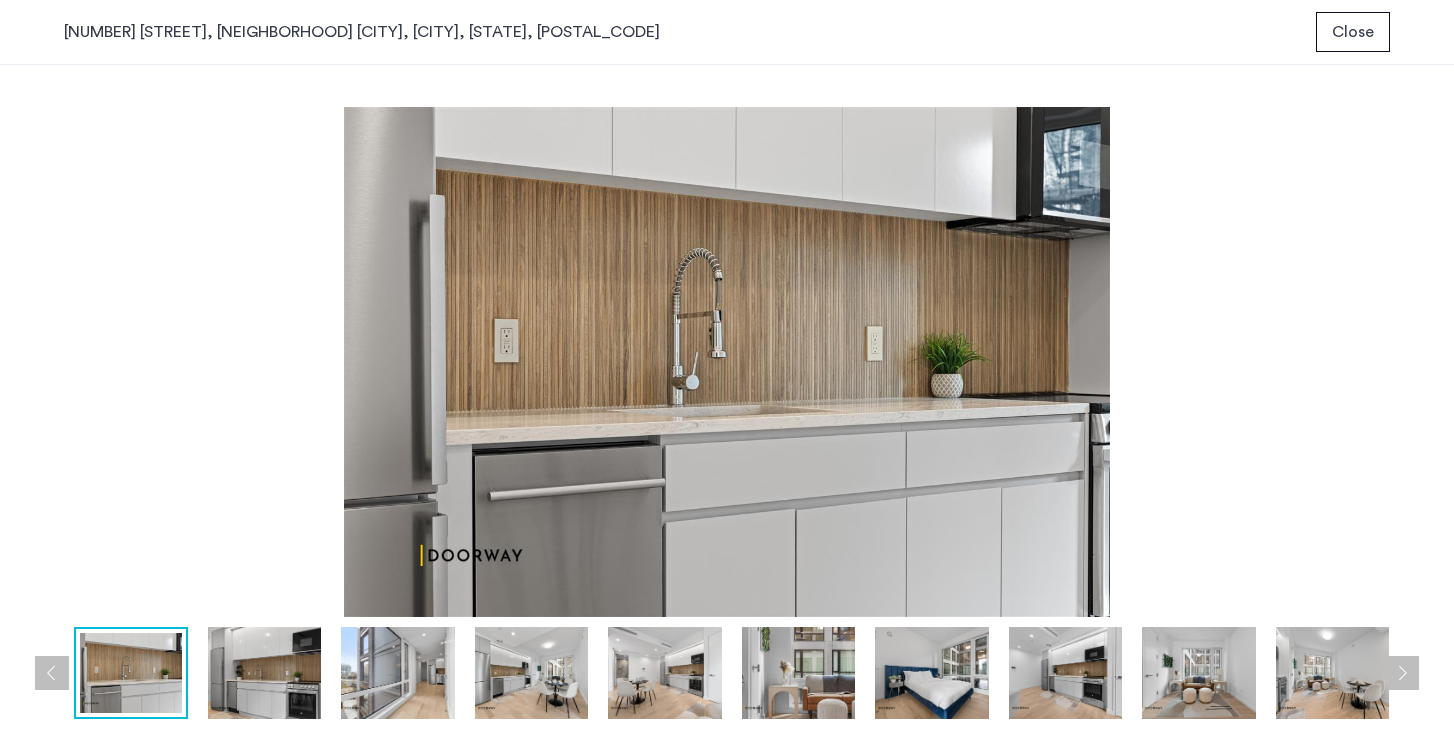 click at bounding box center [727, 362] 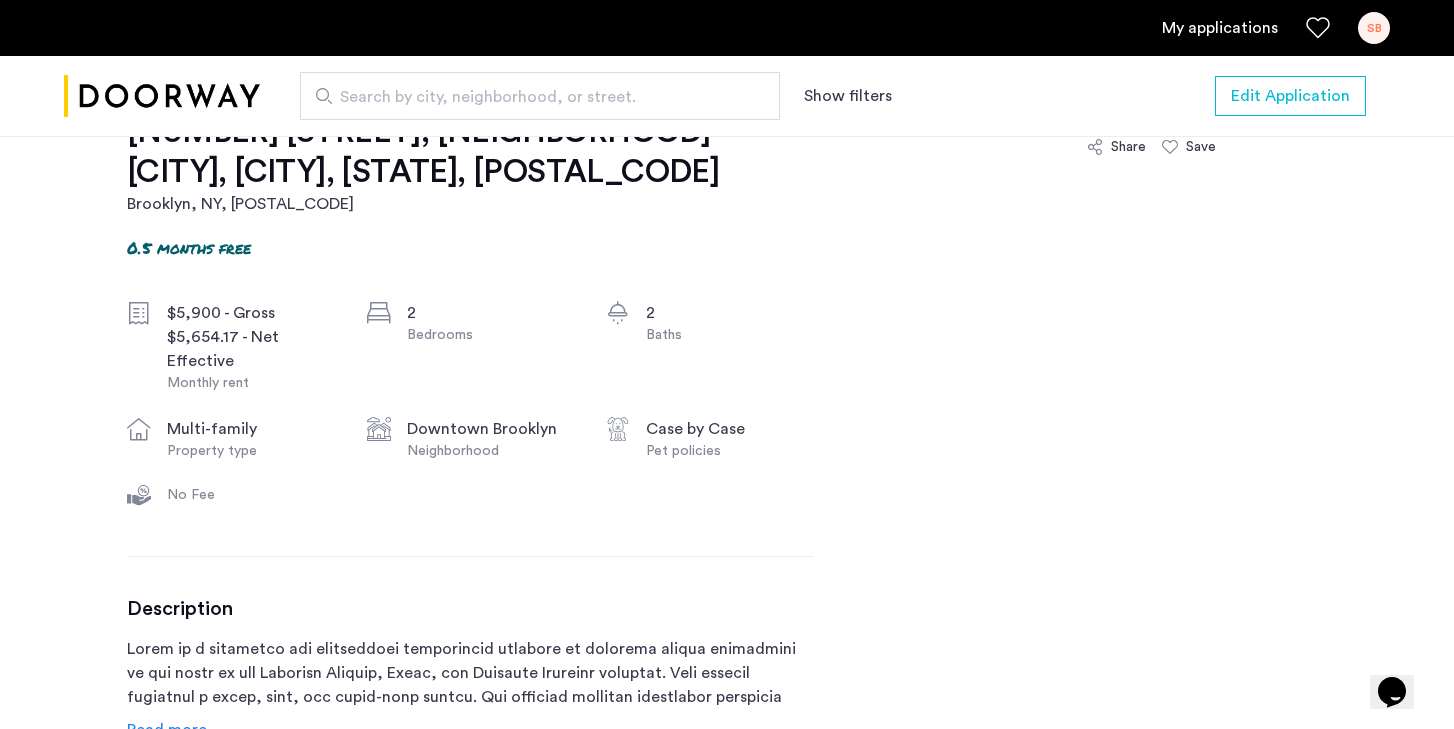 scroll, scrollTop: 674, scrollLeft: 0, axis: vertical 